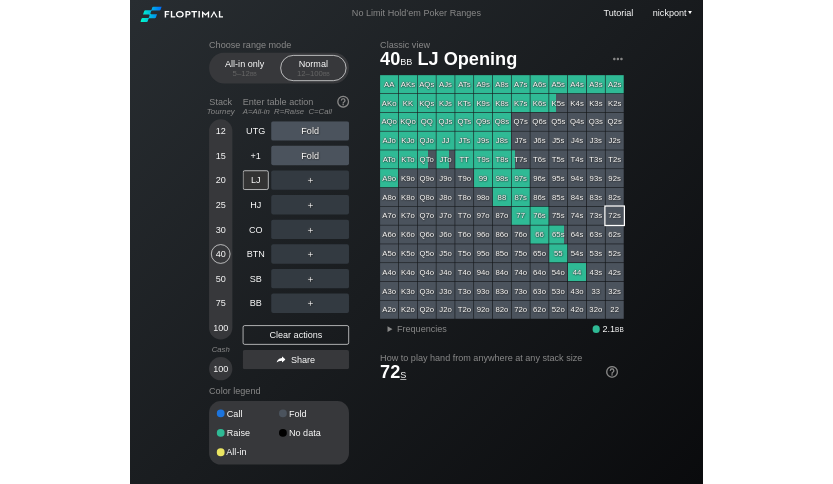 scroll, scrollTop: 0, scrollLeft: 0, axis: both 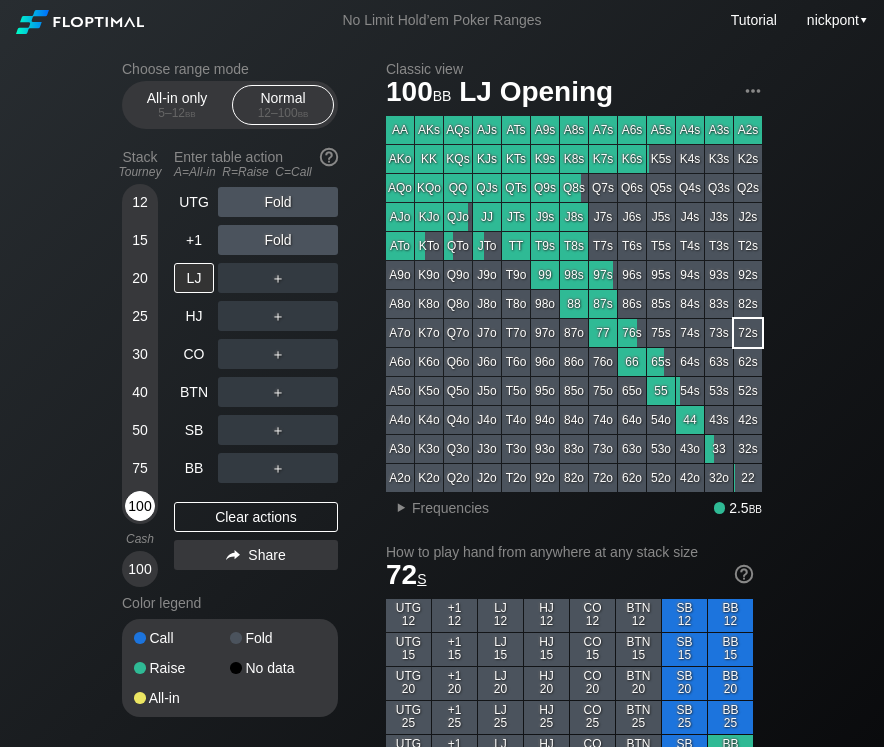 click on "100" at bounding box center [140, 506] 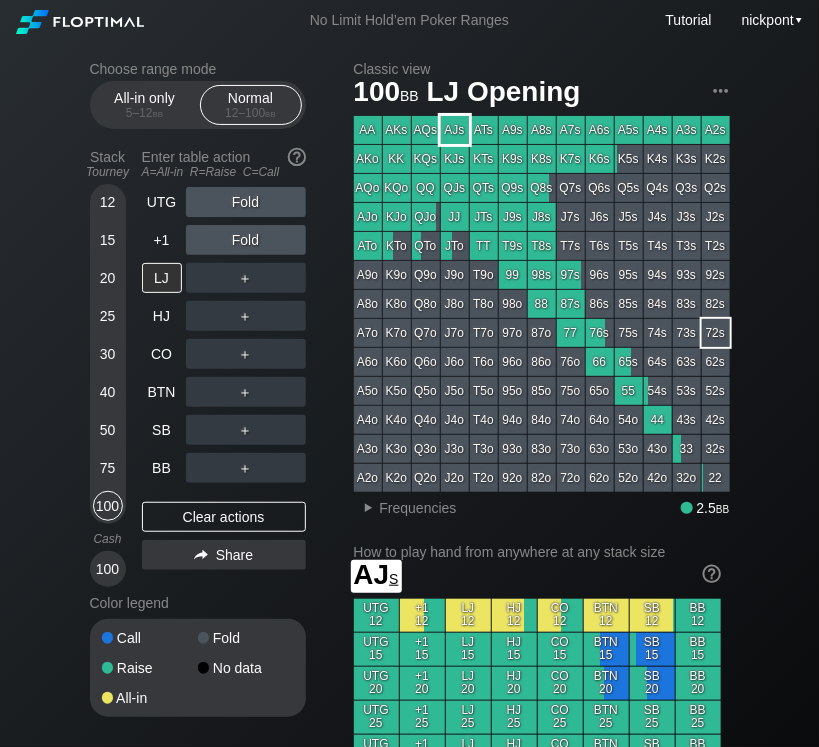 click on "AJs" at bounding box center [455, 130] 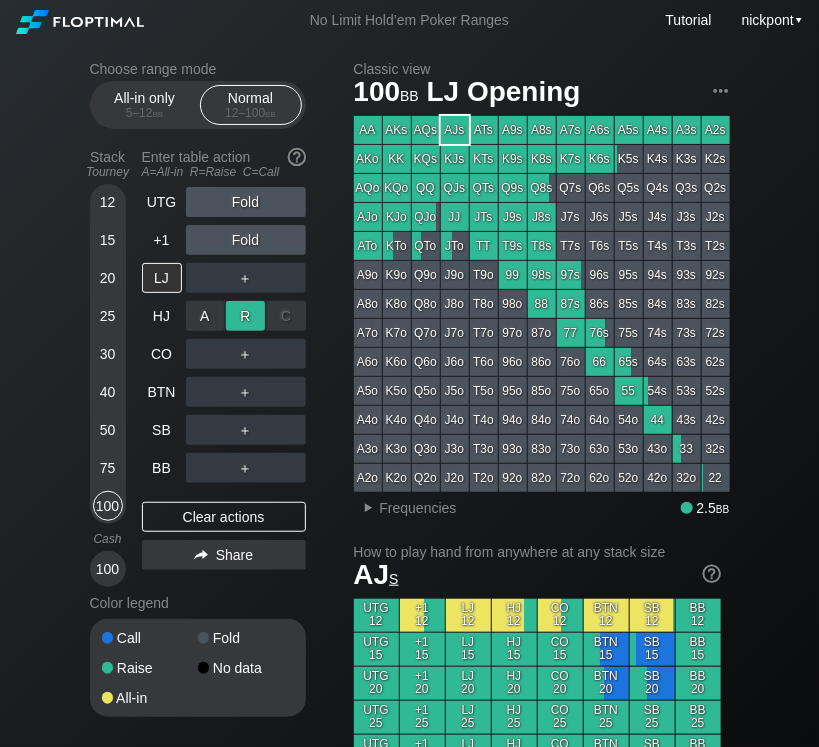 click on "R ✕" at bounding box center (245, 316) 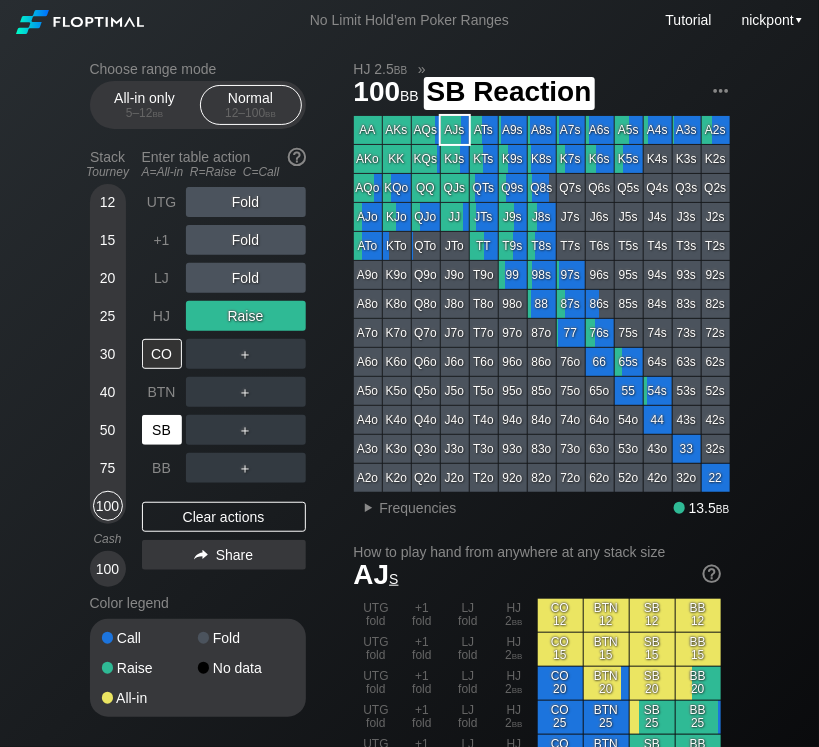 click on "SB" at bounding box center [162, 430] 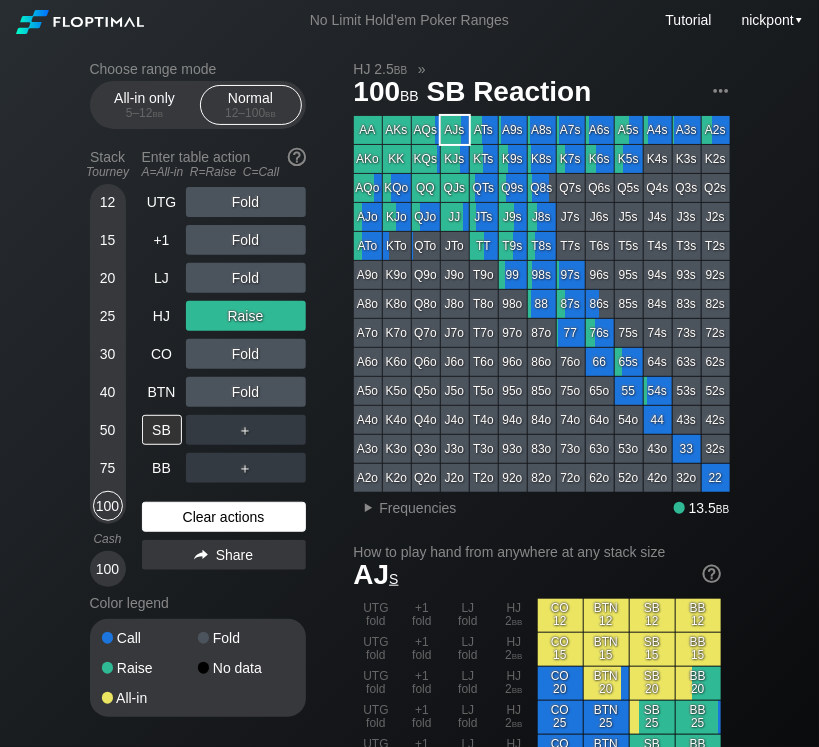 click on "Clear actions" at bounding box center (224, 517) 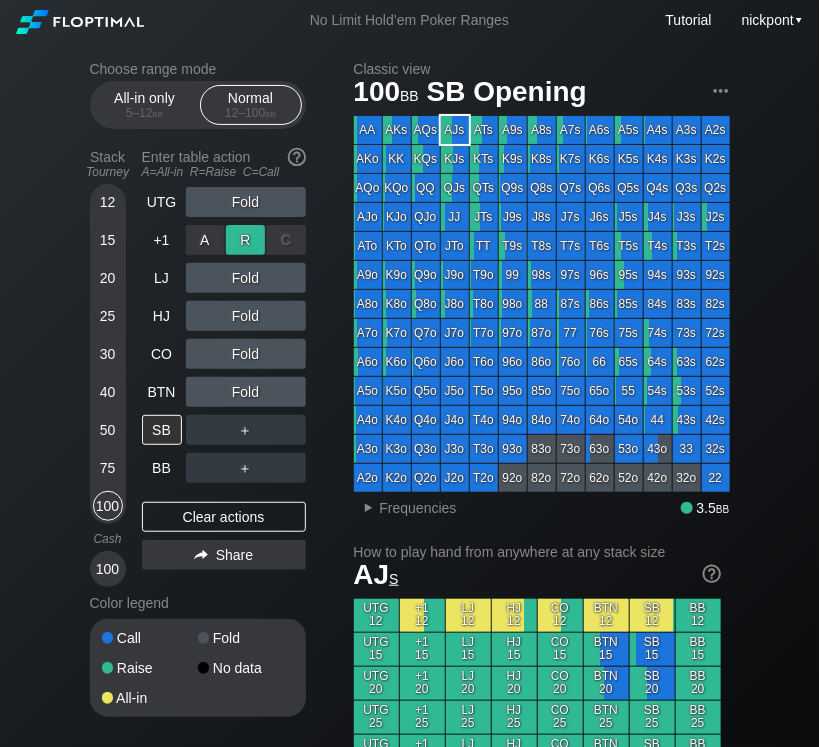 click on "R ✕" at bounding box center (245, 240) 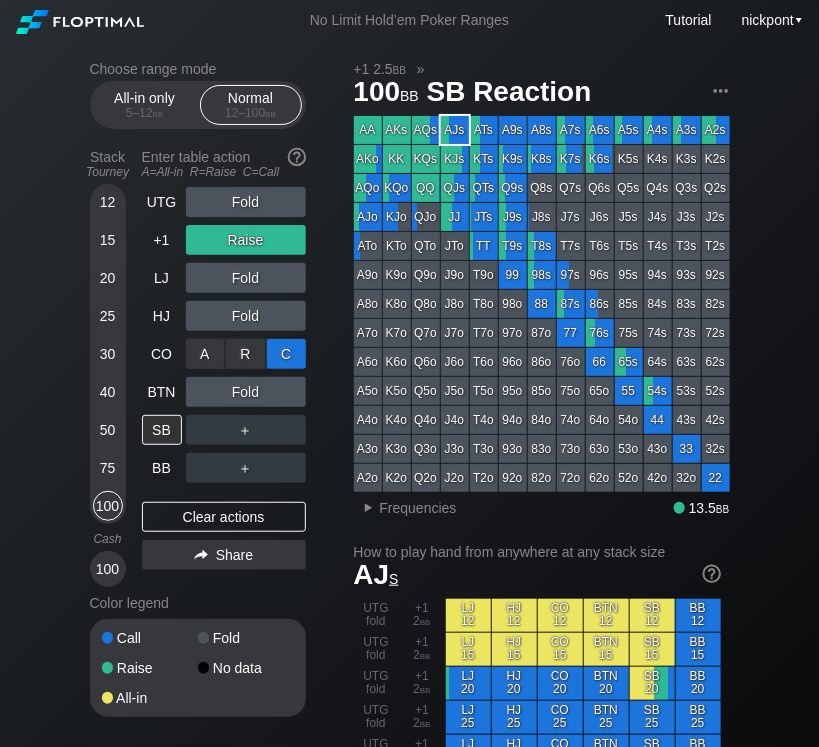 click on "C ✕" at bounding box center [286, 354] 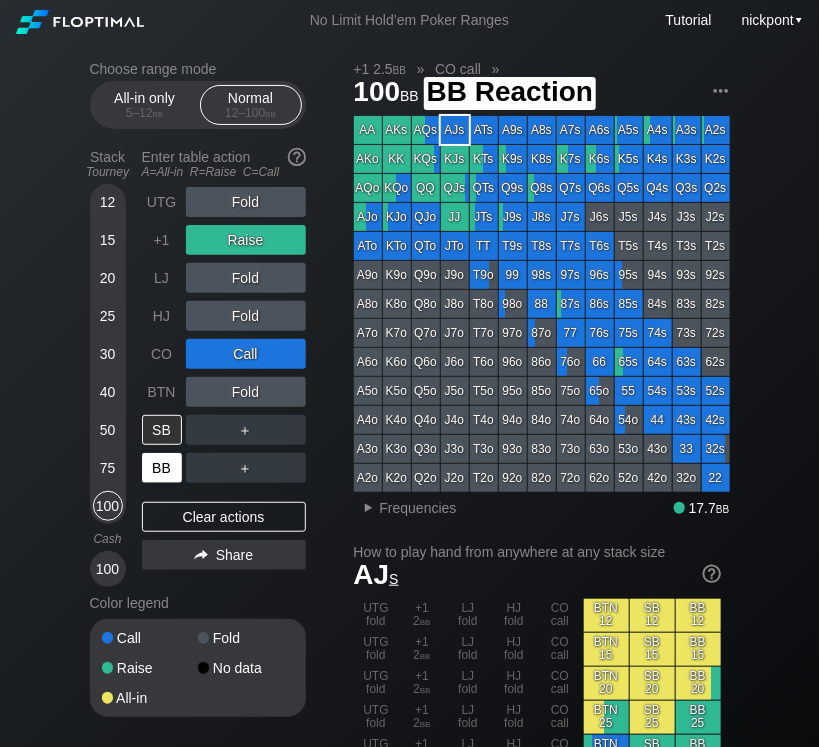 click on "BB" at bounding box center [162, 468] 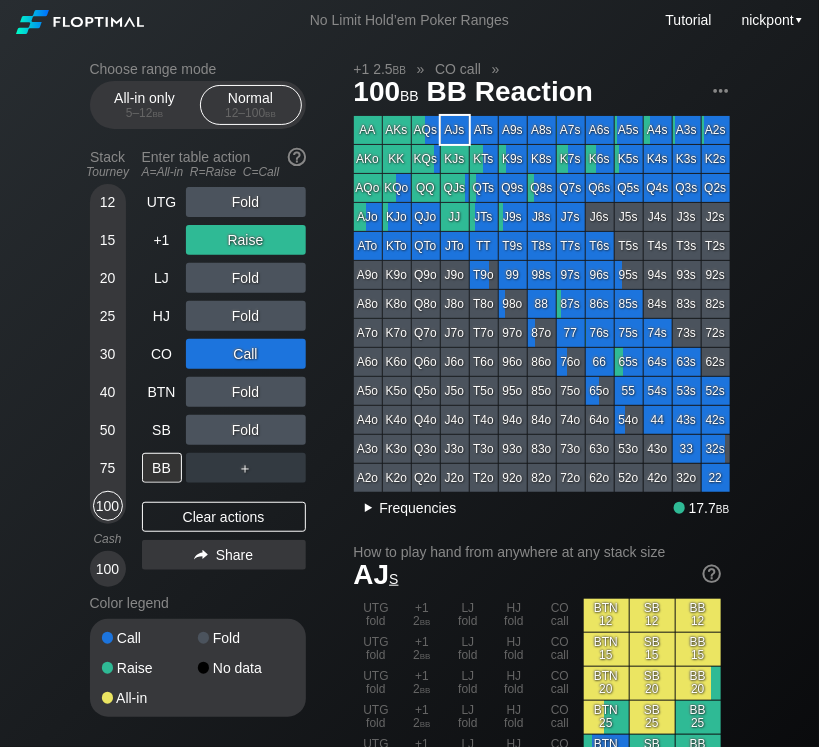 click on "▸" at bounding box center (369, 508) 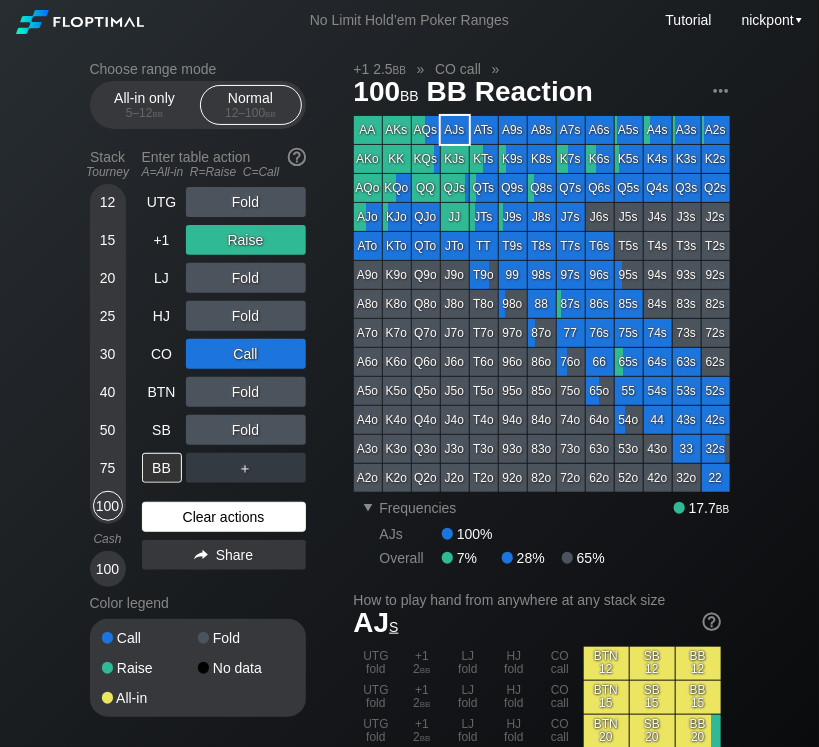 click on "Clear actions" at bounding box center (224, 517) 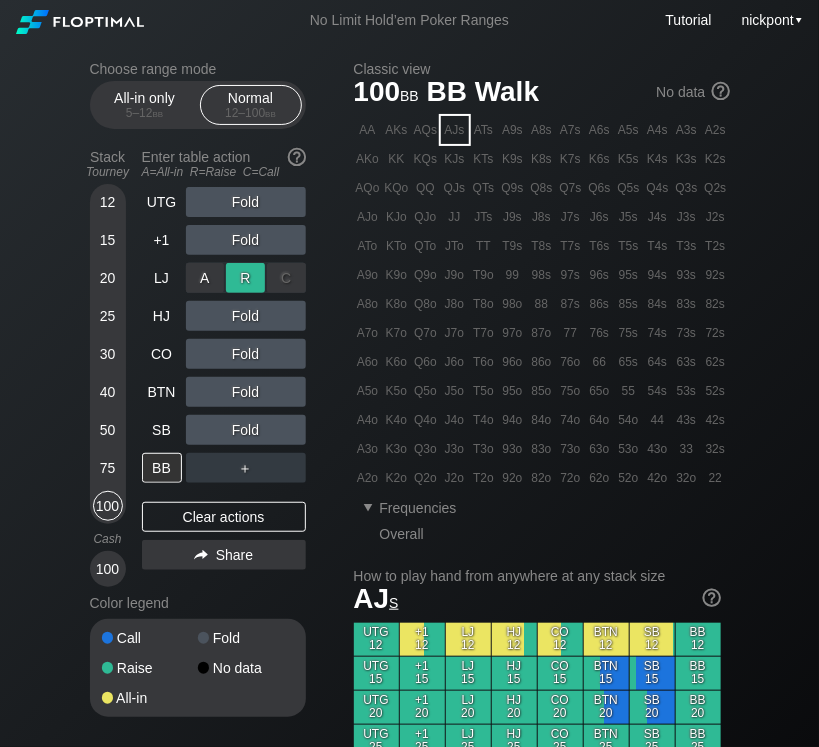 click on "R ✕" at bounding box center [245, 278] 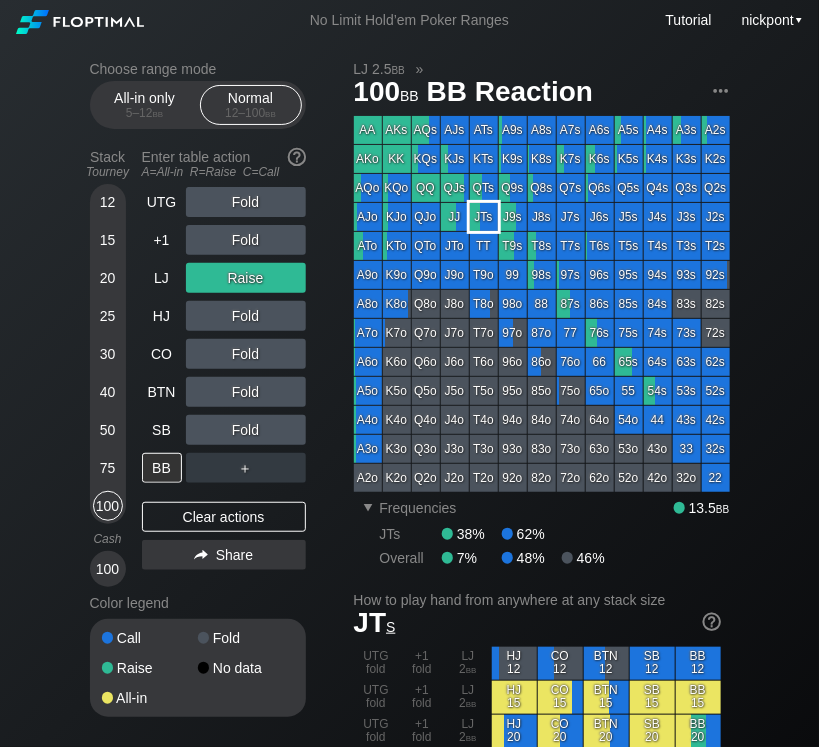 click on "JTs" at bounding box center [484, 217] 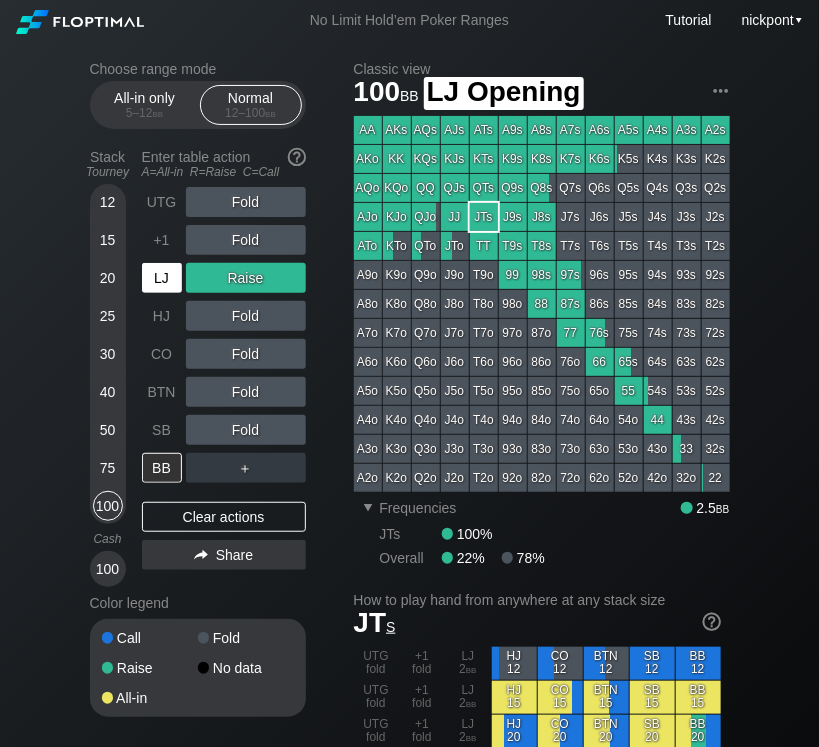 click on "LJ" at bounding box center [162, 278] 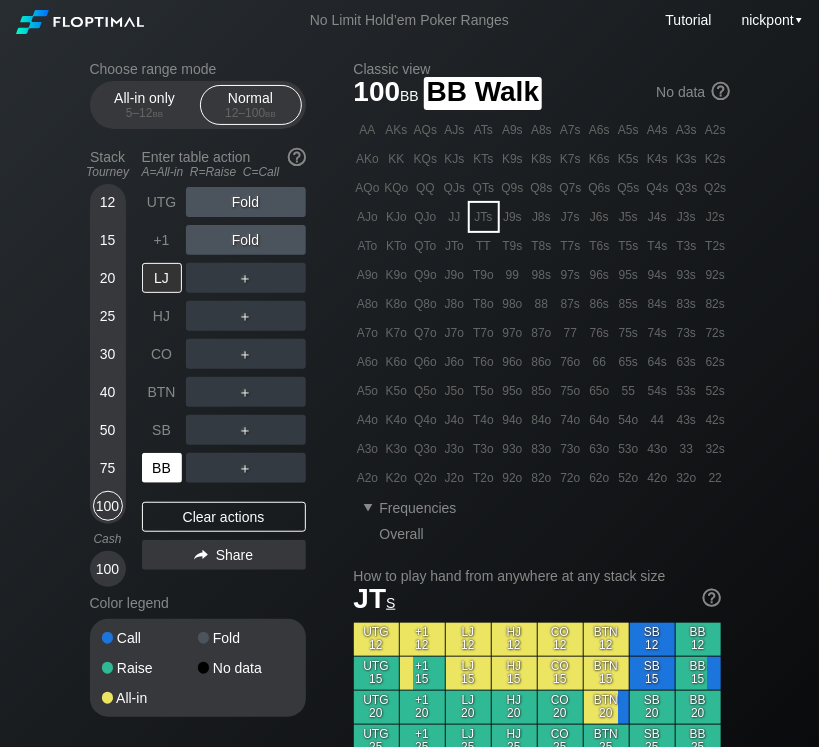 click on "BB" at bounding box center (162, 468) 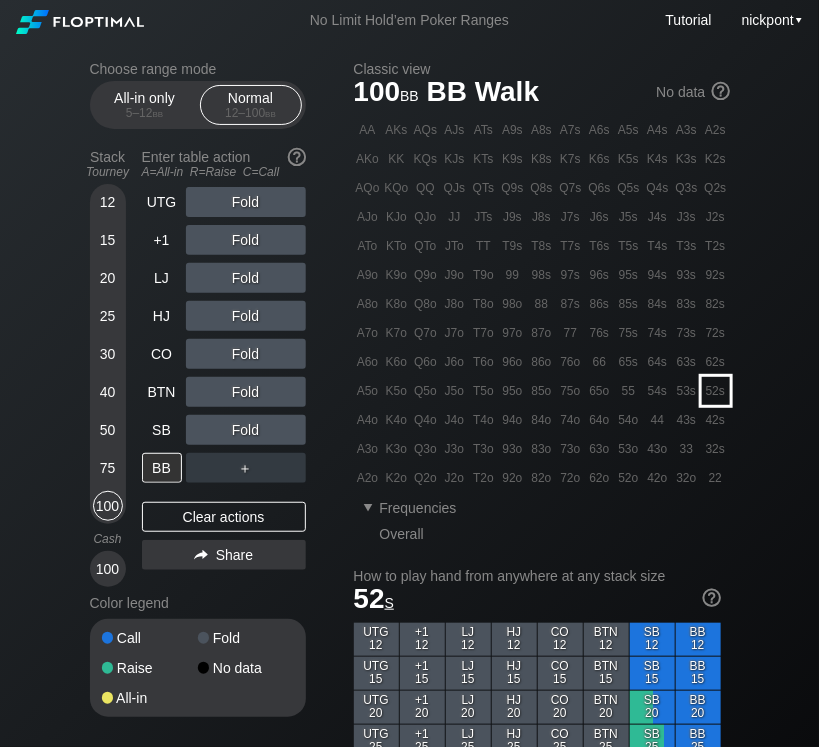 click on "52s" at bounding box center (716, 391) 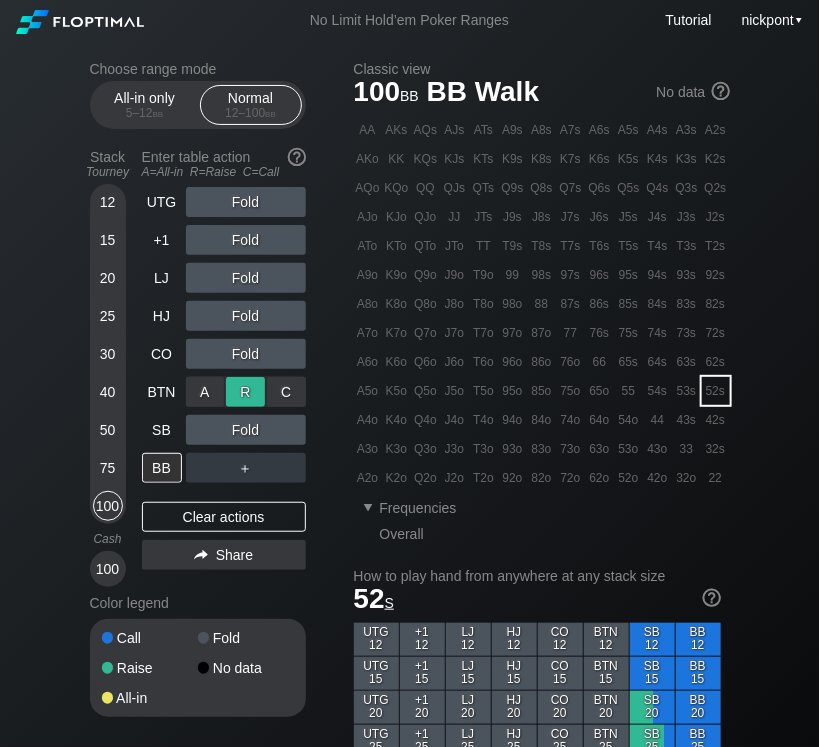 click on "R ✕" at bounding box center [245, 392] 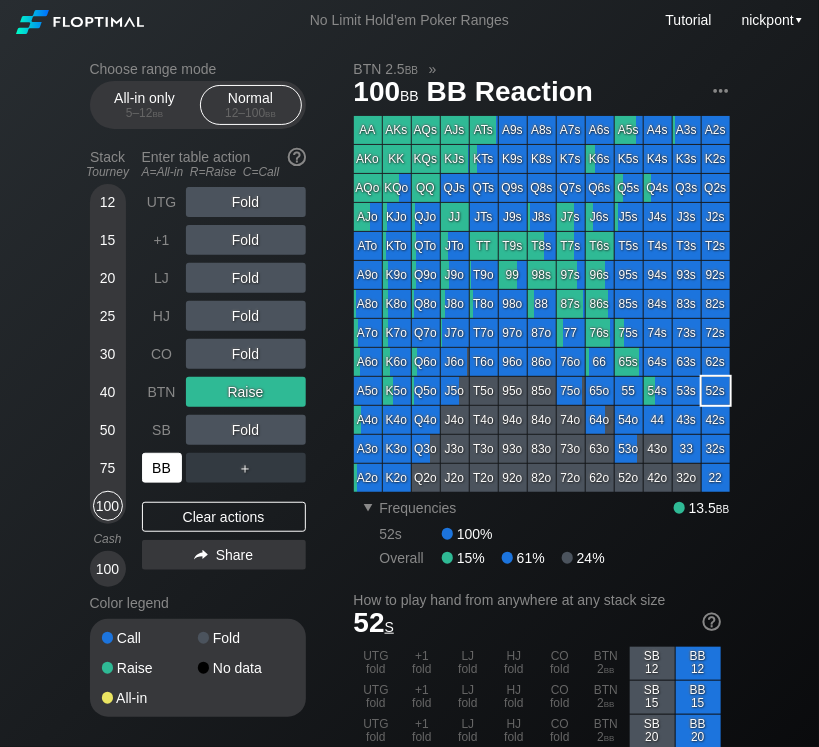 click on "BB" at bounding box center [162, 468] 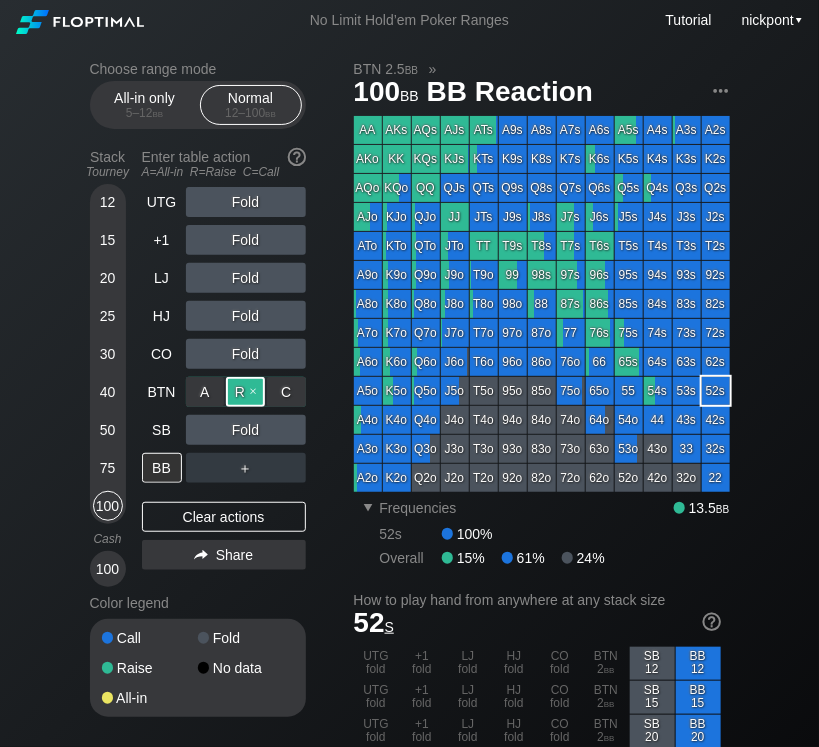 click on "R ✕" at bounding box center (245, 392) 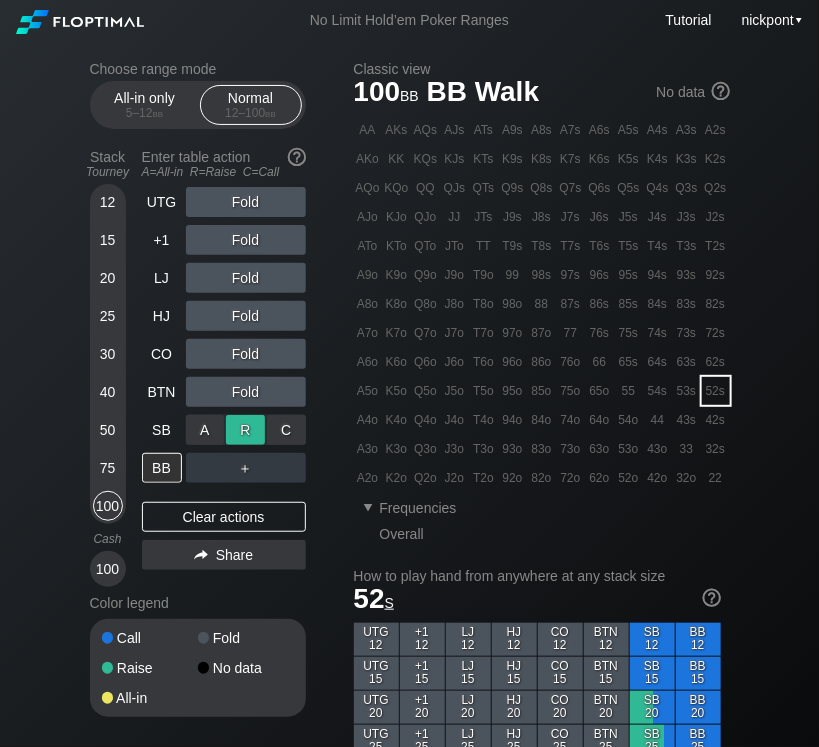 click on "R ✕" at bounding box center [245, 430] 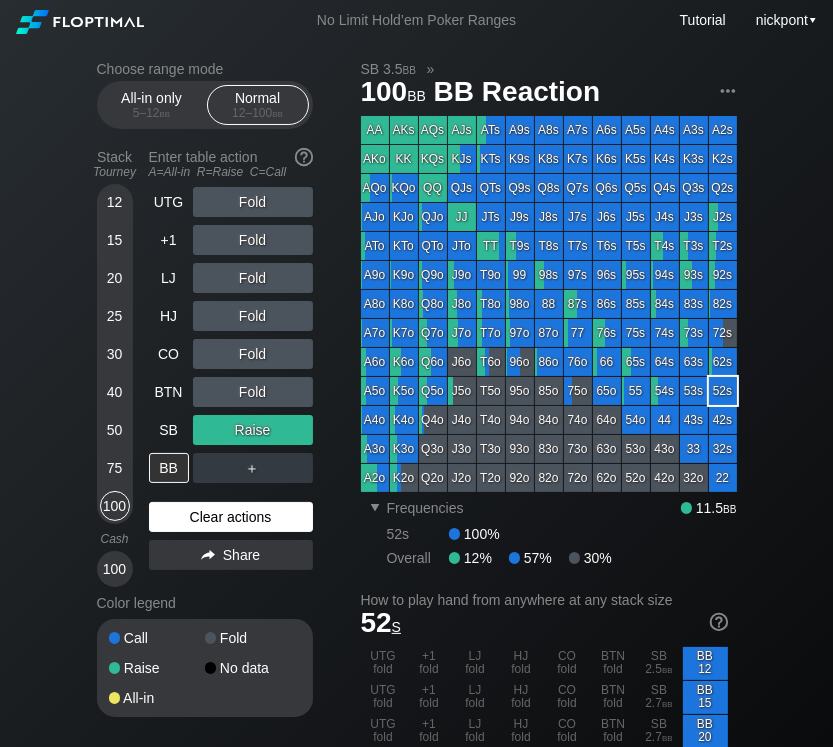 click on "Clear actions" at bounding box center (231, 517) 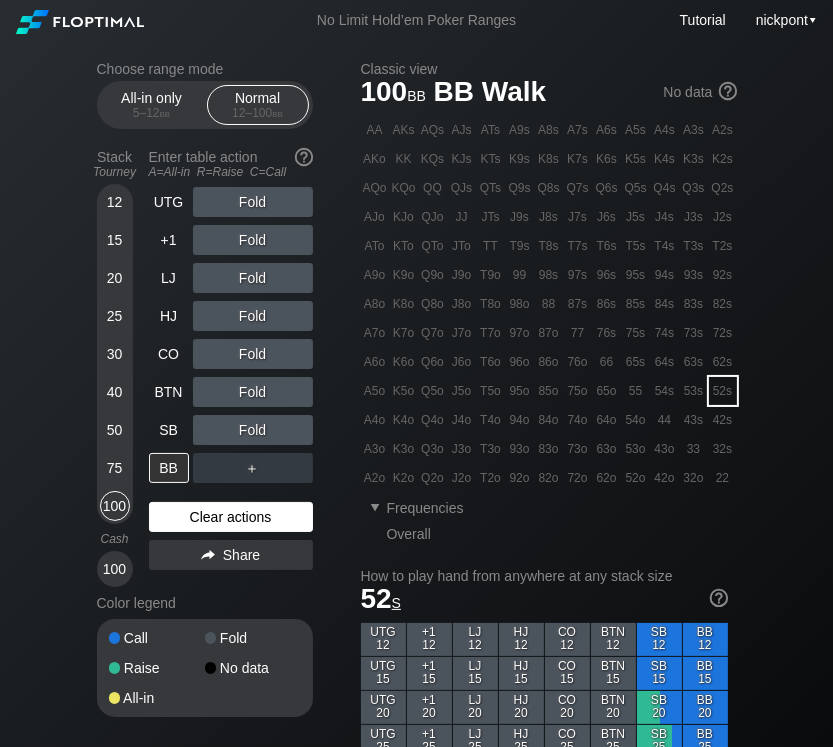 click on "Clear actions" at bounding box center [231, 517] 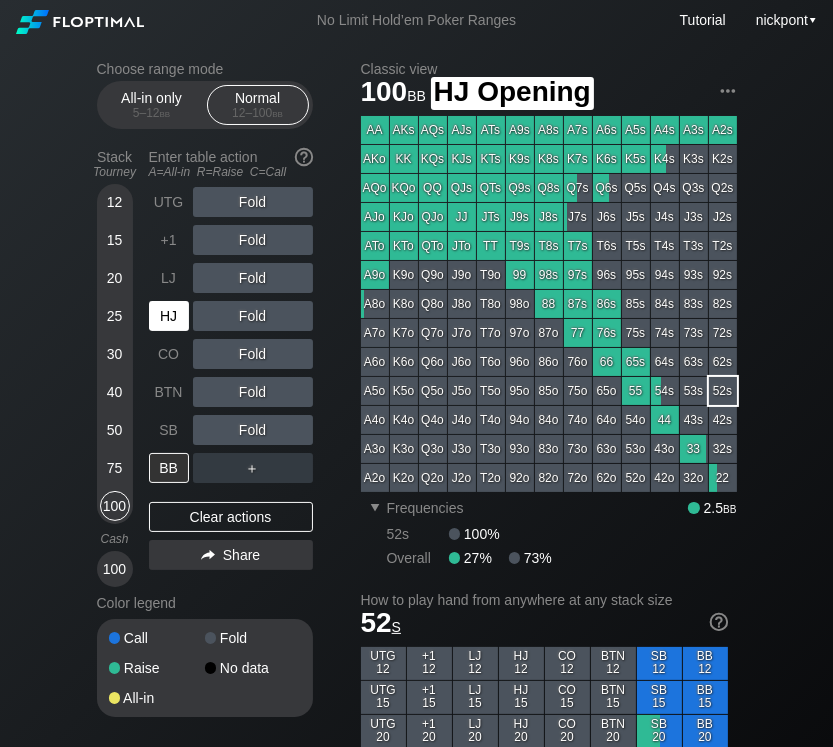 click on "HJ" at bounding box center (169, 316) 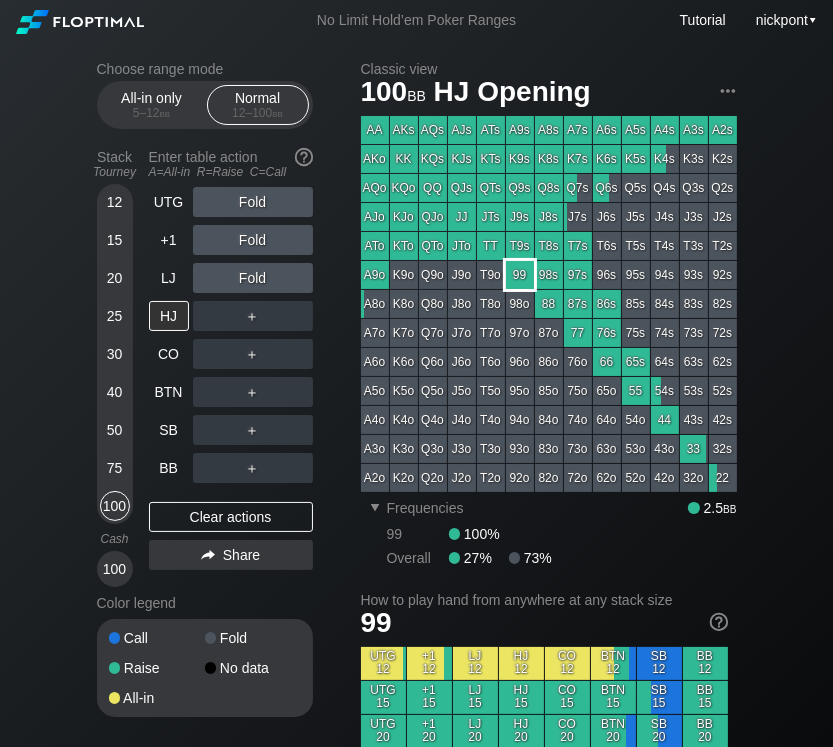 click on "99" at bounding box center (520, 275) 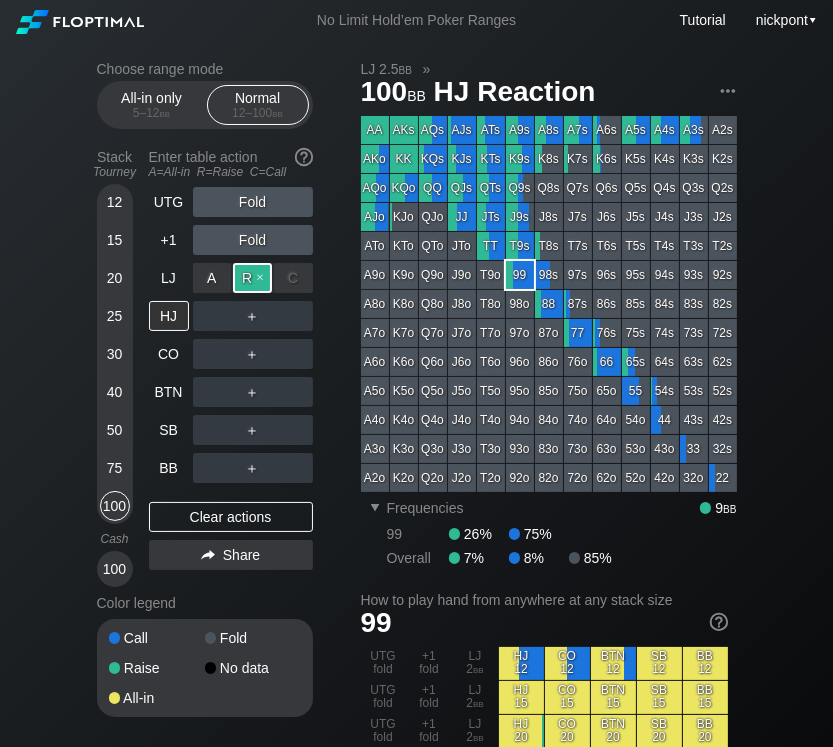 click on "R ✕" at bounding box center [252, 278] 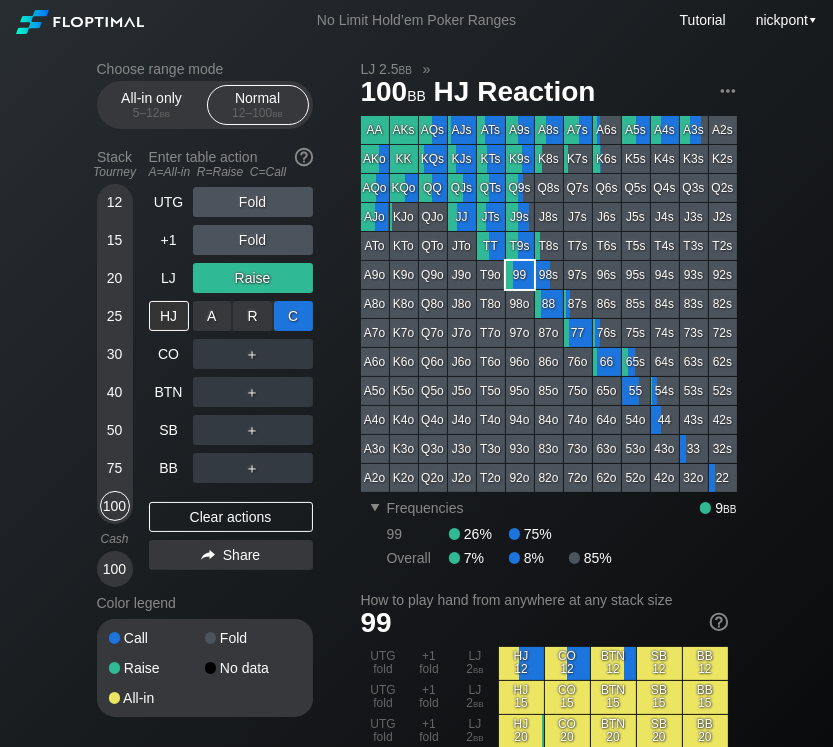 click on "C ✕" at bounding box center (293, 316) 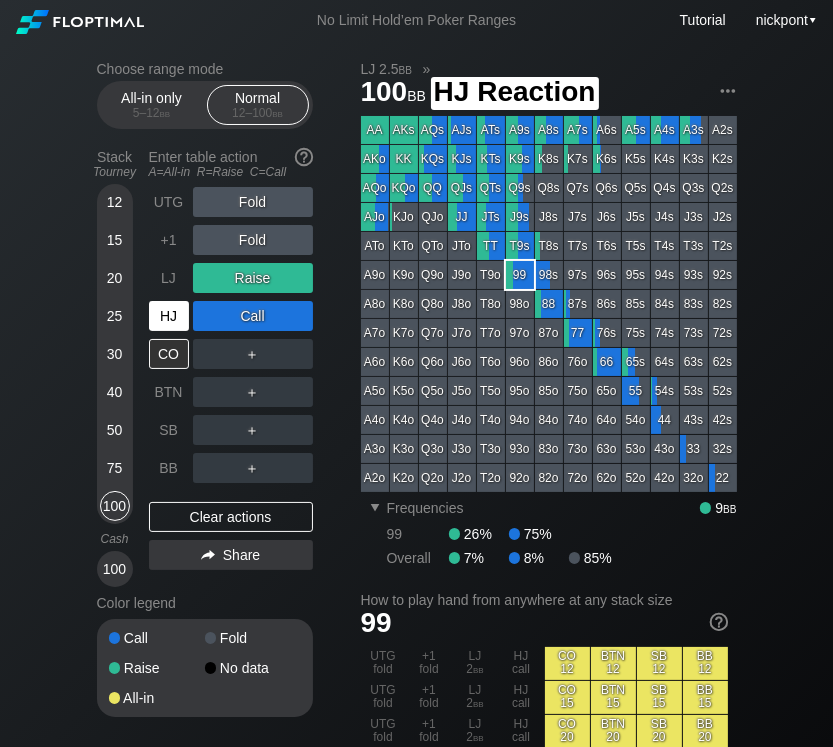 click on "HJ" at bounding box center (169, 316) 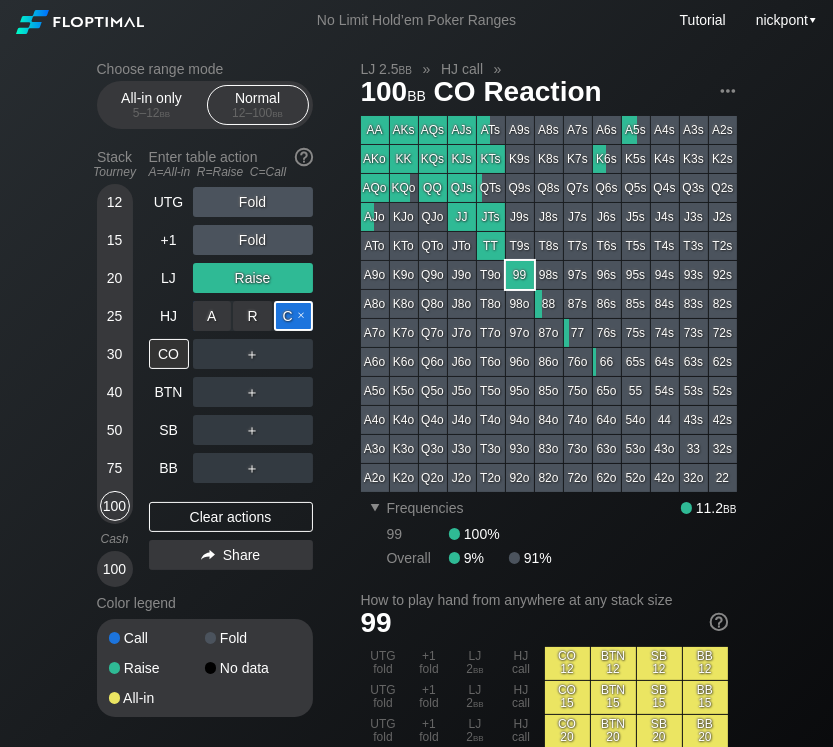 click on "C ✕" at bounding box center (293, 316) 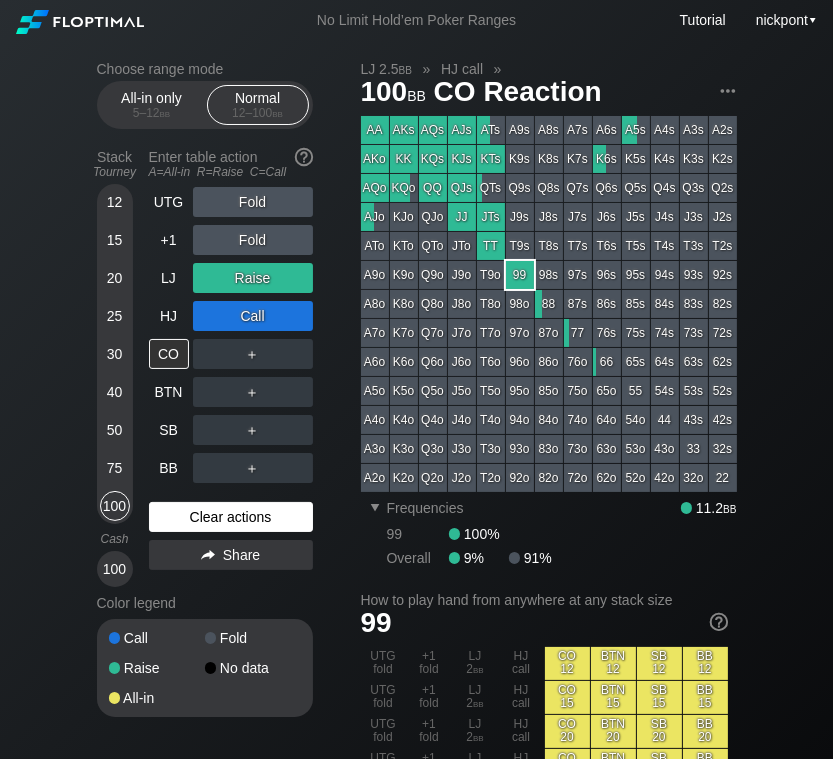 click on "Clear actions" at bounding box center [231, 517] 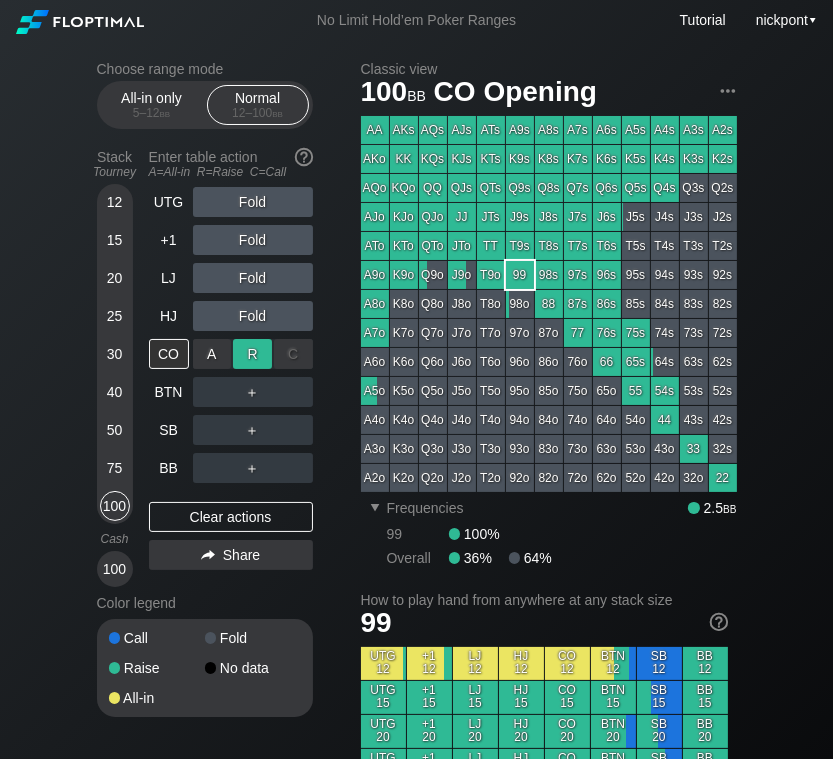 click on "R ✕" at bounding box center (252, 354) 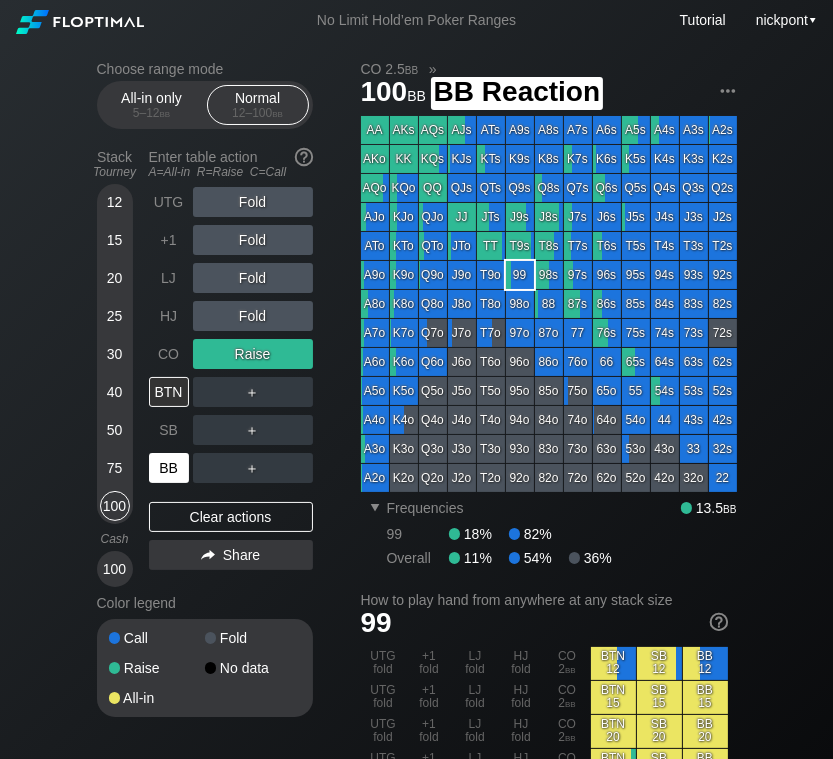 click on "BB" at bounding box center (169, 468) 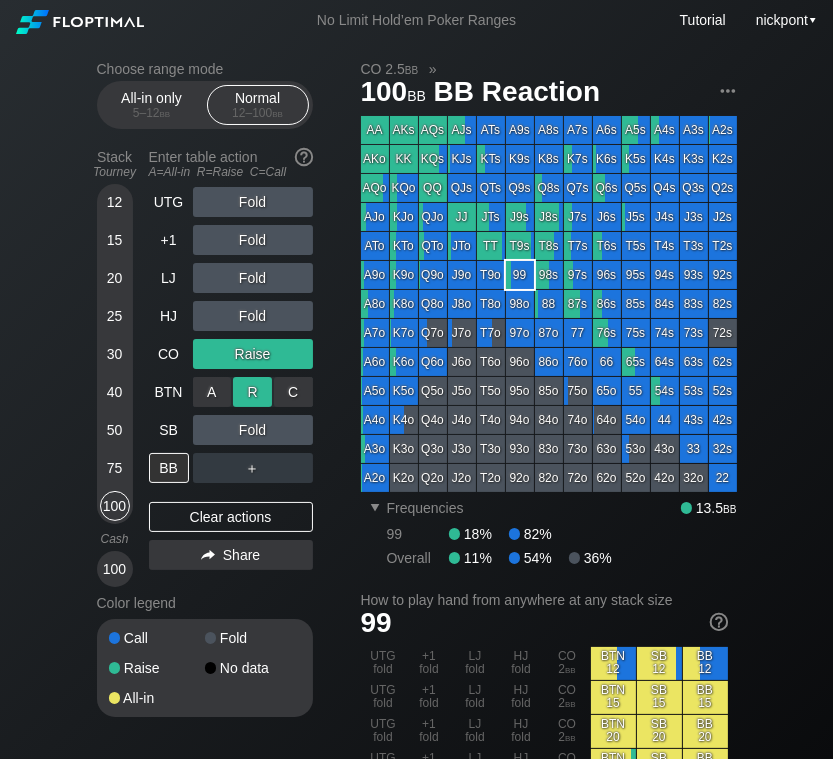 click on "R ✕" at bounding box center (252, 392) 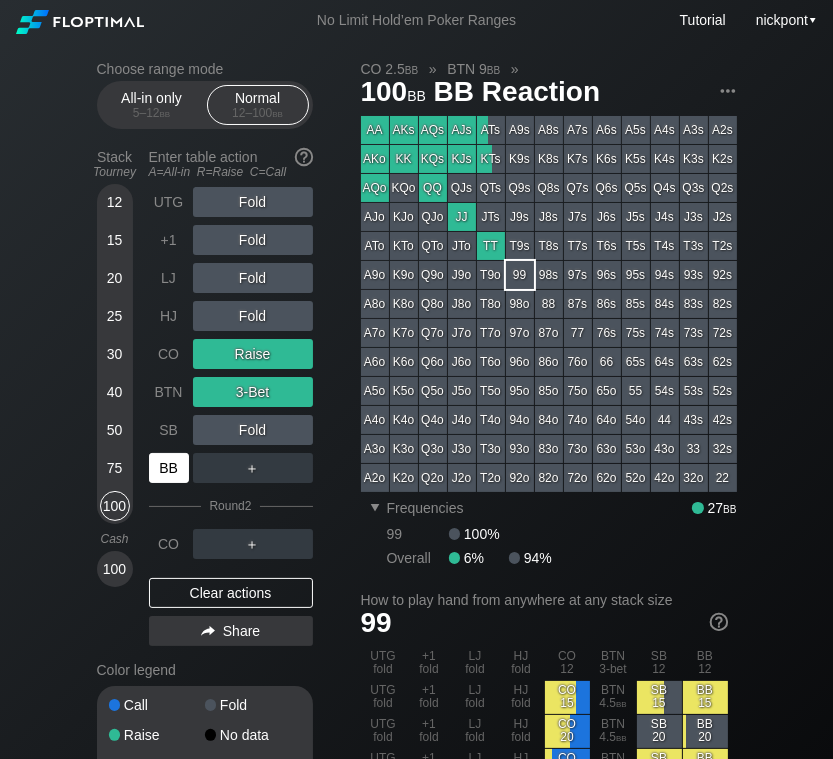 click on "BB" at bounding box center [169, 468] 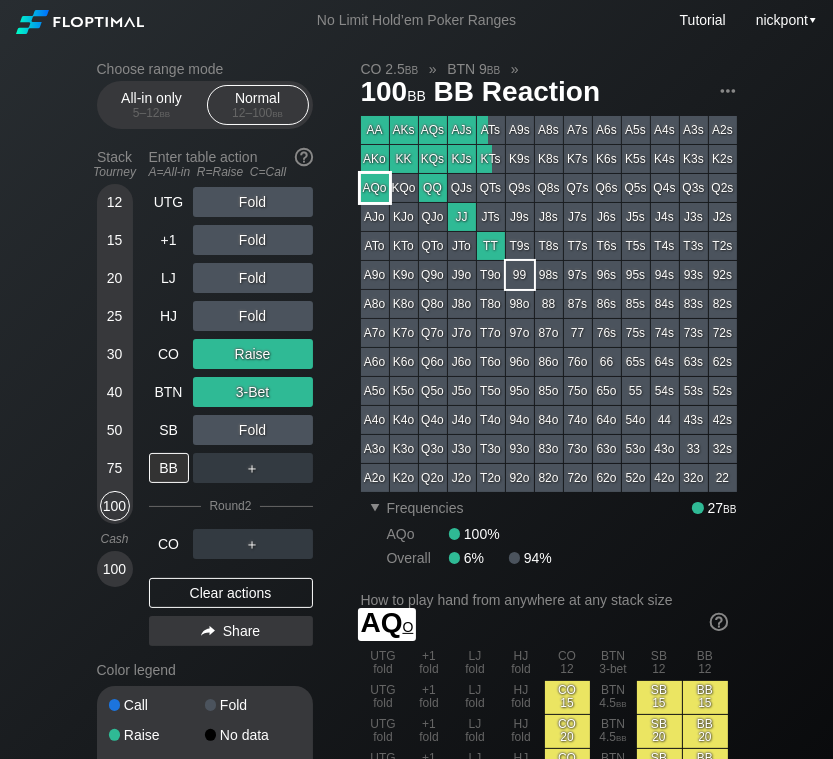 click on "AQo" at bounding box center [375, 188] 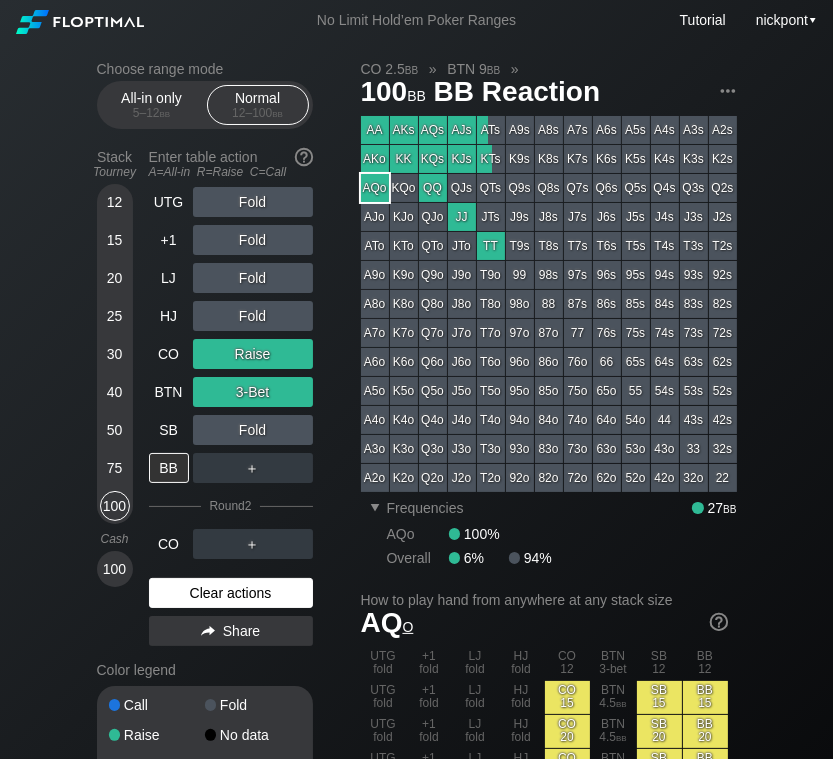 click on "Clear actions" at bounding box center [231, 593] 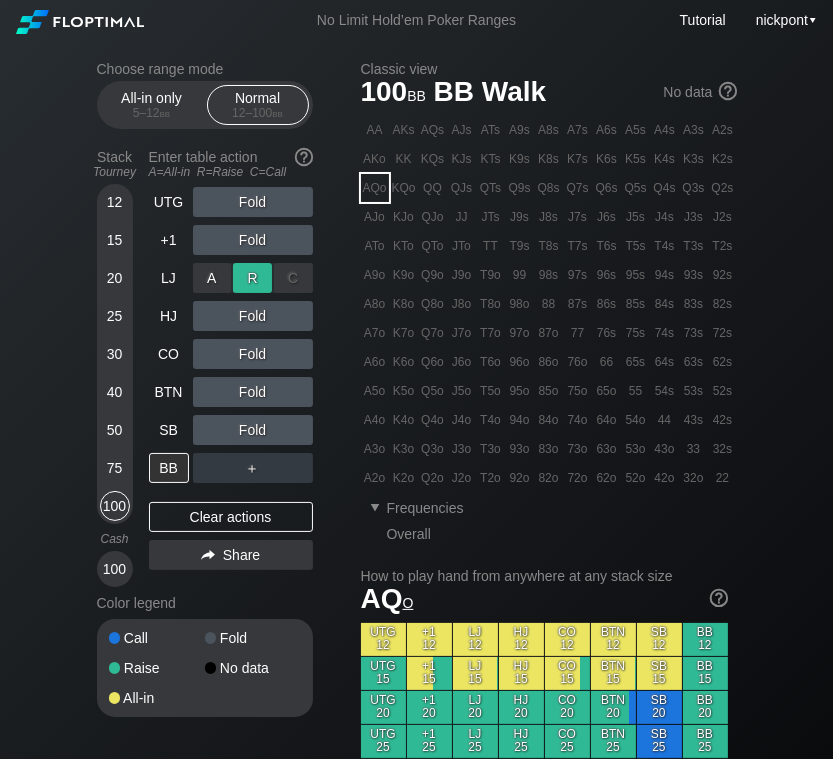 click on "R ✕" at bounding box center (252, 278) 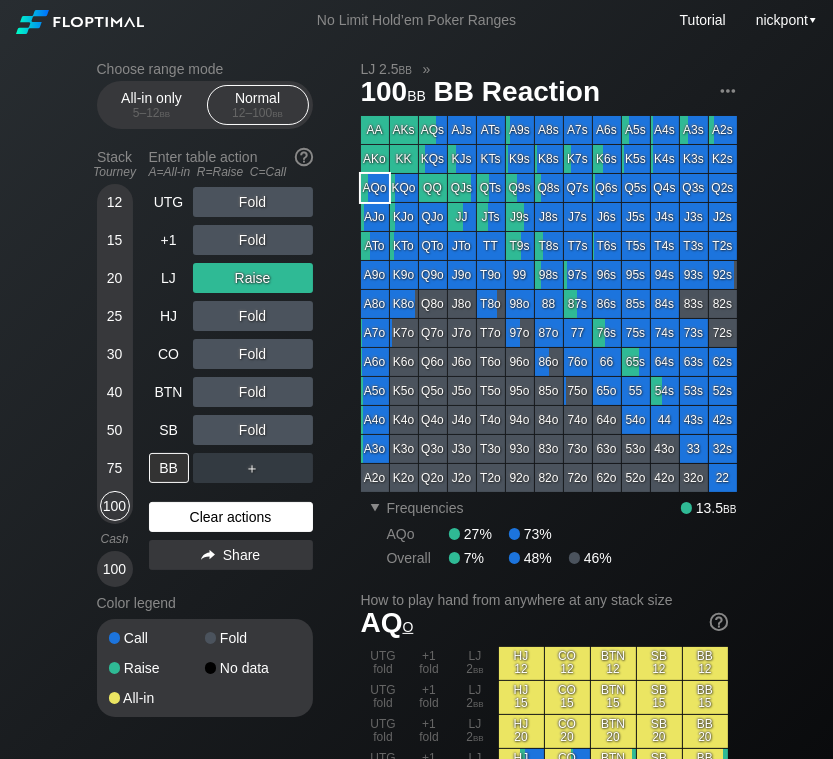 click on "Clear actions" at bounding box center (231, 517) 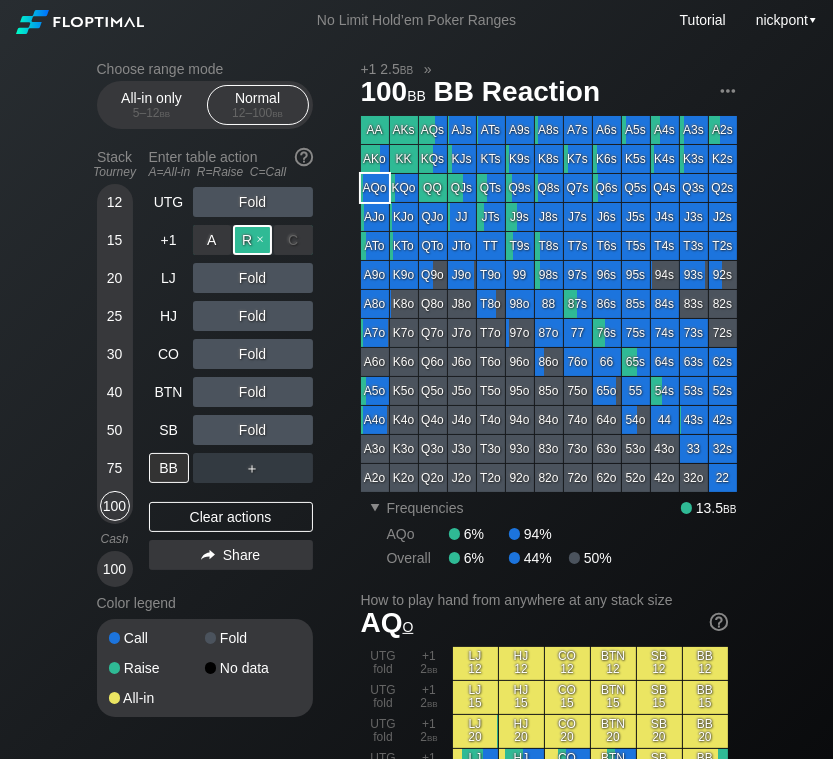 click on "R ✕" at bounding box center [252, 240] 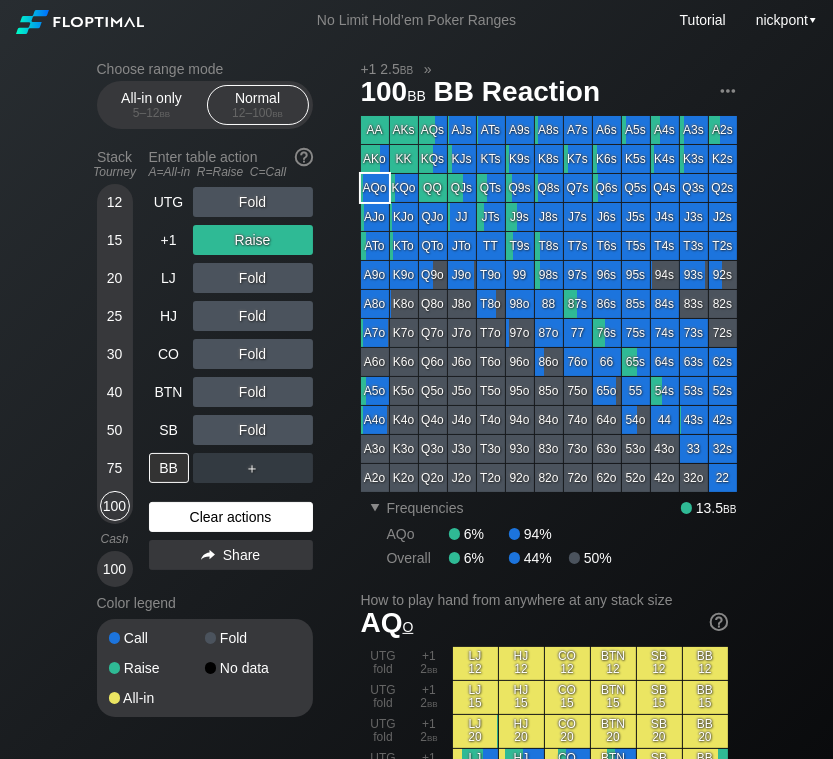 click on "Clear actions" at bounding box center (231, 517) 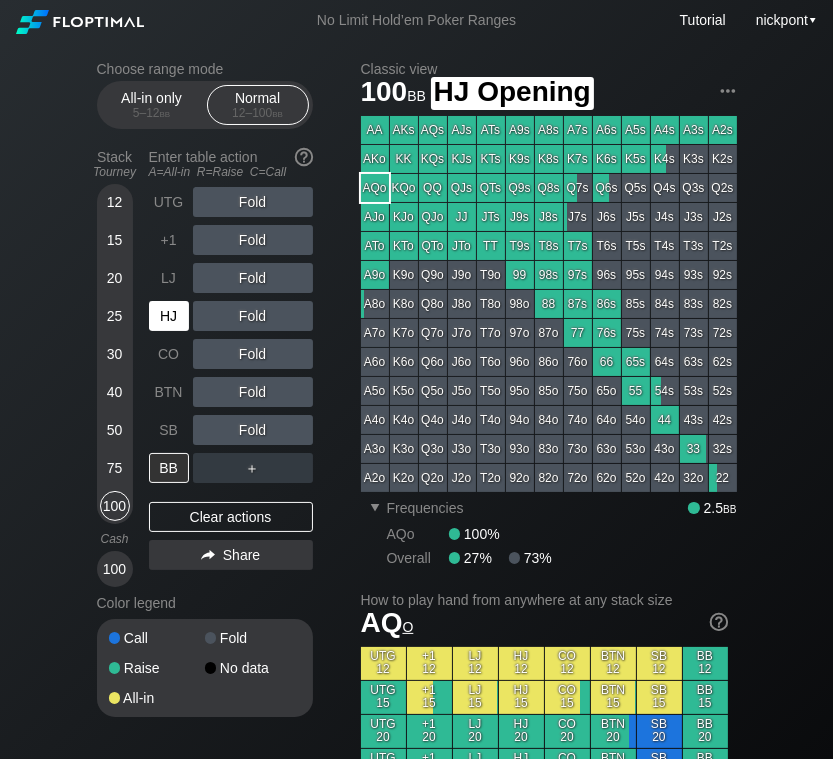 click on "HJ" at bounding box center (169, 316) 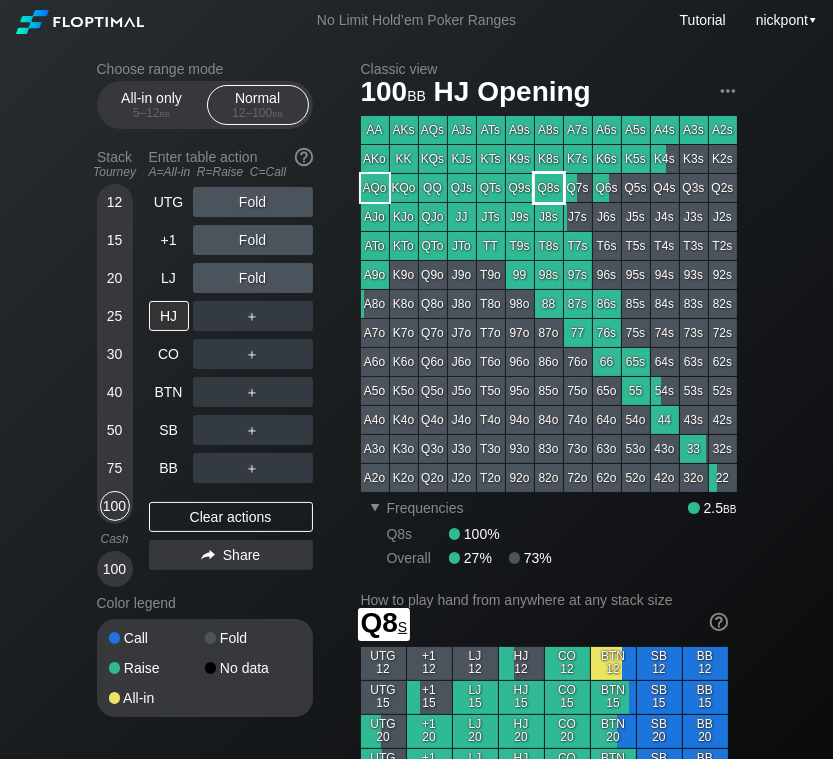 click on "Q8s" at bounding box center [549, 188] 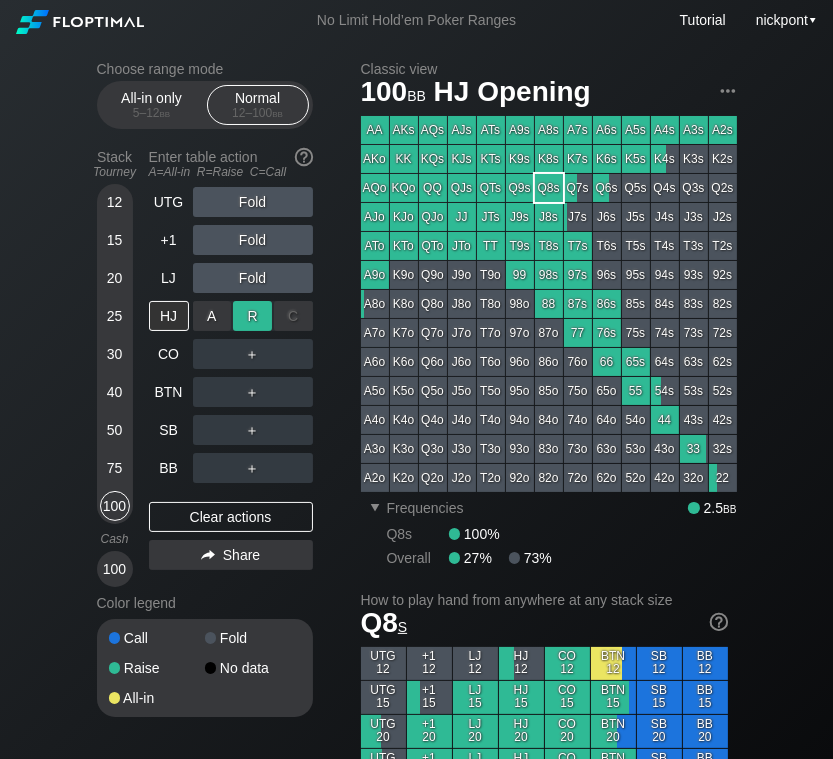 click on "R ✕" at bounding box center [252, 316] 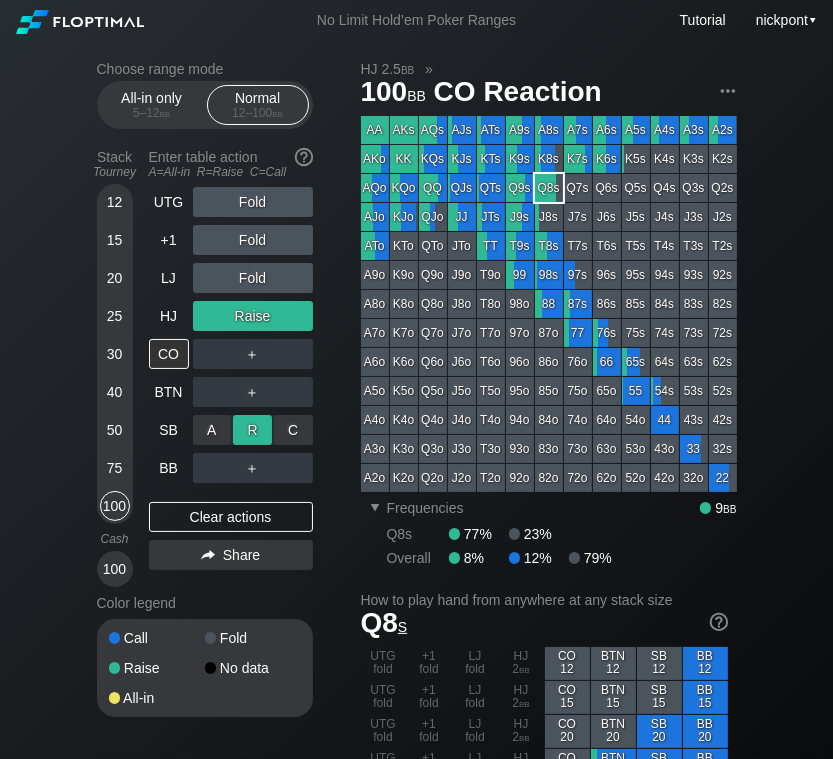 click on "R ✕" at bounding box center (252, 430) 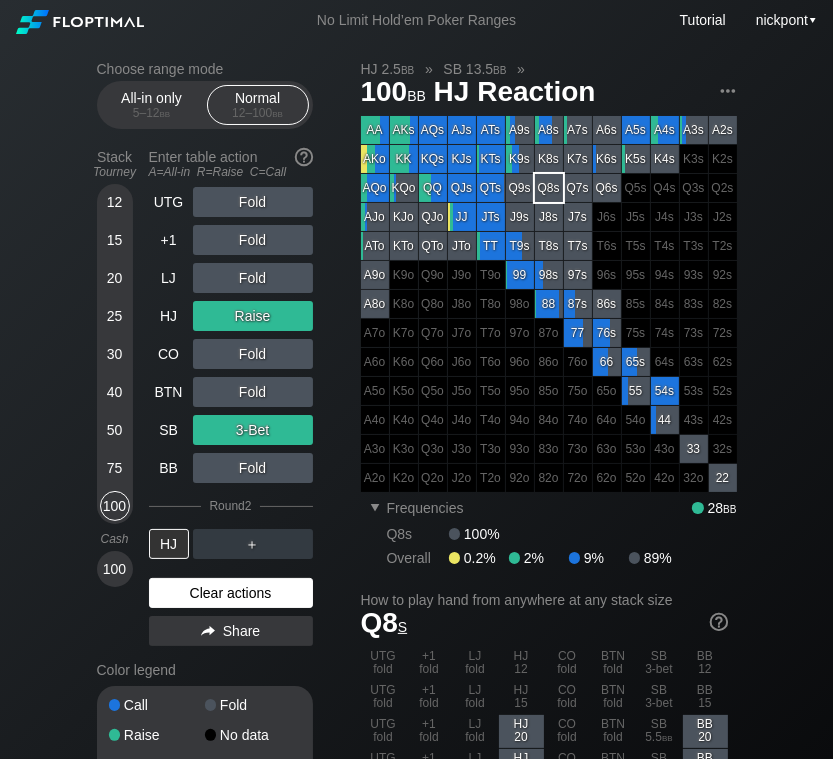 click on "Clear actions" at bounding box center (231, 593) 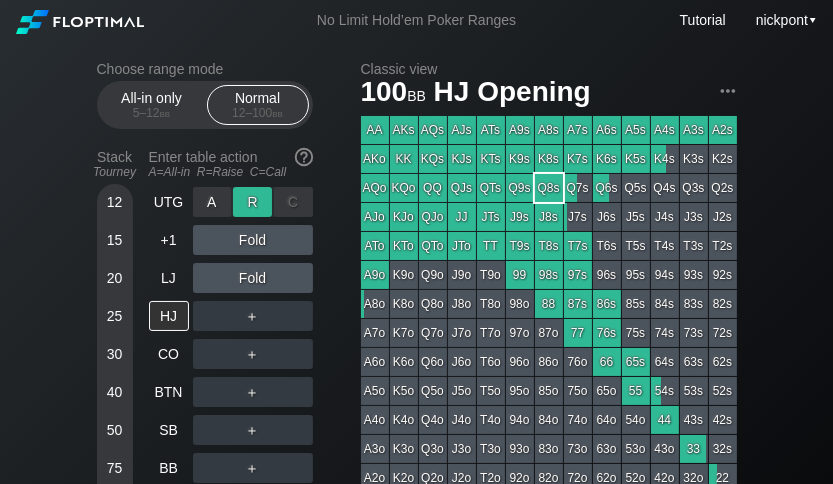 click on "R ✕" at bounding box center [252, 202] 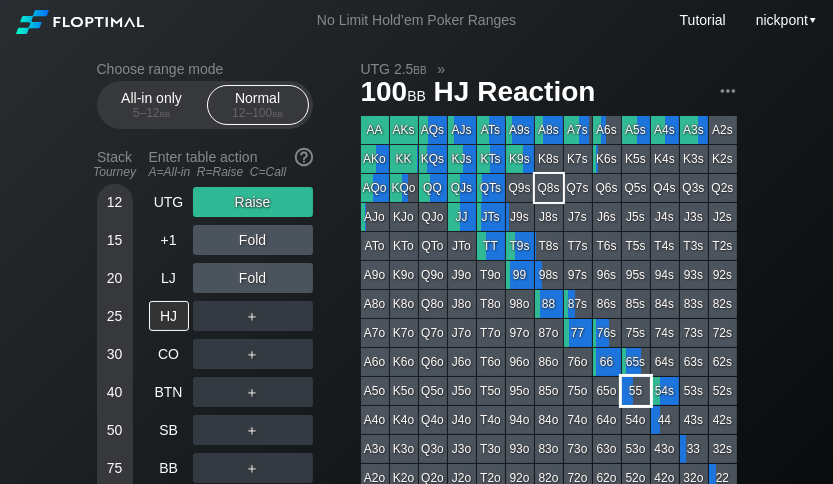 click on "55" at bounding box center [636, 391] 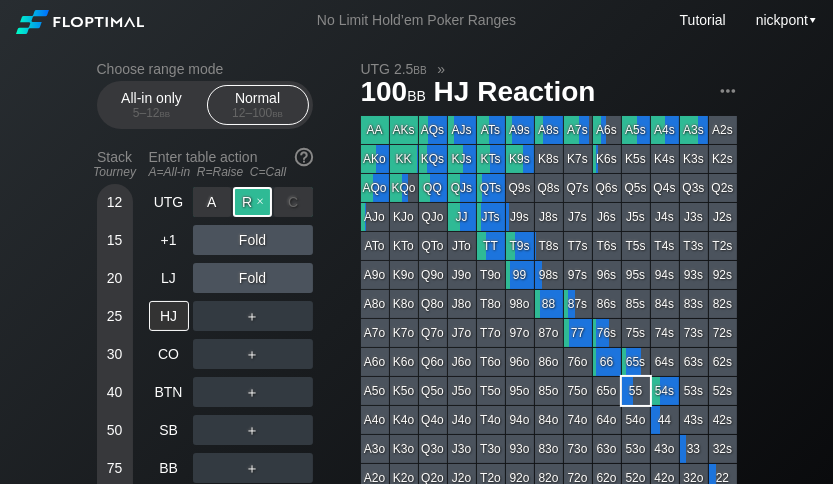 click on "R ✕" at bounding box center (252, 202) 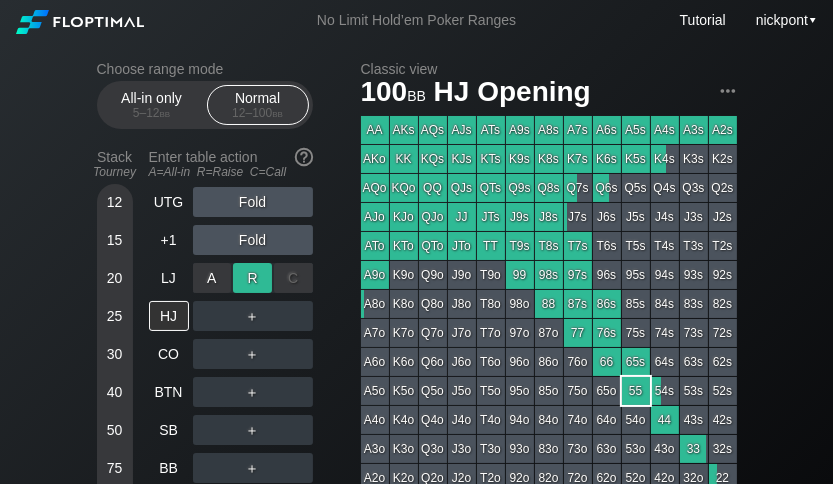 click on "R ✕" at bounding box center (252, 278) 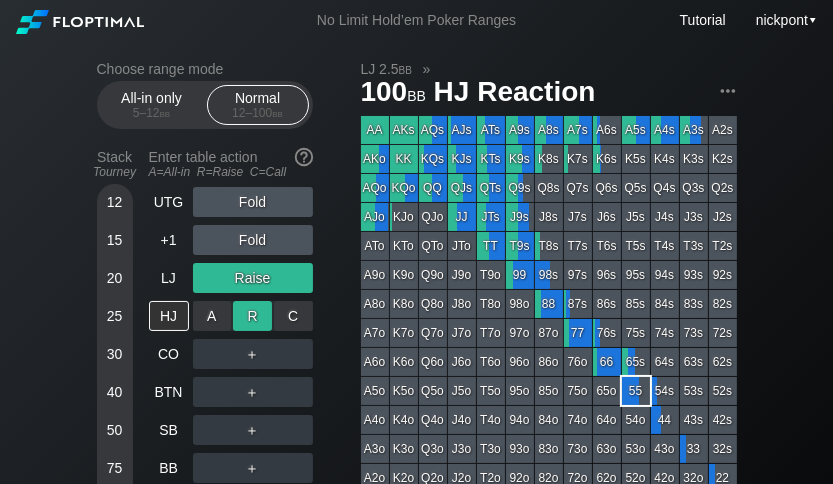 scroll, scrollTop: 94, scrollLeft: 0, axis: vertical 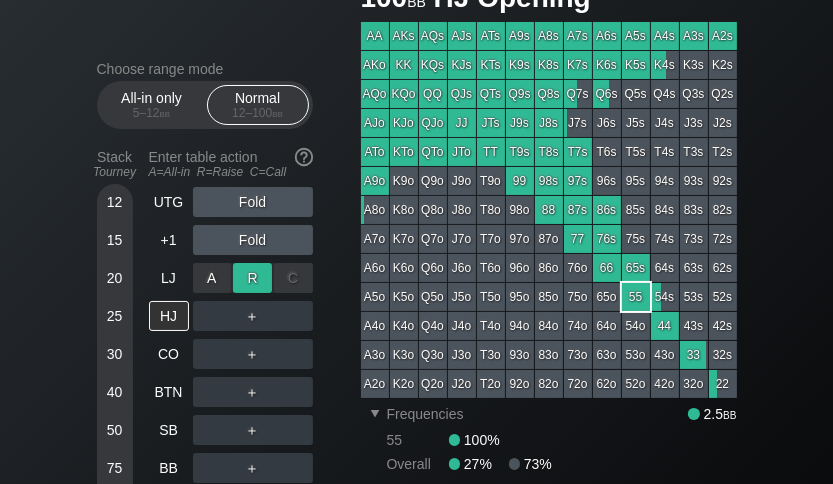 click on "R ✕" at bounding box center [252, 278] 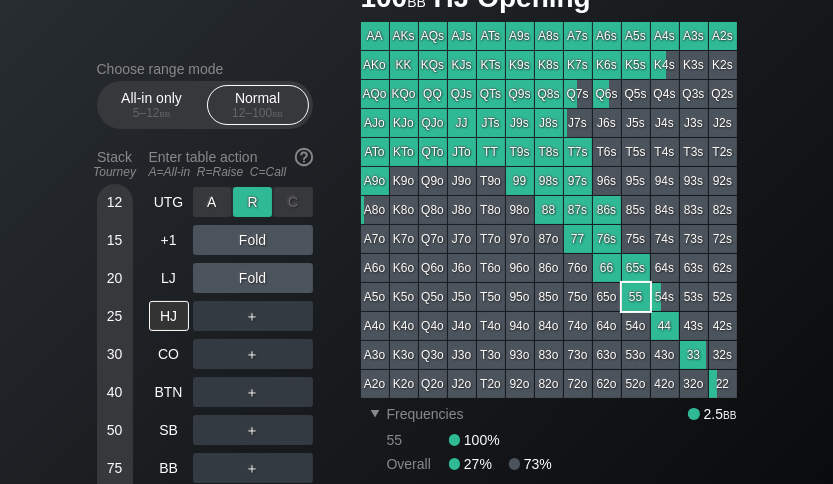 click on "R ✕" at bounding box center [252, 202] 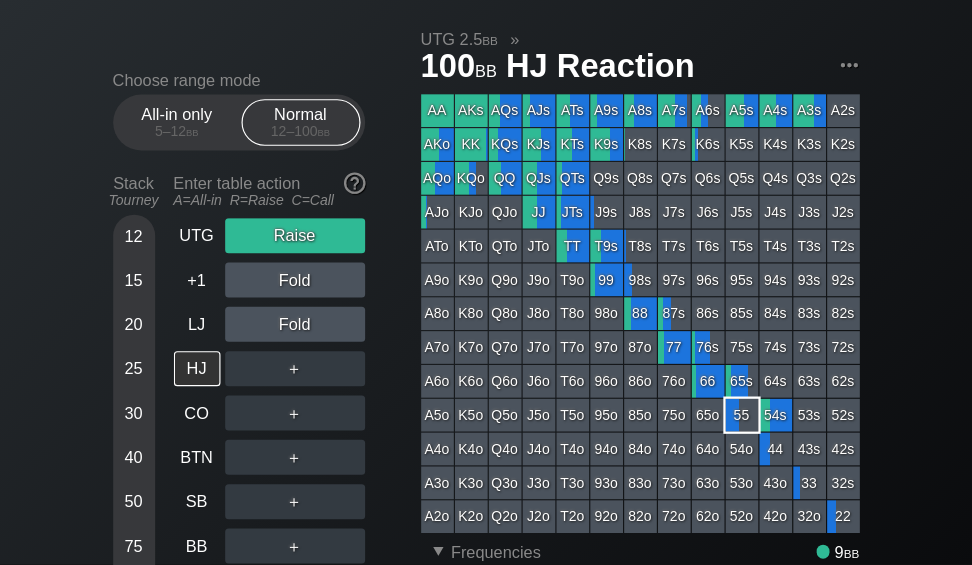 scroll, scrollTop: 35, scrollLeft: 0, axis: vertical 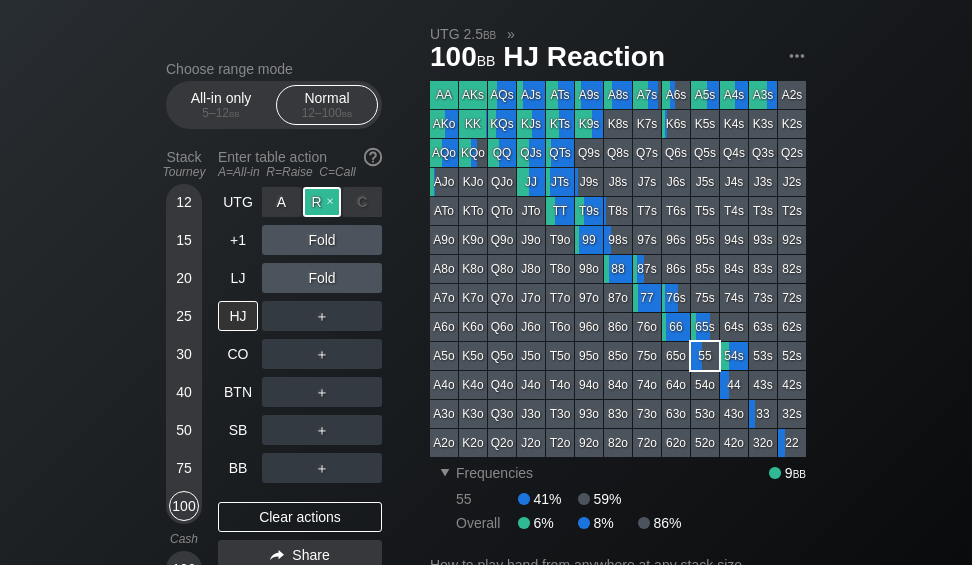 click on "R ✕" at bounding box center [322, 202] 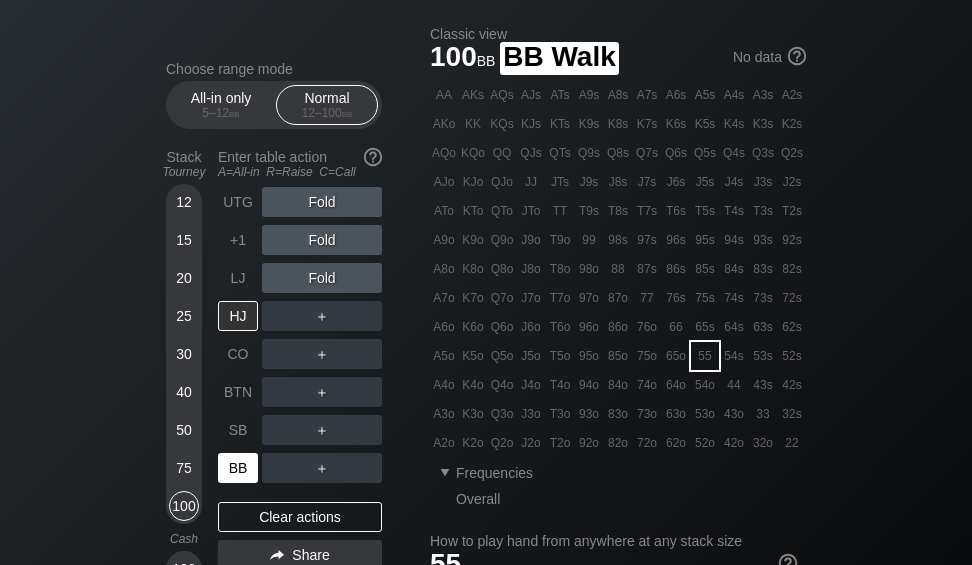 click on "BB" at bounding box center [238, 468] 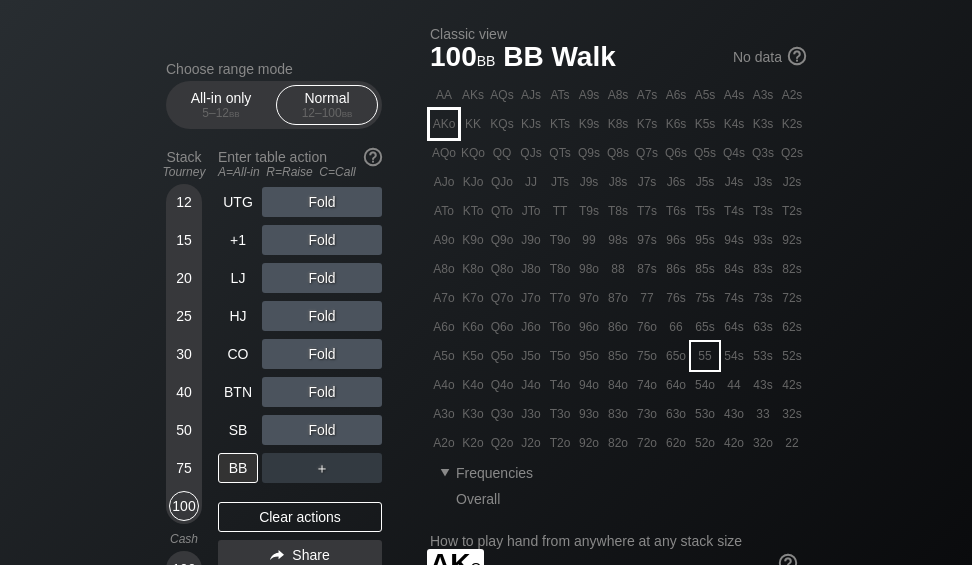 click on "AKo" at bounding box center (444, 124) 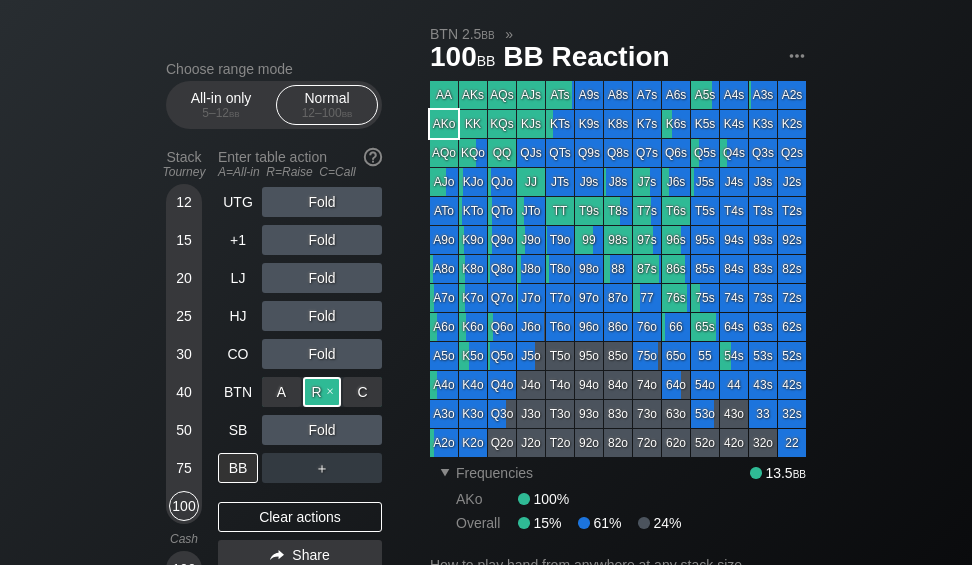 click on "R ✕" at bounding box center (322, 392) 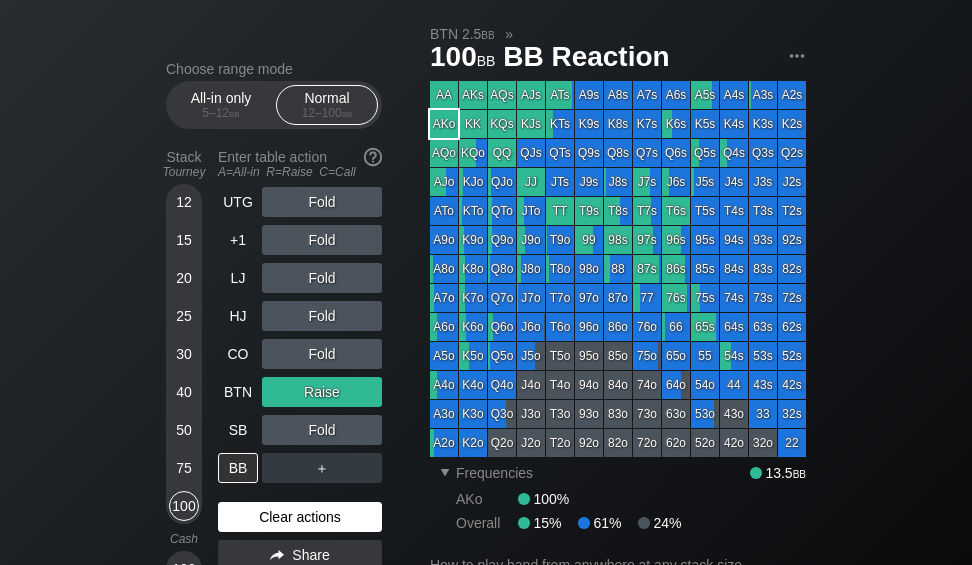 click on "Clear actions" at bounding box center (300, 517) 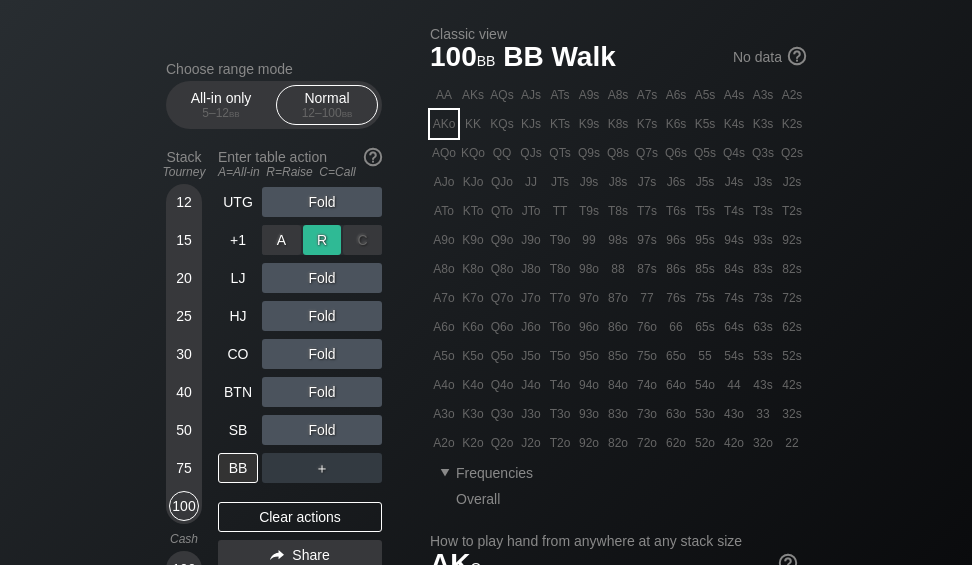 click on "R ✕" at bounding box center (322, 240) 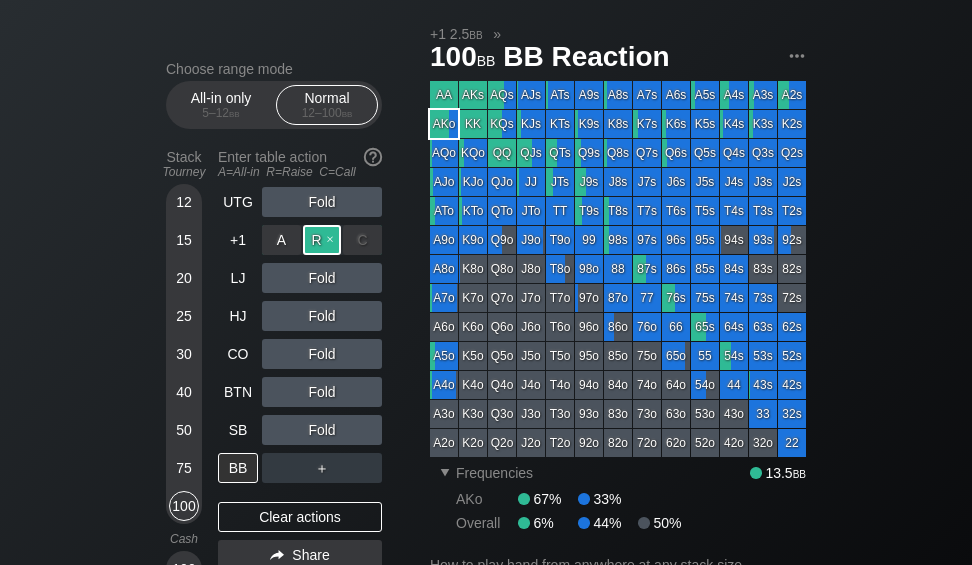 click on "R ✕" at bounding box center (322, 240) 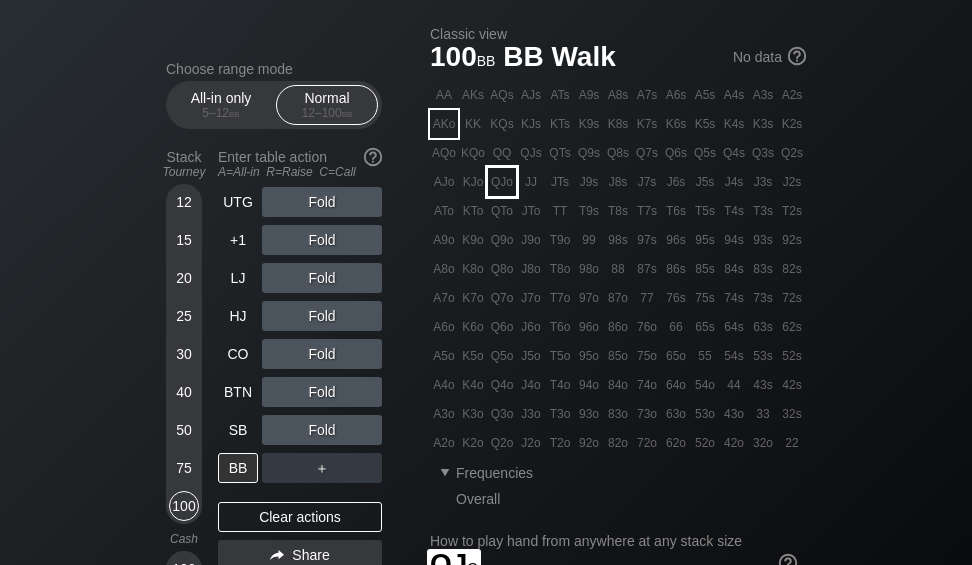 click on "QJo" at bounding box center [502, 182] 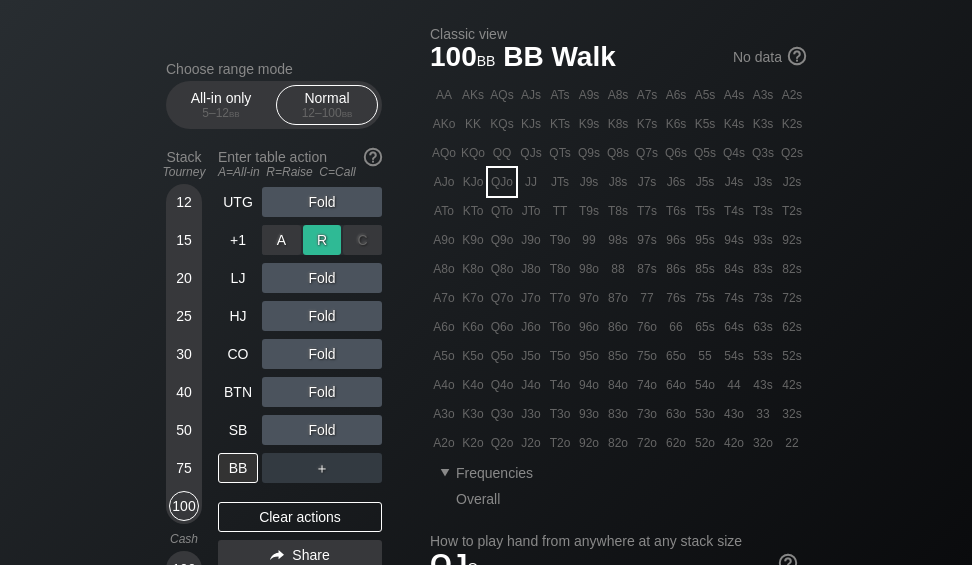 click on "R ✕" at bounding box center (322, 240) 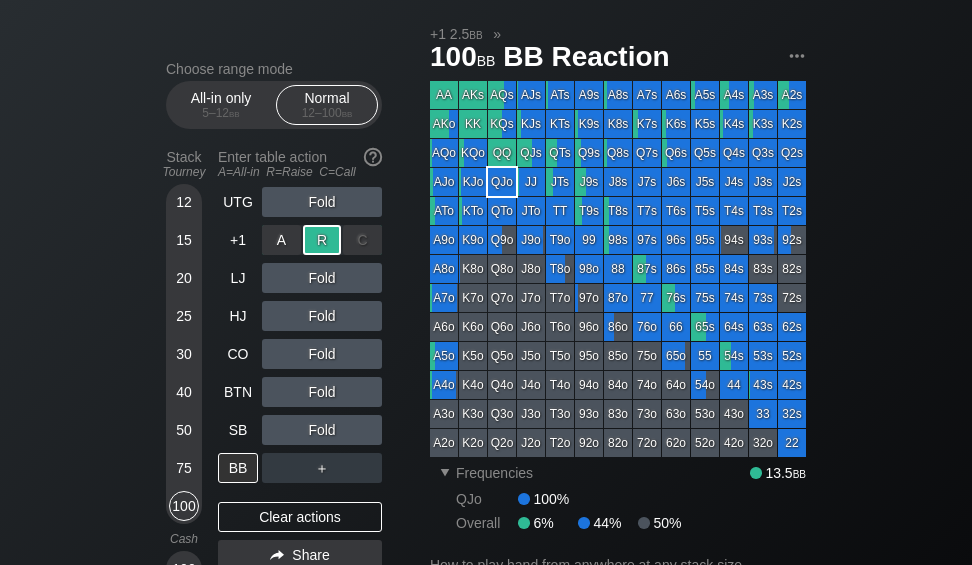 click on "R ✕" at bounding box center (322, 240) 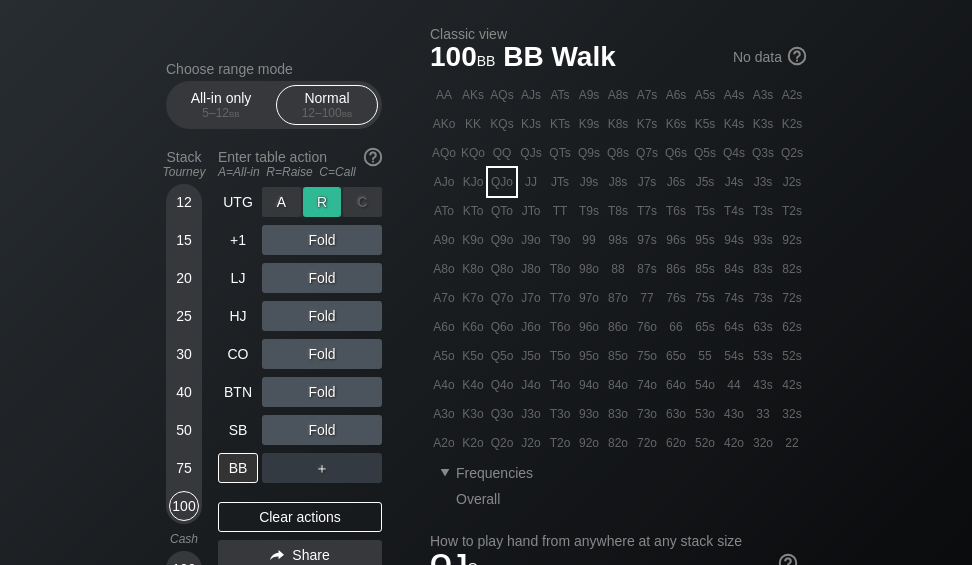 click on "R ✕" at bounding box center (322, 202) 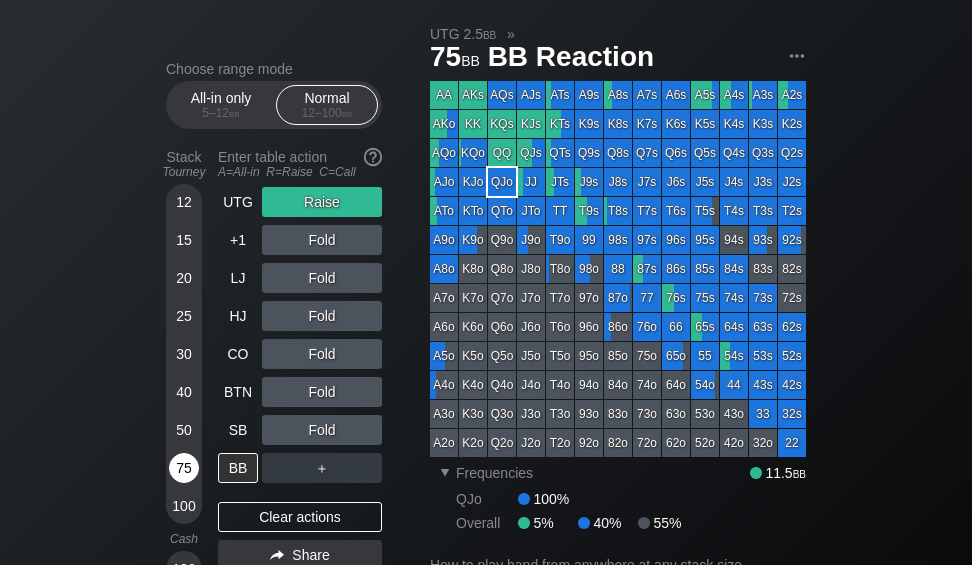 click on "75" at bounding box center [184, 468] 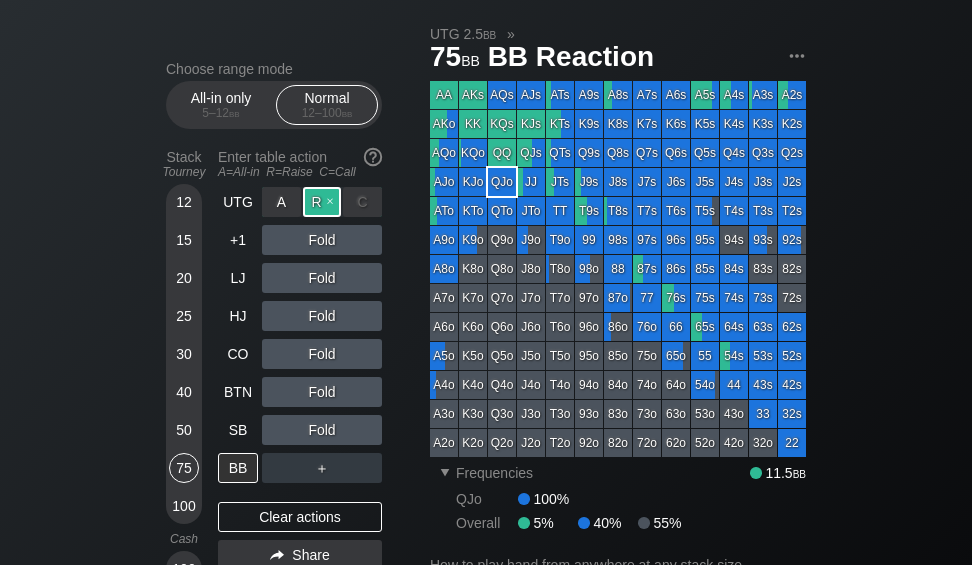 click on "R ✕" at bounding box center (322, 202) 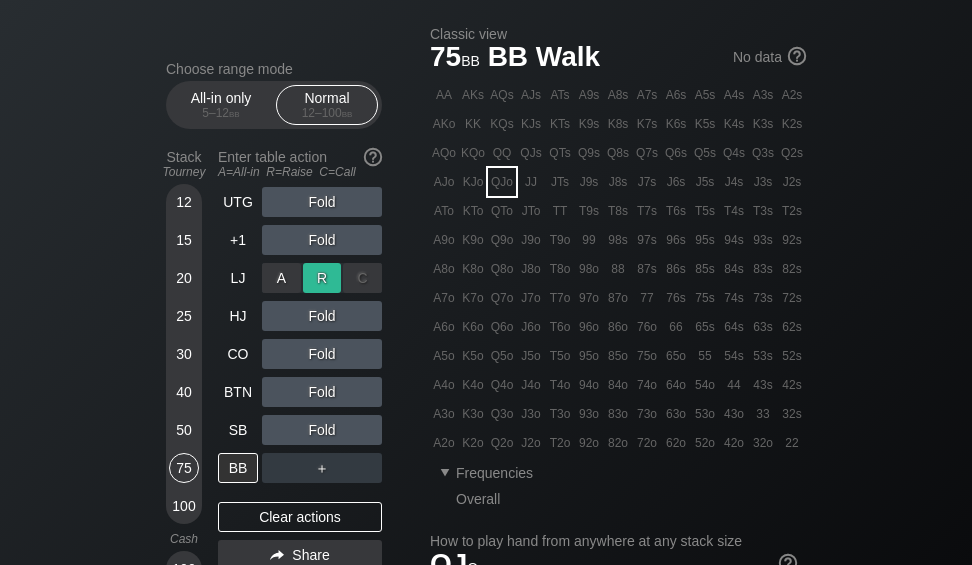 click on "R ✕" at bounding box center [322, 278] 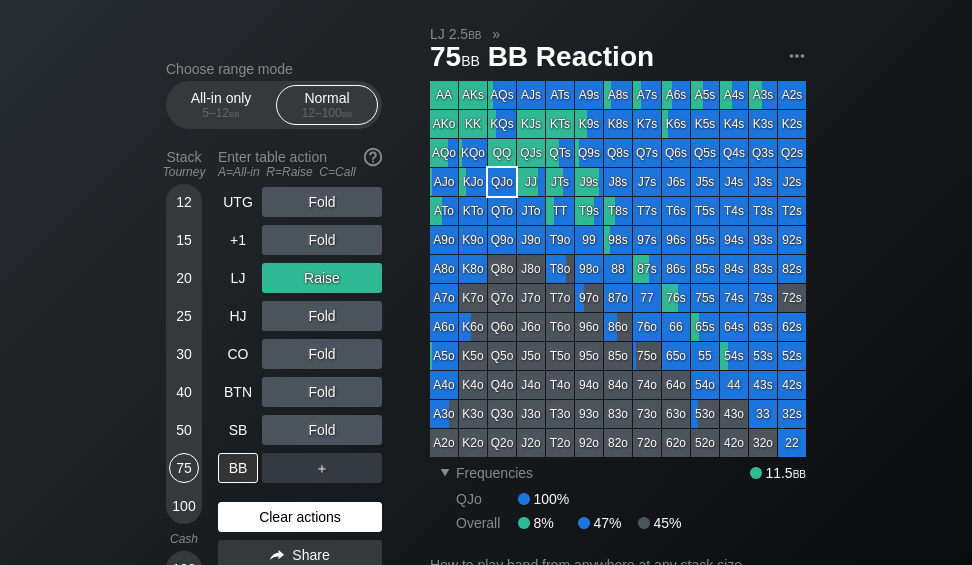 click on "Clear actions" at bounding box center (300, 517) 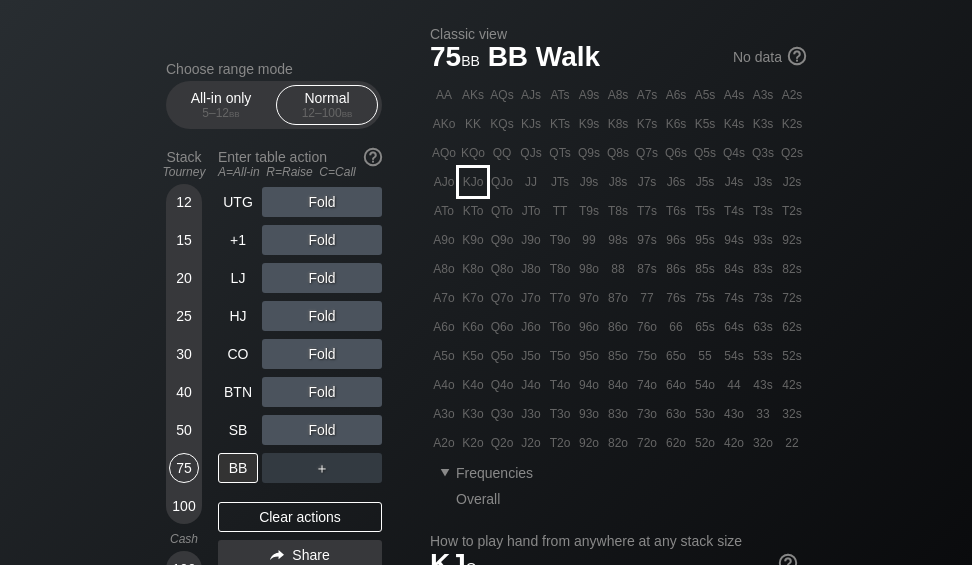 click on "KJo" at bounding box center [473, 182] 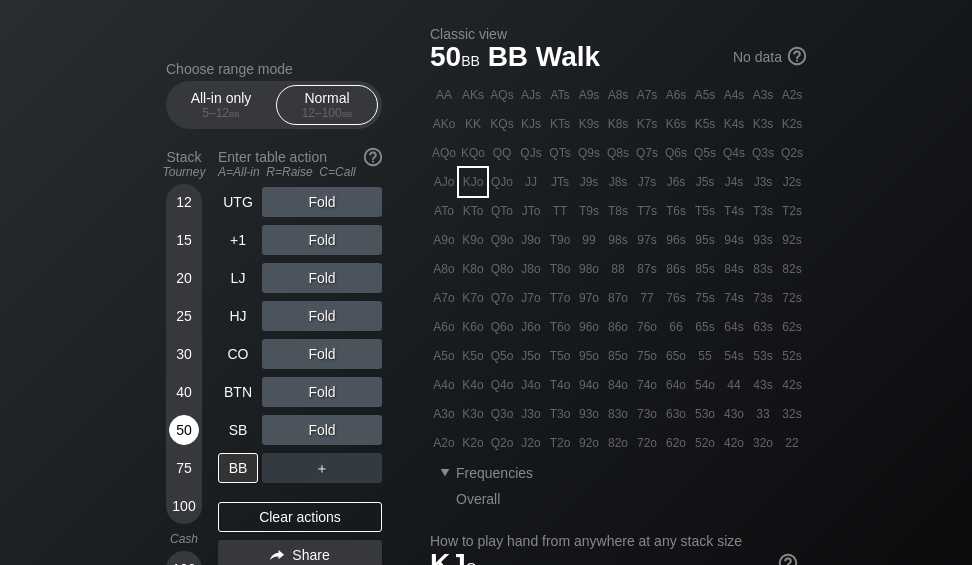 click on "50" at bounding box center (184, 430) 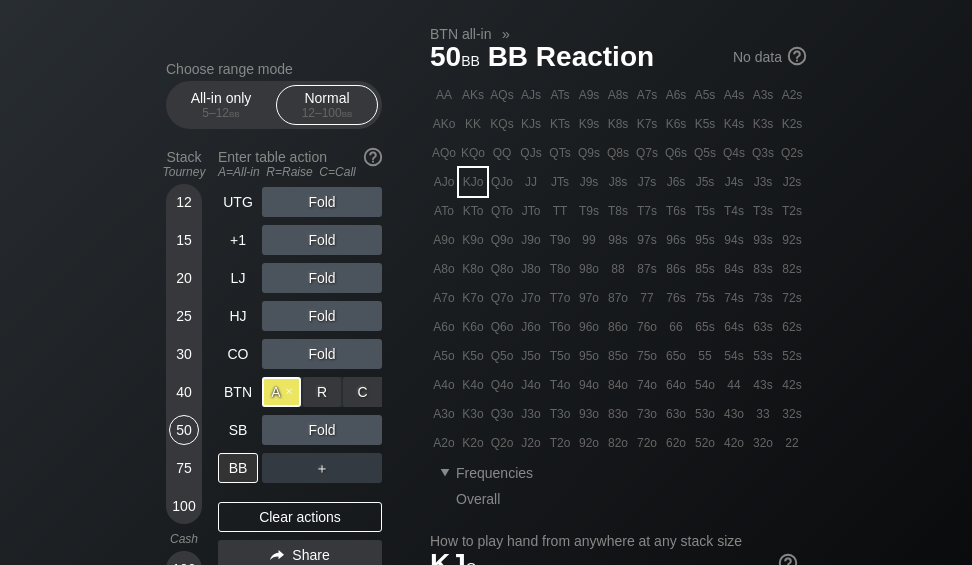 click on "A ✕" at bounding box center (281, 392) 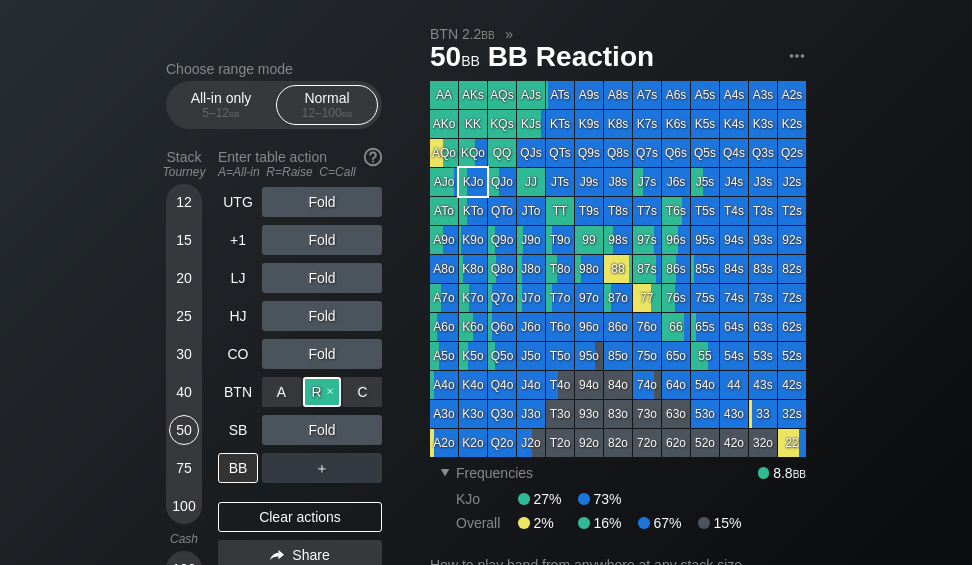 click on "R ✕" at bounding box center [322, 392] 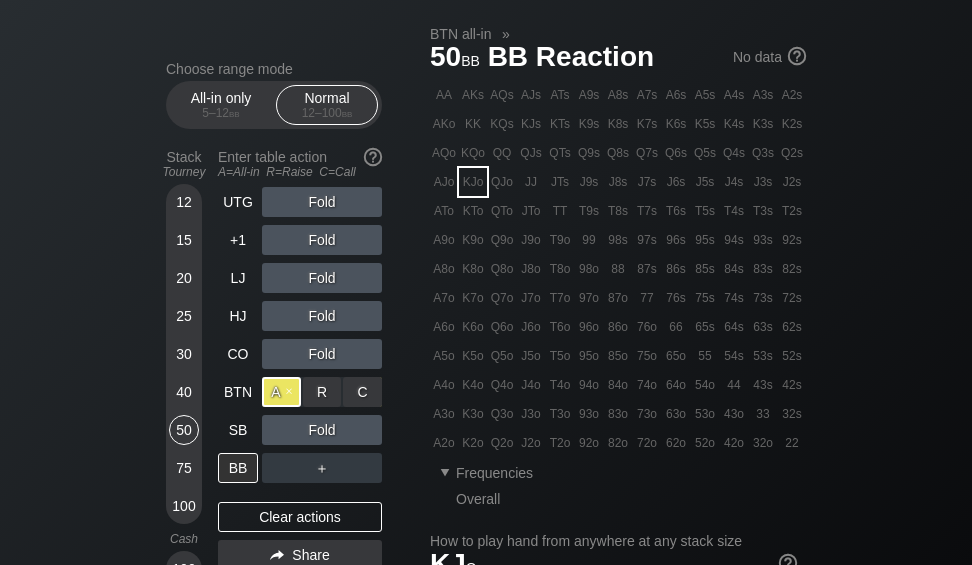 click on "A ✕" at bounding box center (281, 392) 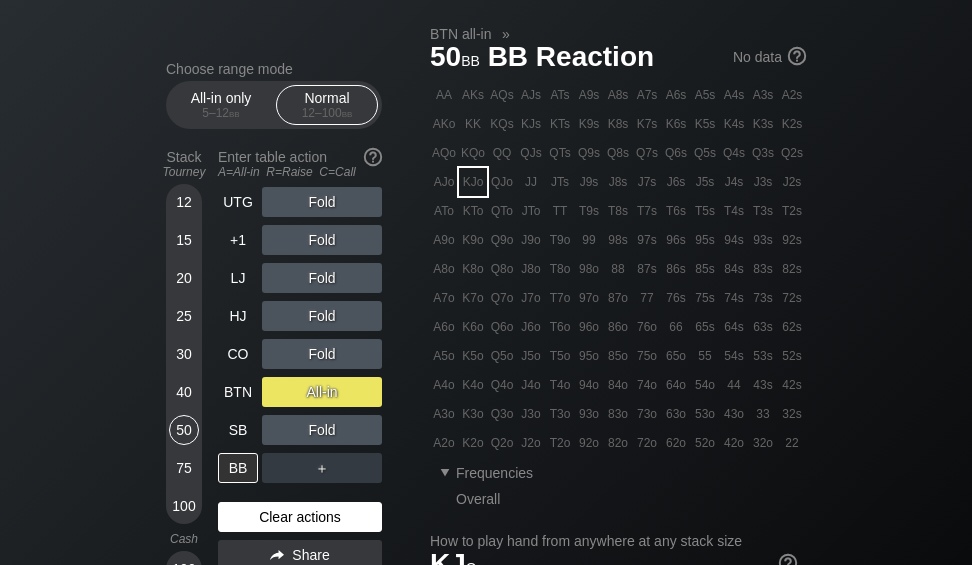 click on "Clear actions" at bounding box center [300, 517] 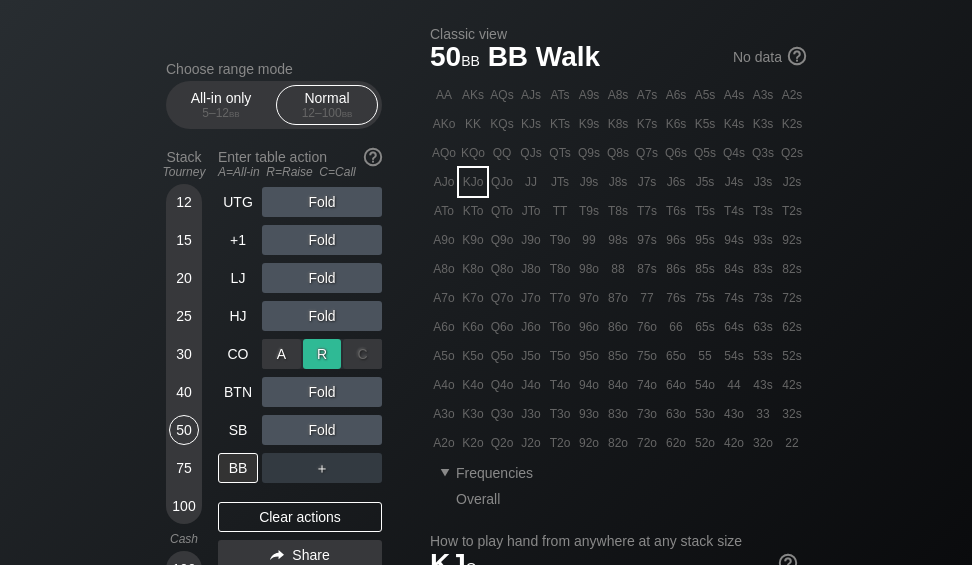 click on "R ✕" at bounding box center [322, 354] 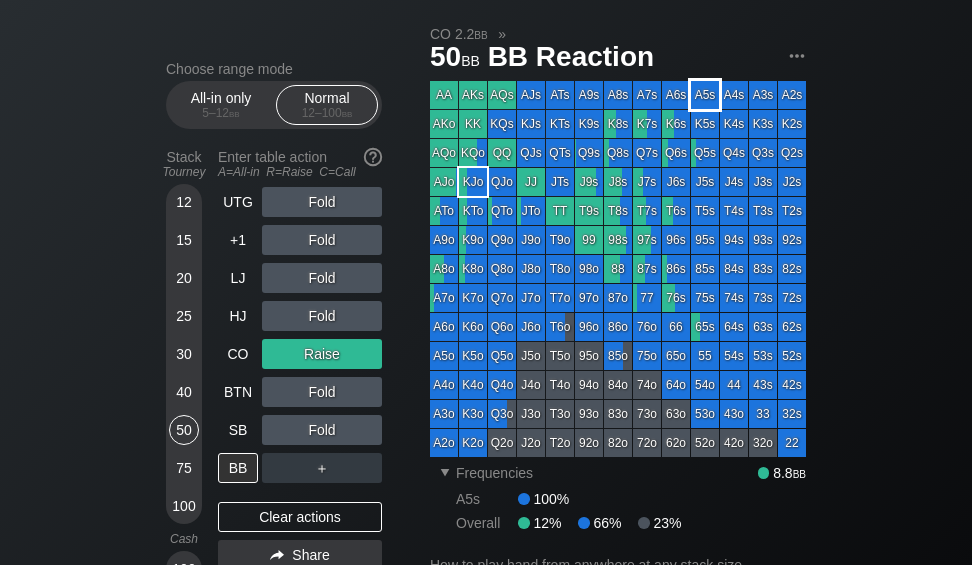 click on "A5s" at bounding box center [705, 95] 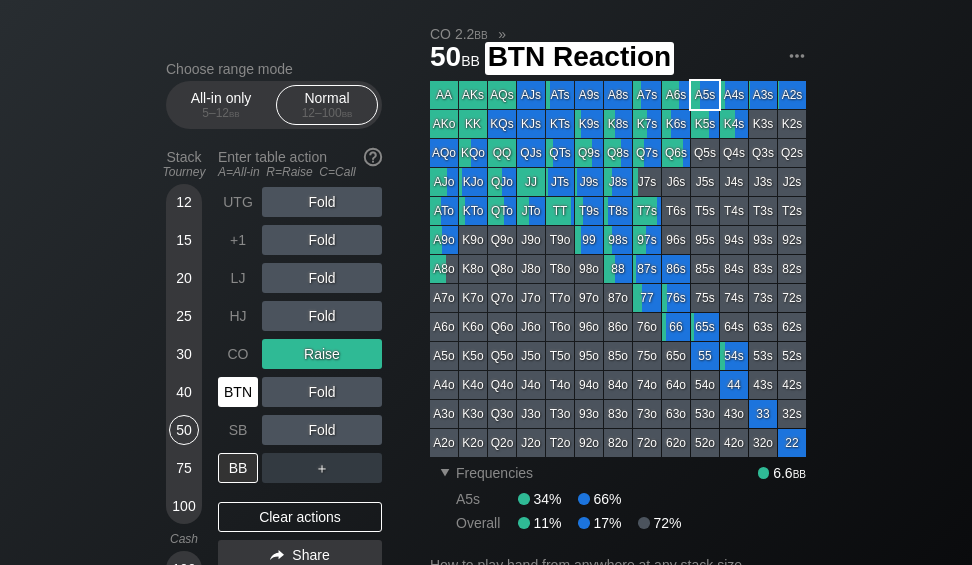 click on "BTN" at bounding box center [238, 392] 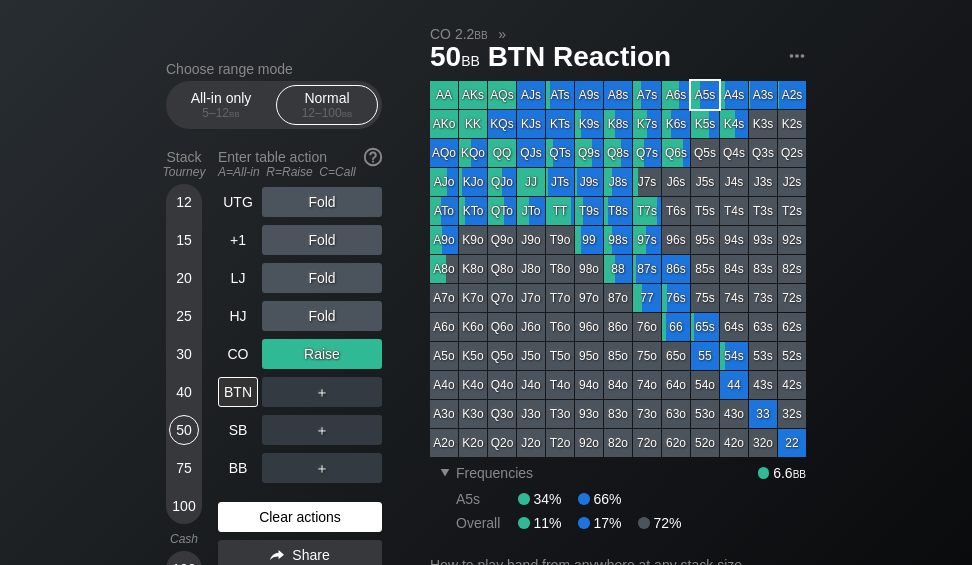 click on "Clear actions" at bounding box center (300, 517) 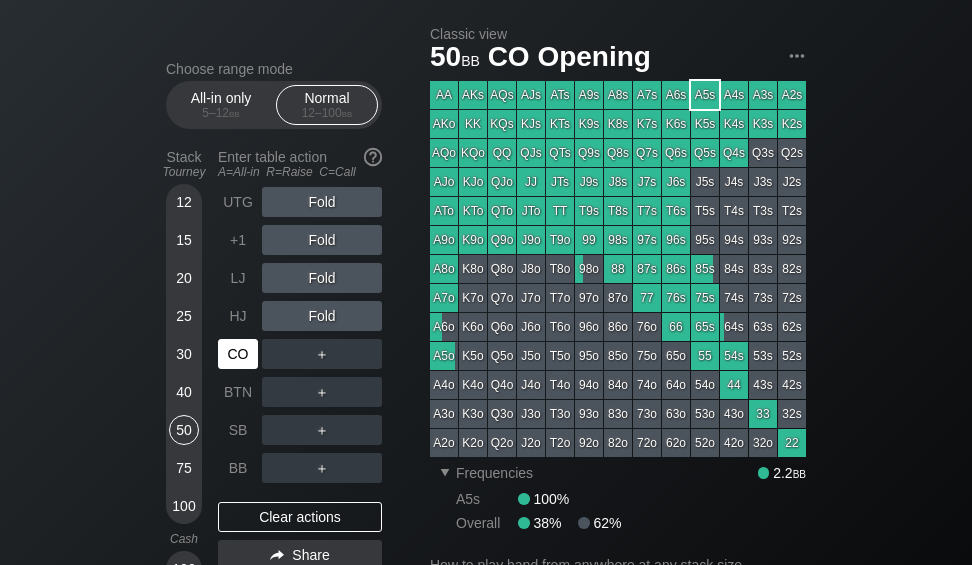 click on "CO" at bounding box center (238, 354) 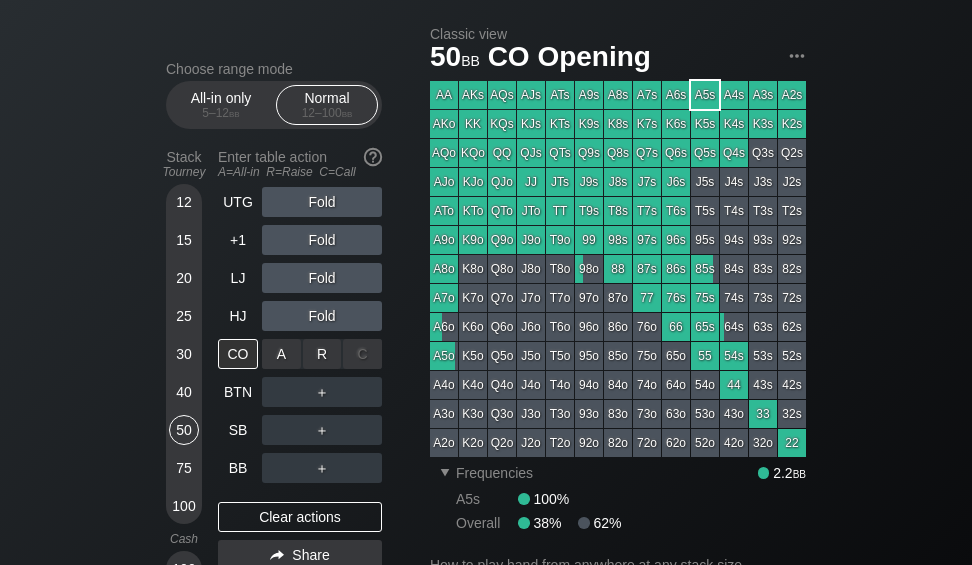 click on "R ✕" at bounding box center (322, 354) 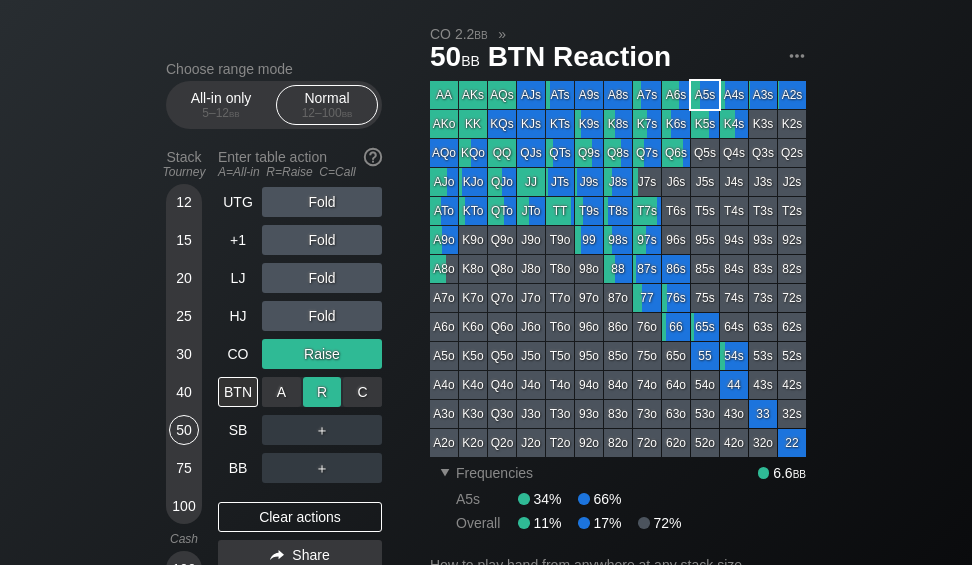 click on "R ✕" at bounding box center (322, 392) 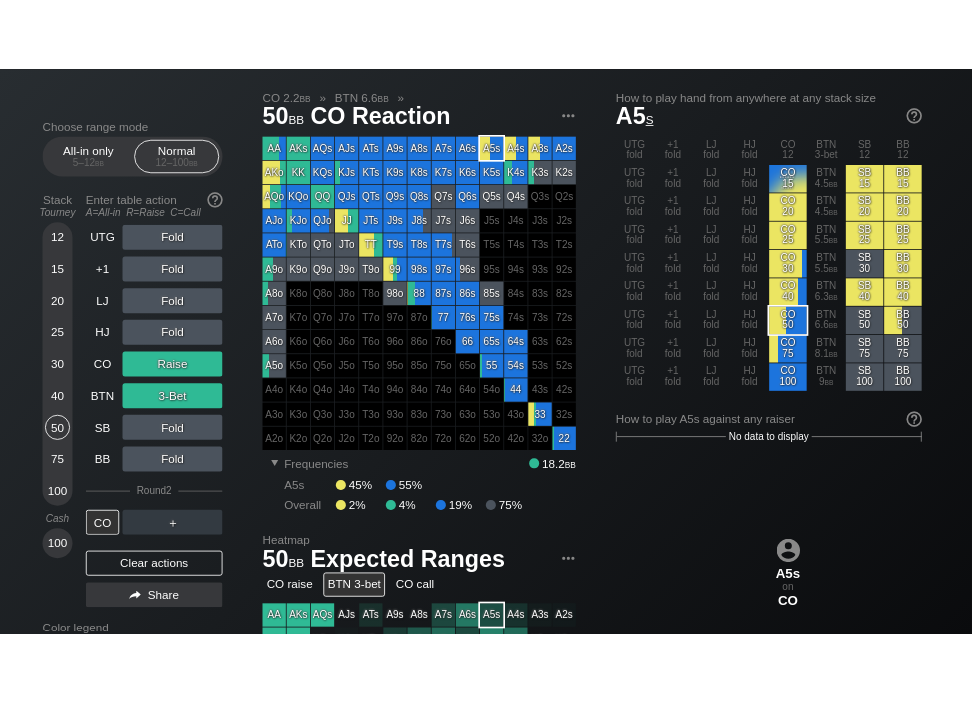 scroll, scrollTop: 35, scrollLeft: 0, axis: vertical 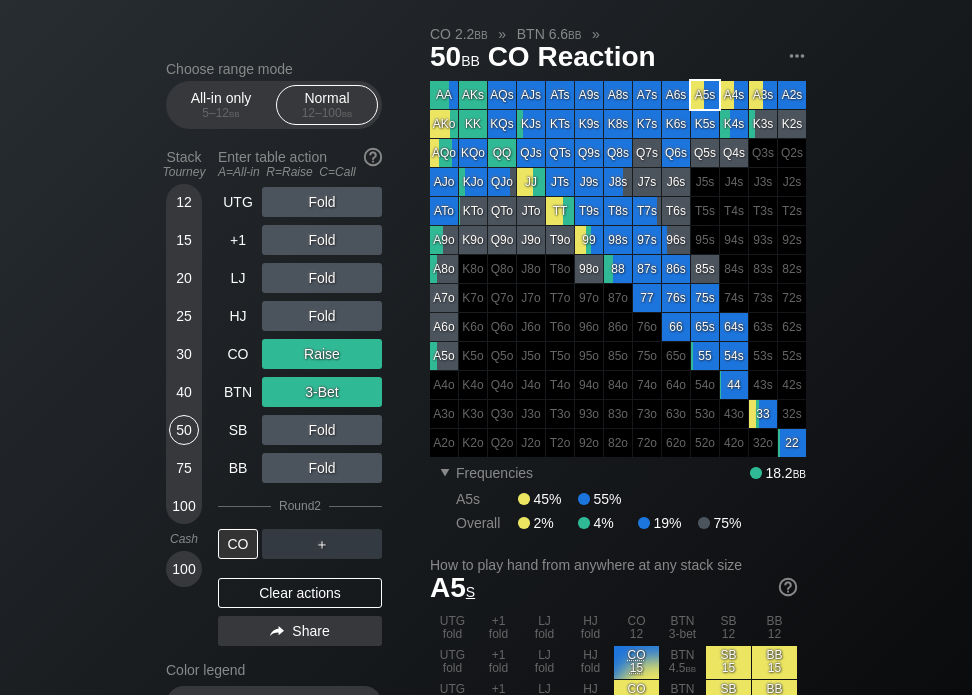 click on "Clear actions" at bounding box center [300, 593] 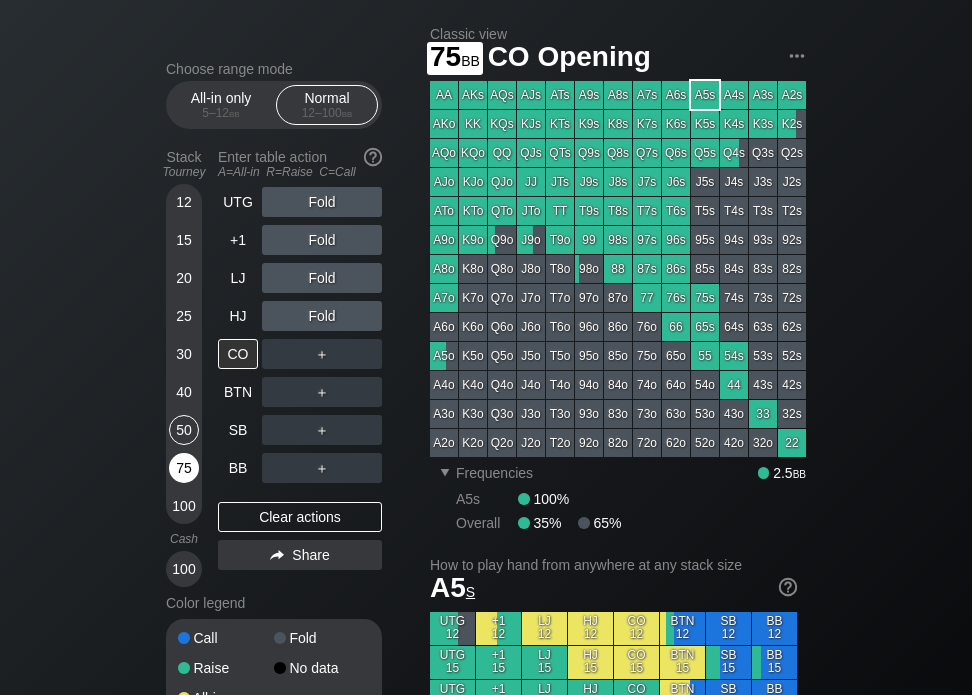 click on "75" at bounding box center (184, 468) 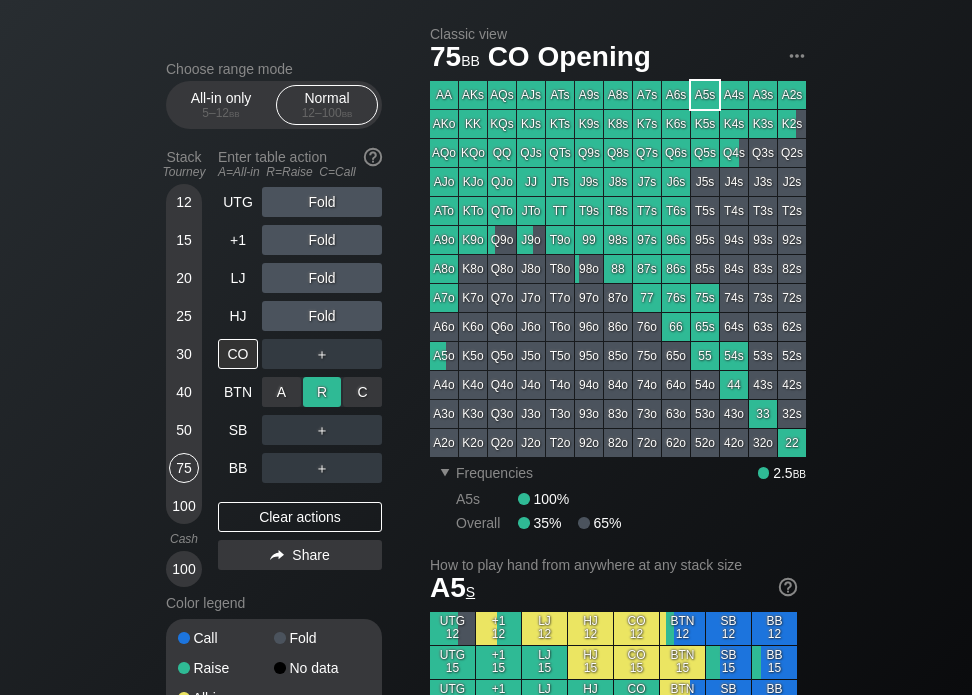 click on "R ✕" at bounding box center [322, 392] 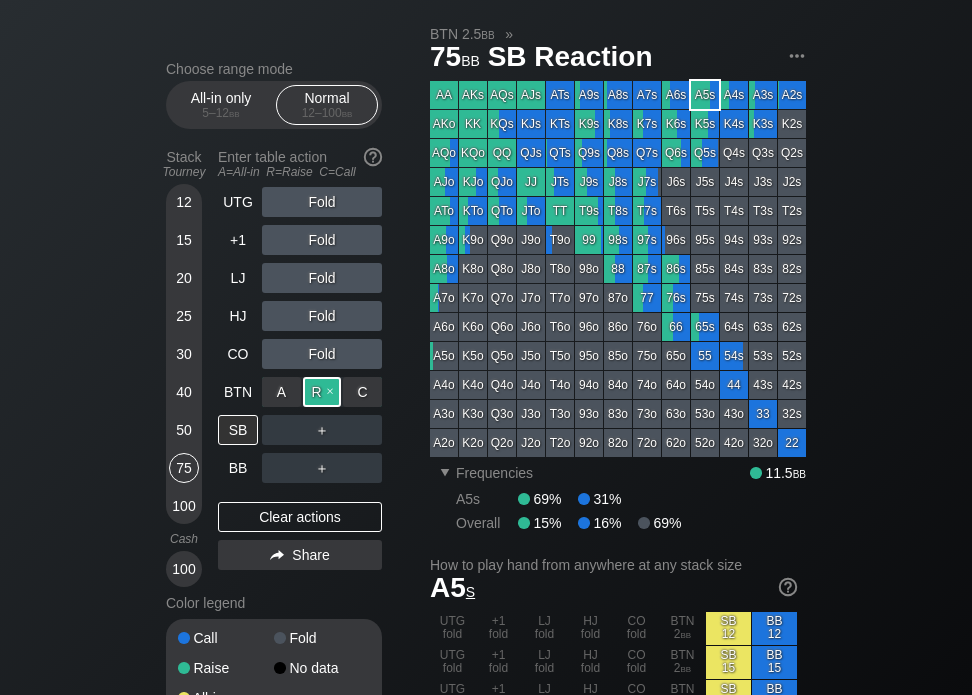 click on "R ✕" at bounding box center [322, 392] 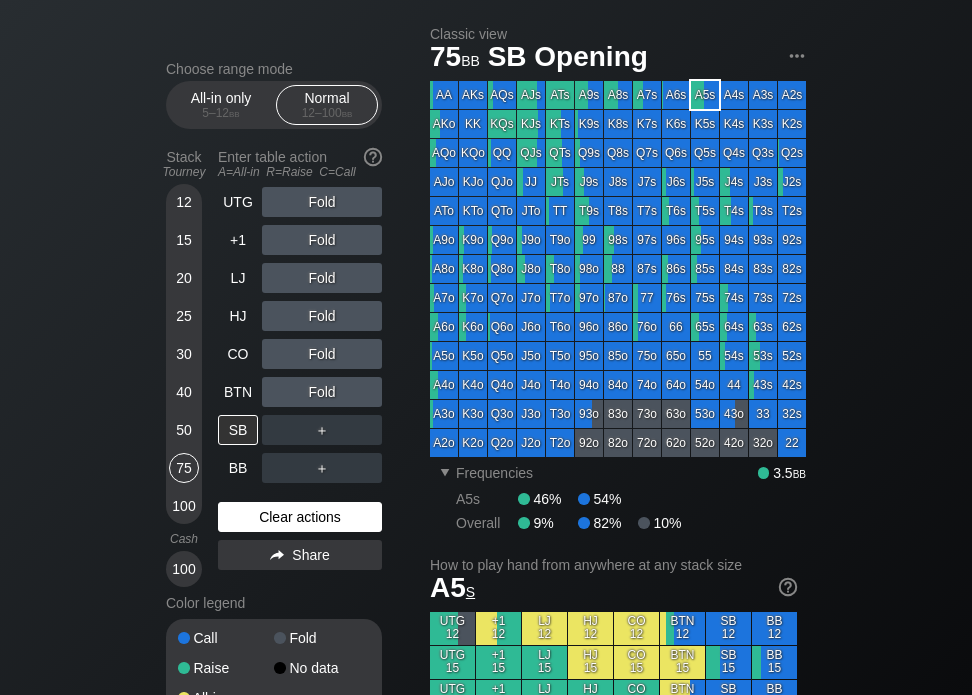 click on "Clear actions" at bounding box center (300, 517) 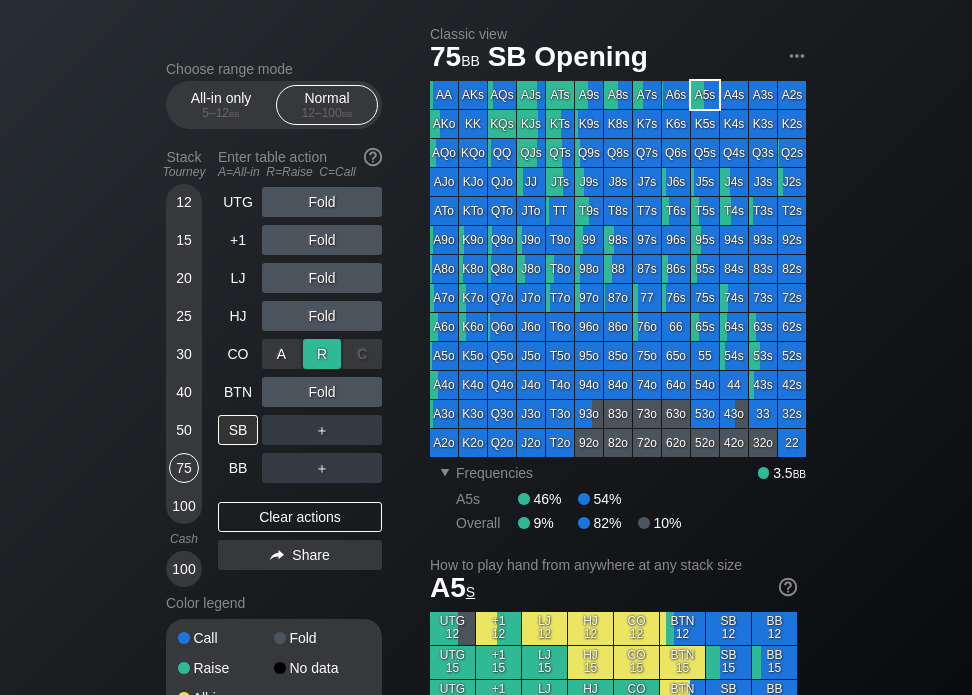 click on "R ✕" at bounding box center [322, 354] 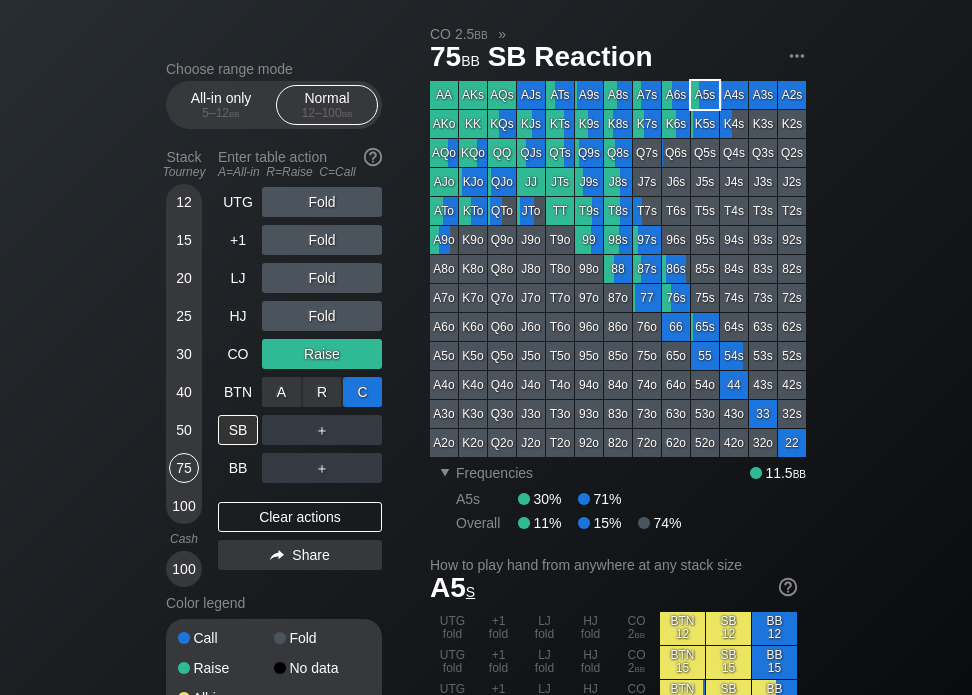 click on "C ✕" at bounding box center (362, 392) 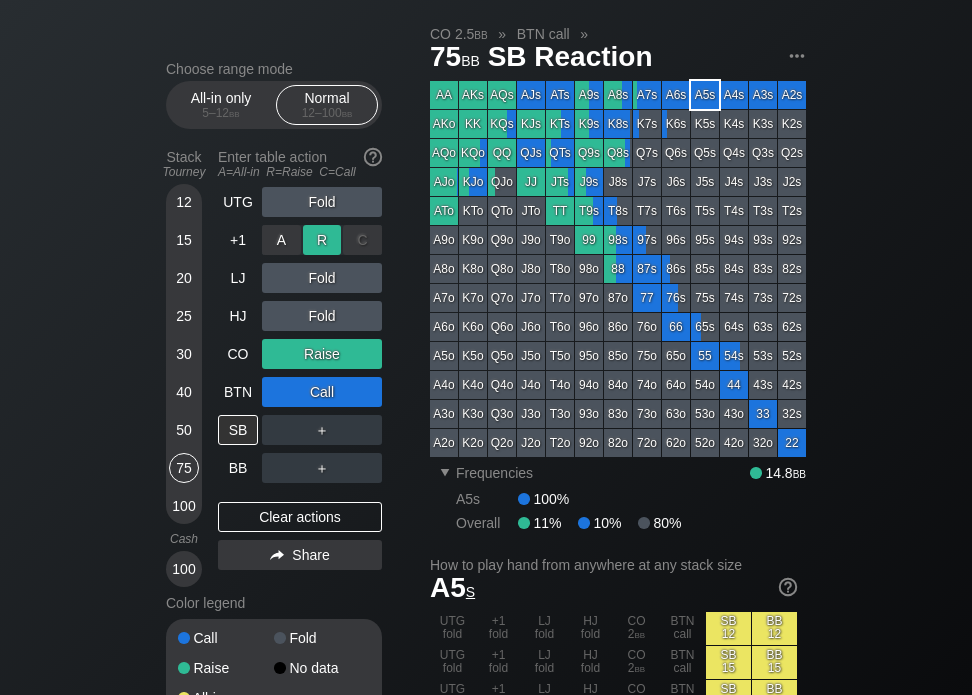 click on "R ✕" at bounding box center [322, 240] 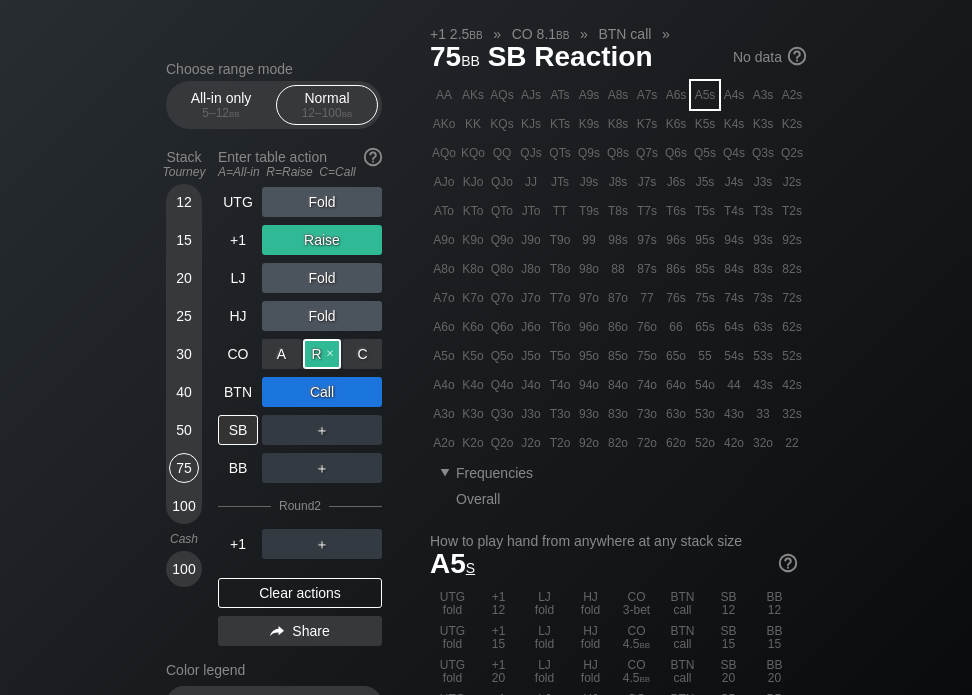 click on "R ✕" at bounding box center [322, 354] 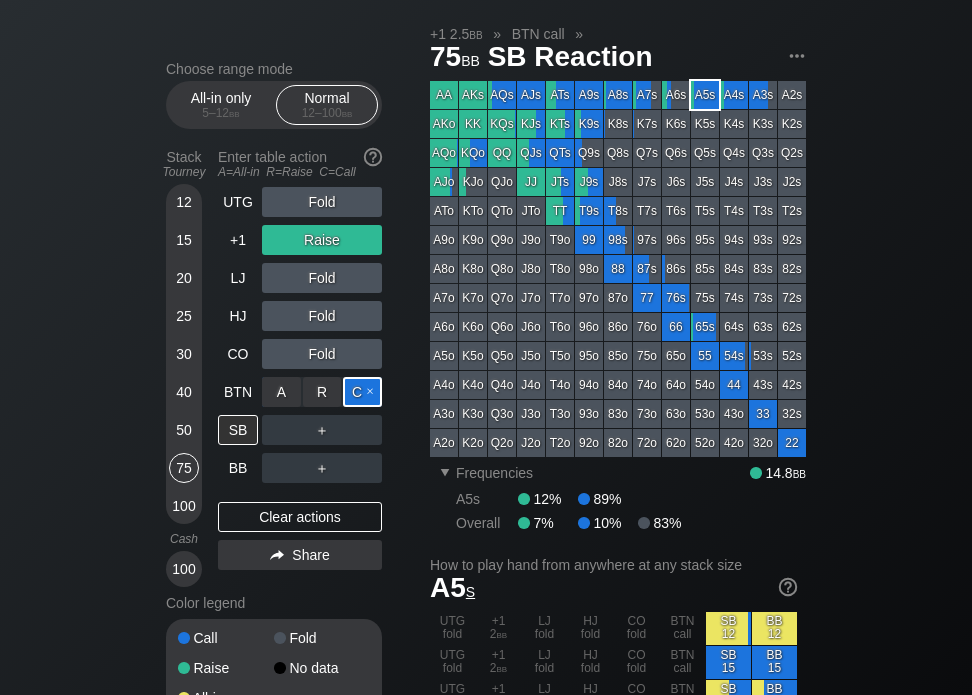 click on "C ✕" at bounding box center [362, 392] 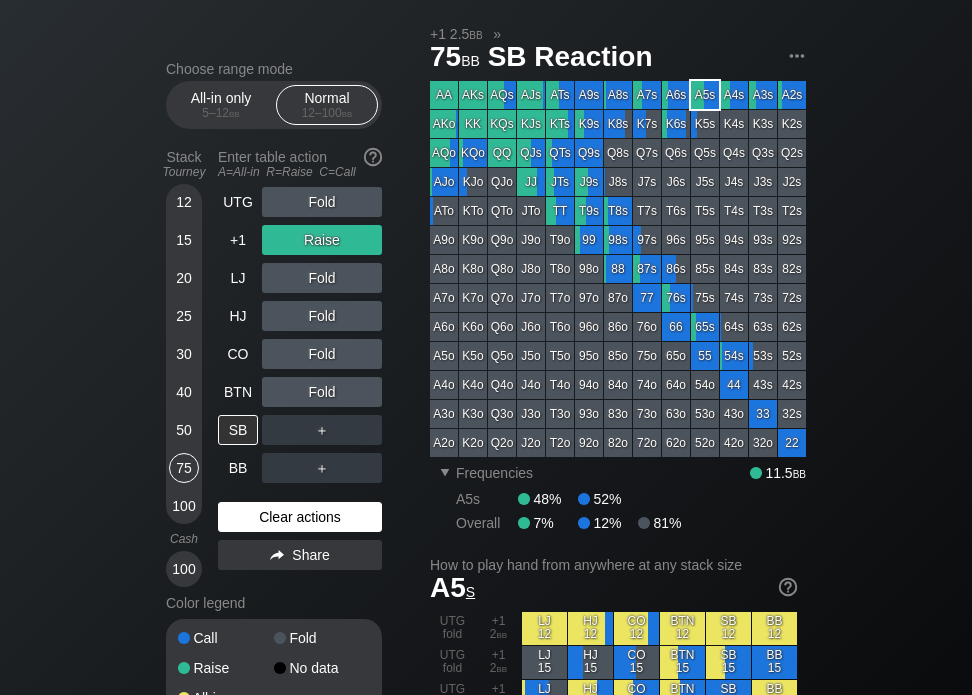 click on "Clear actions" at bounding box center [300, 517] 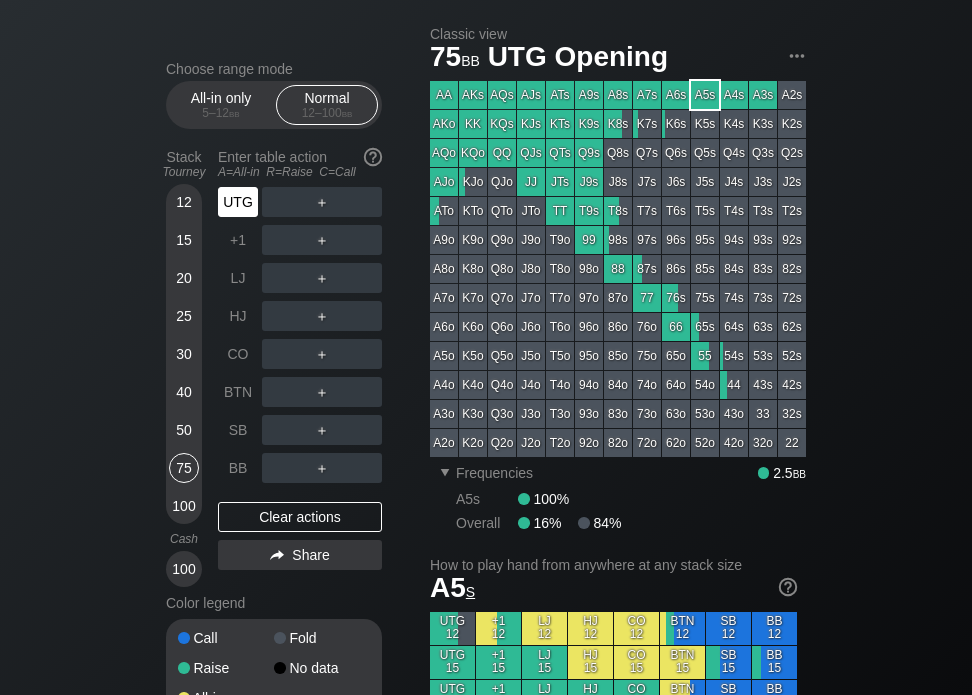 click on "UTG" at bounding box center [238, 202] 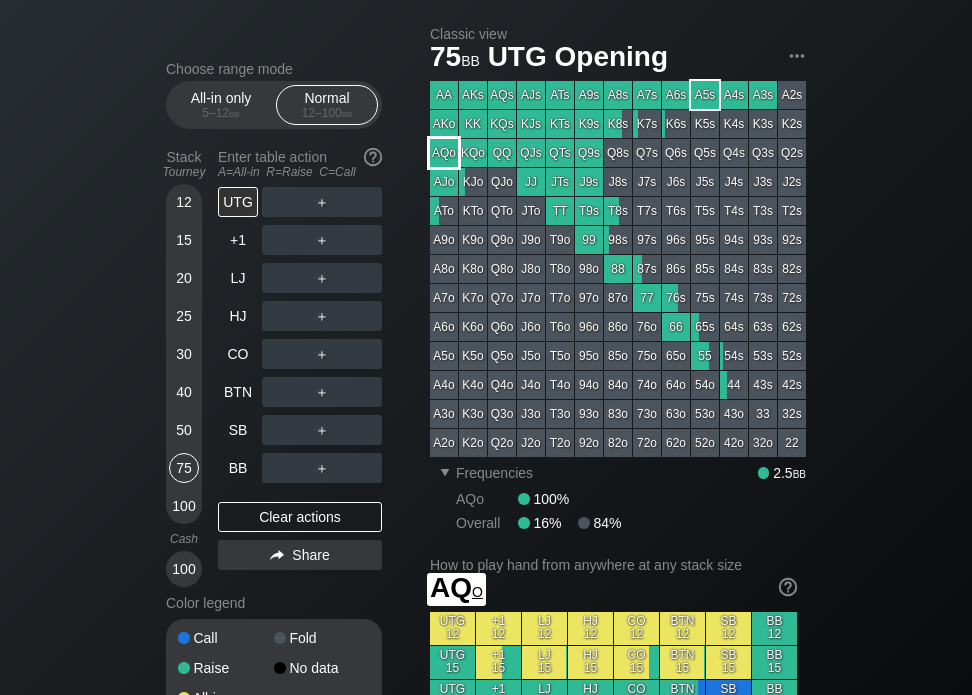 click on "AQo" at bounding box center (444, 153) 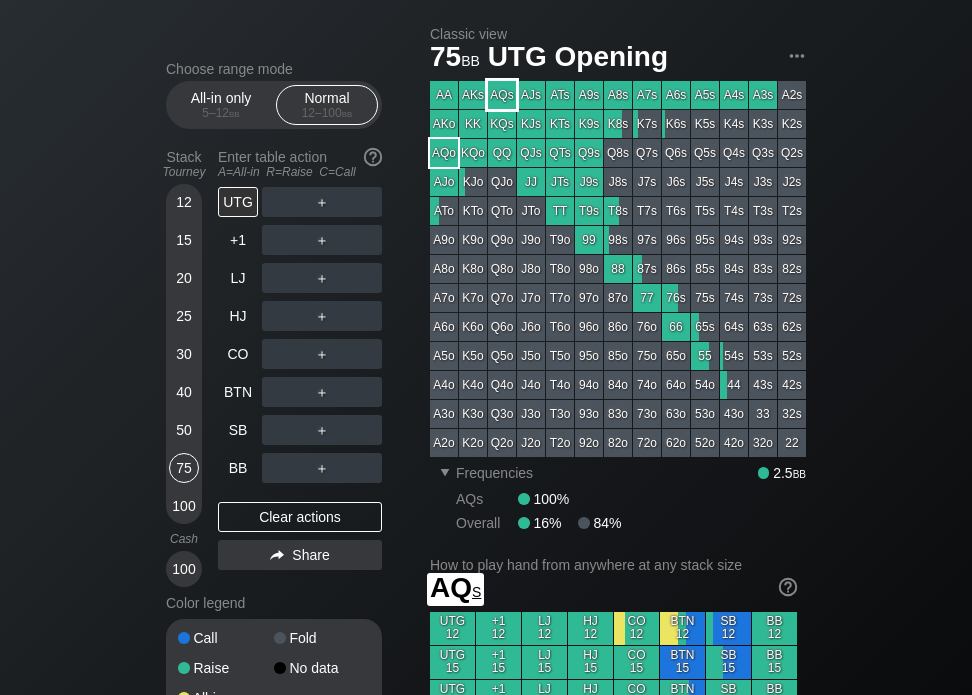 click on "AQs" at bounding box center [502, 95] 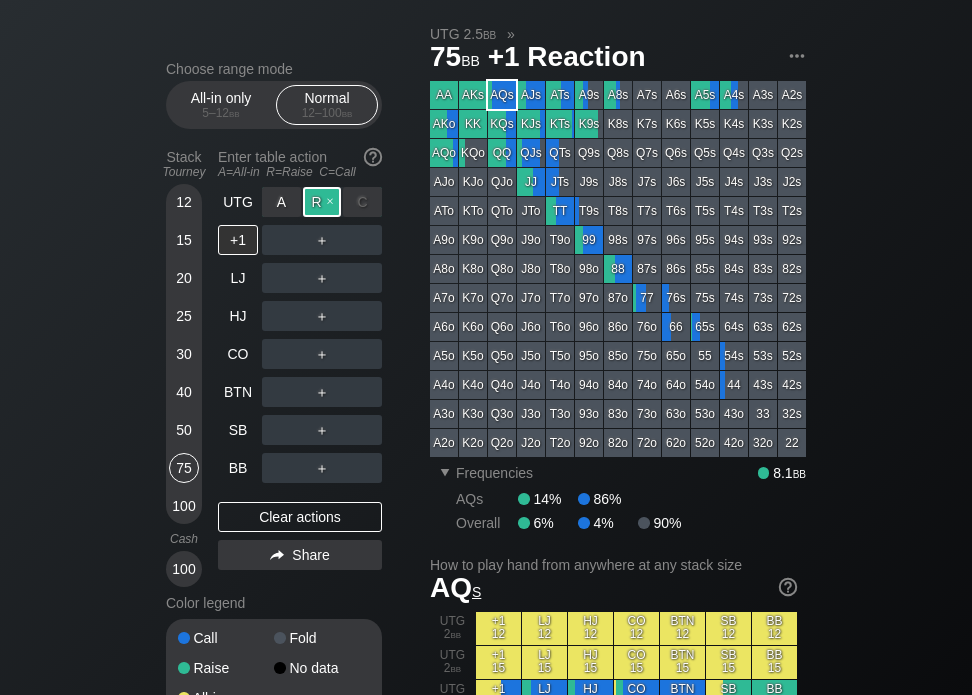 click on "R ✕" at bounding box center [322, 202] 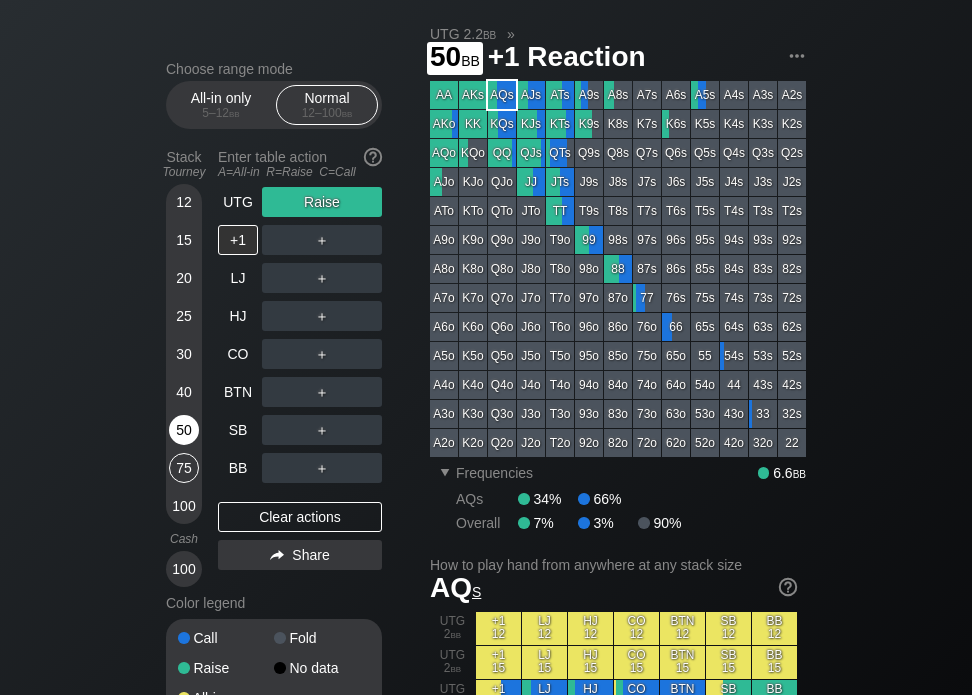 click on "50" at bounding box center [184, 430] 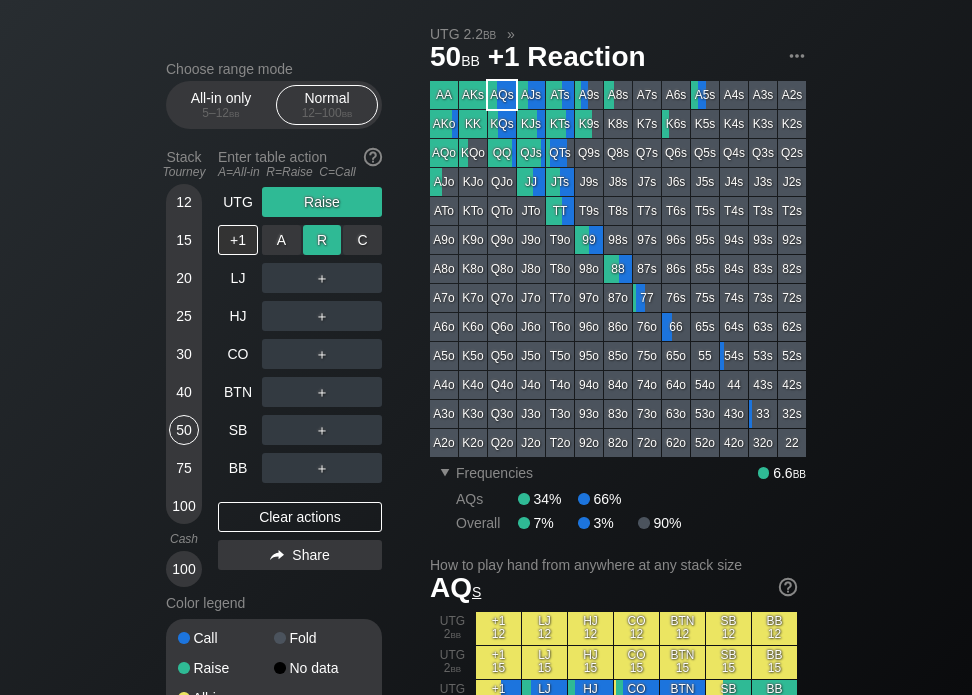 click on "R ✕" at bounding box center (322, 240) 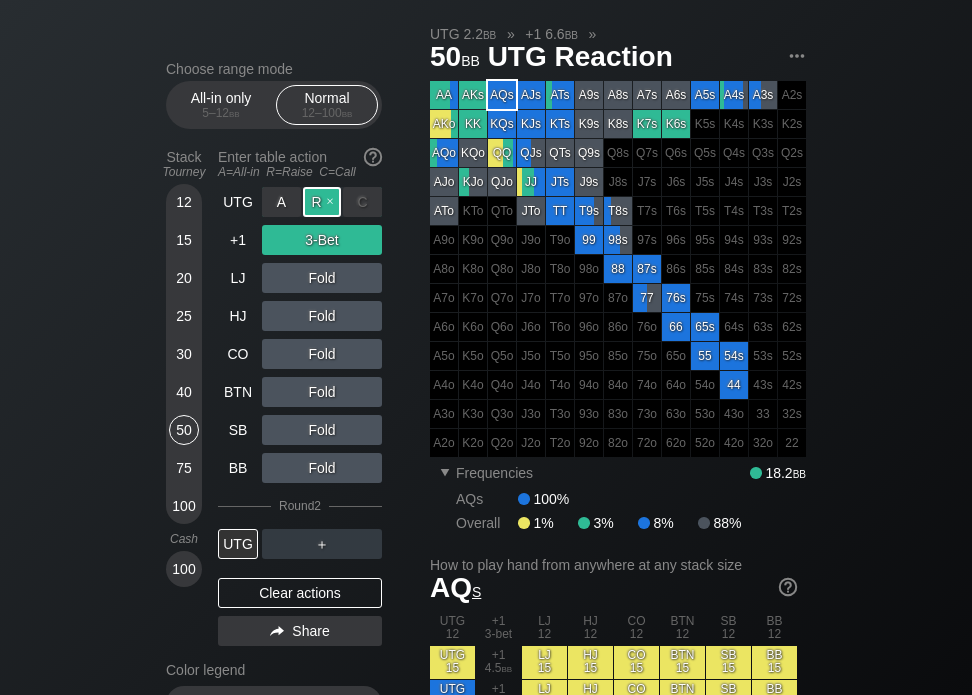 click on "R ✕" at bounding box center [322, 202] 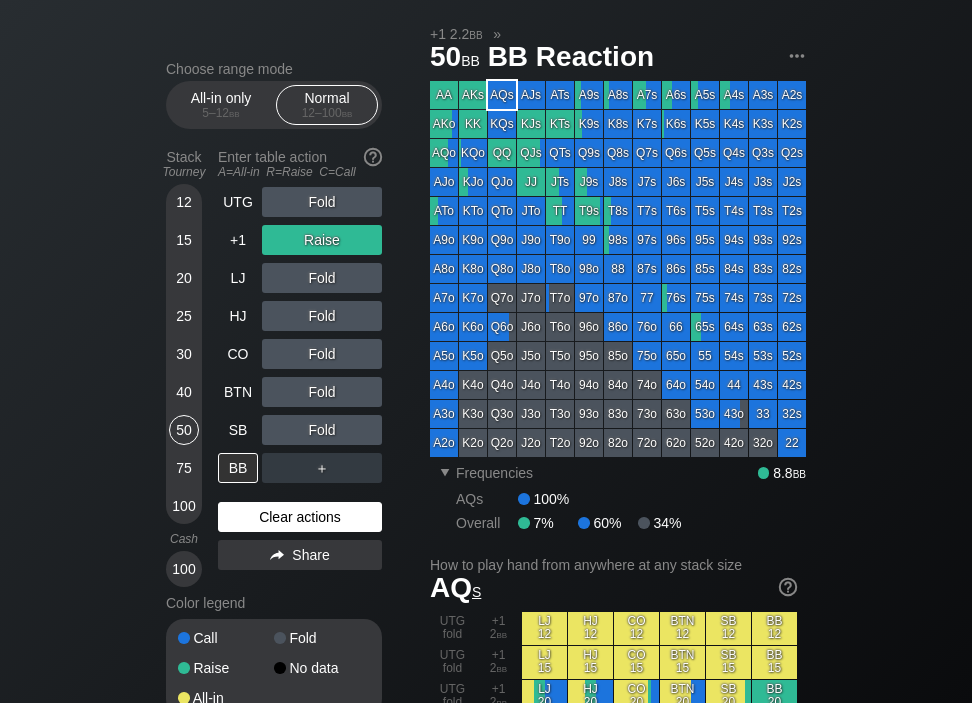 click on "Clear actions" at bounding box center (300, 517) 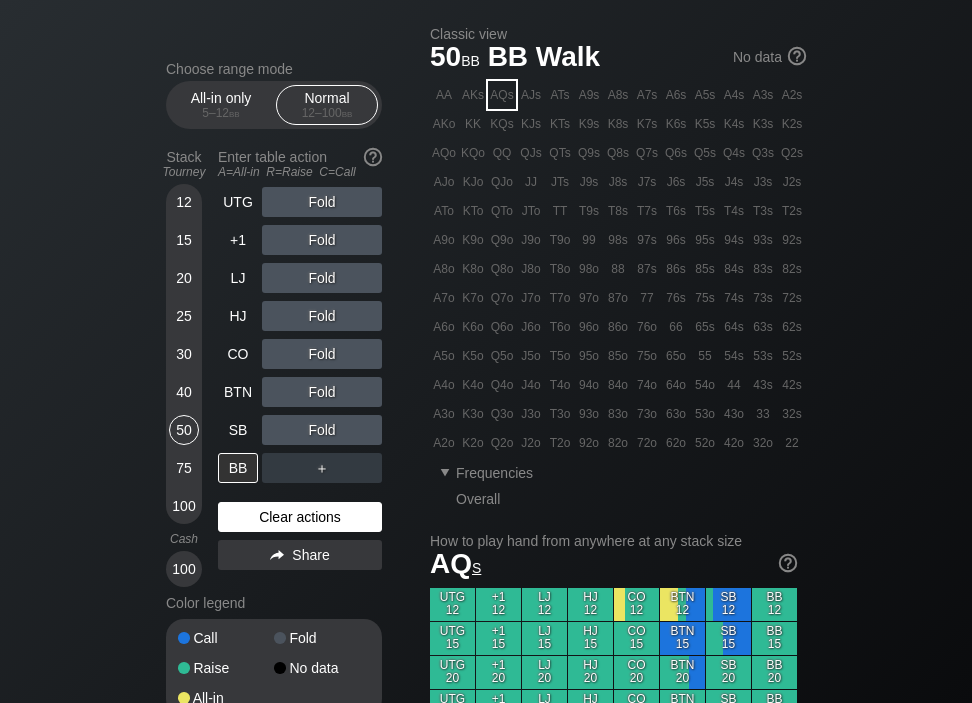 click on "Clear actions" at bounding box center (300, 517) 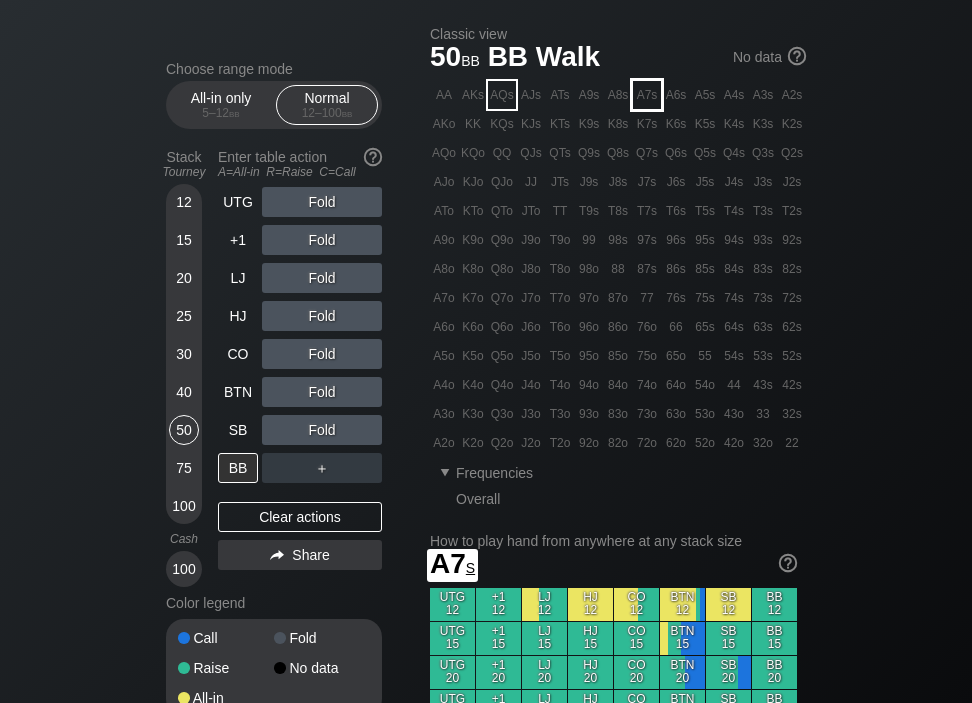 click on "A7s" at bounding box center [647, 95] 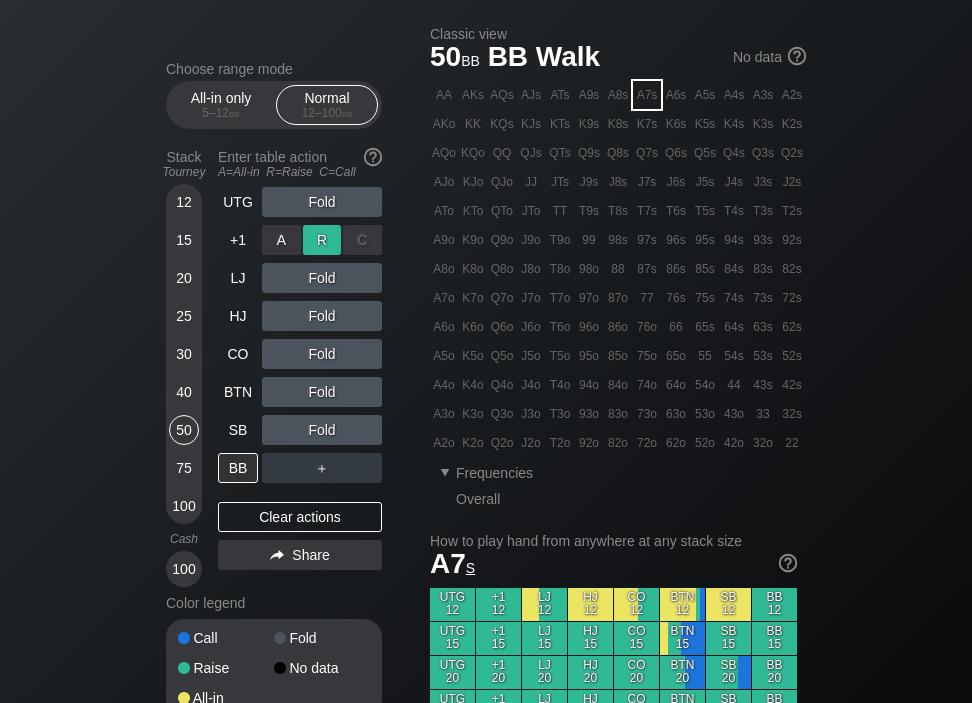 click on "R ✕" at bounding box center [322, 240] 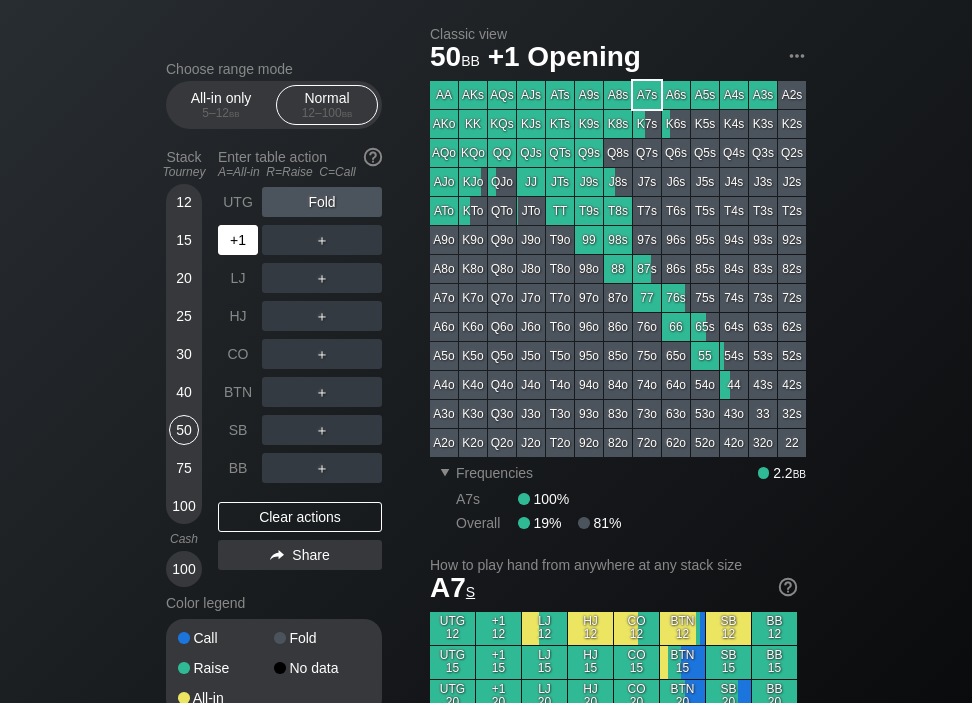 click on "+1" at bounding box center (238, 240) 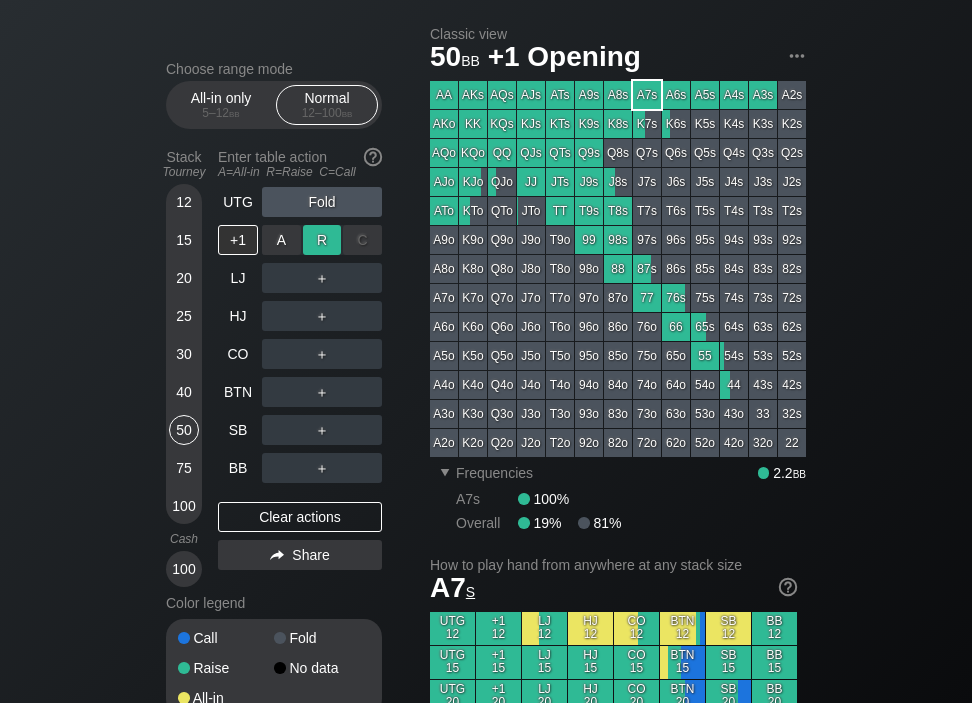 click on "R ✕" at bounding box center (322, 240) 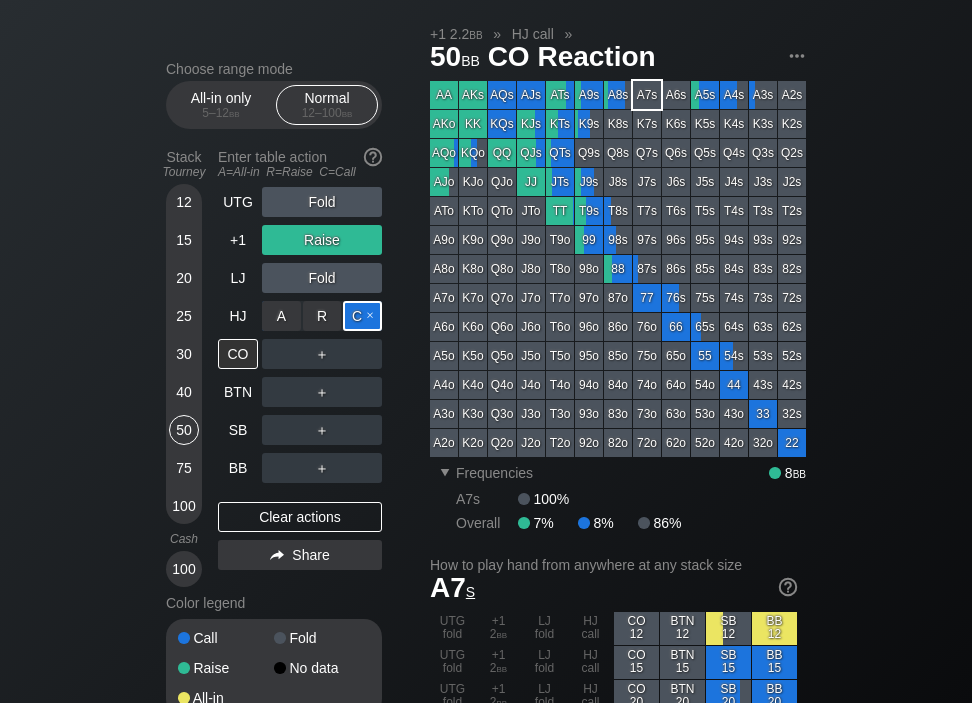 click on "C ✕" at bounding box center (362, 316) 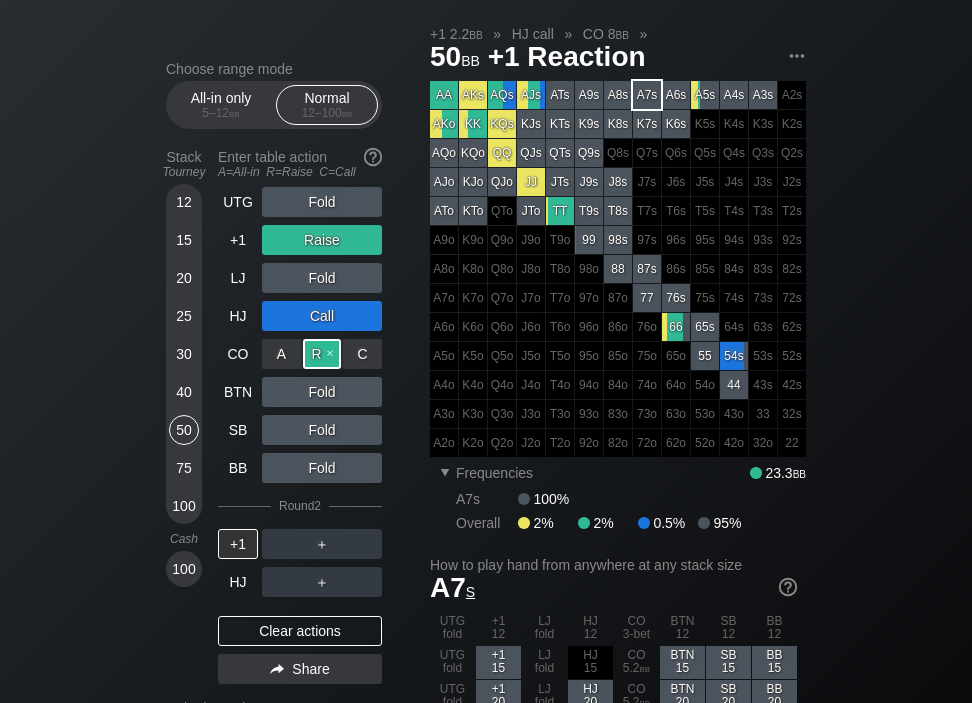 click on "R ✕" at bounding box center [322, 354] 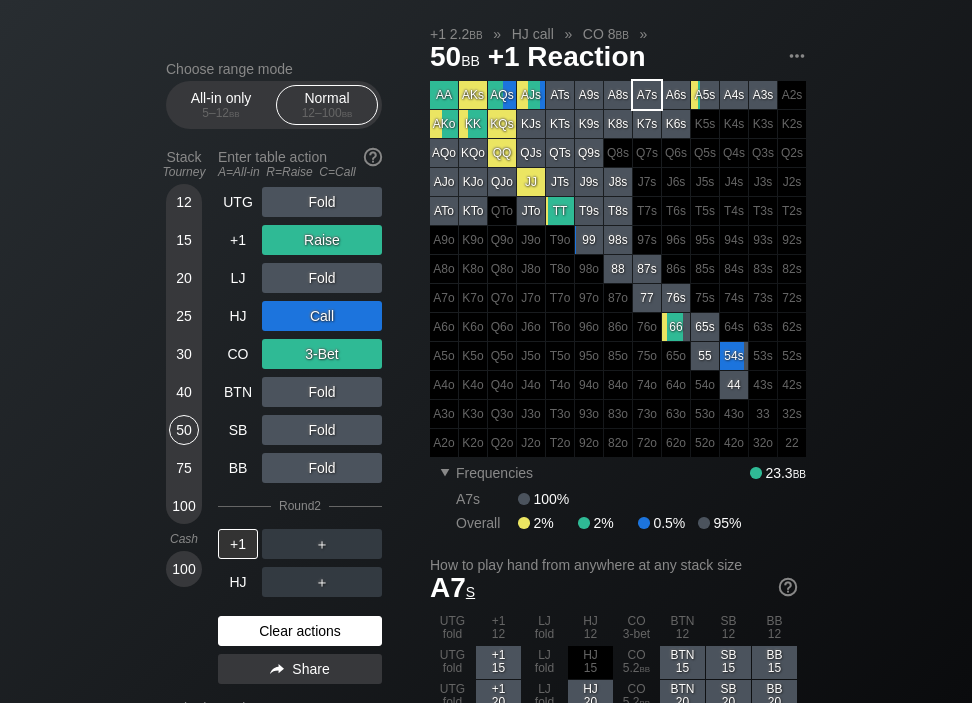click on "Clear actions" at bounding box center (300, 631) 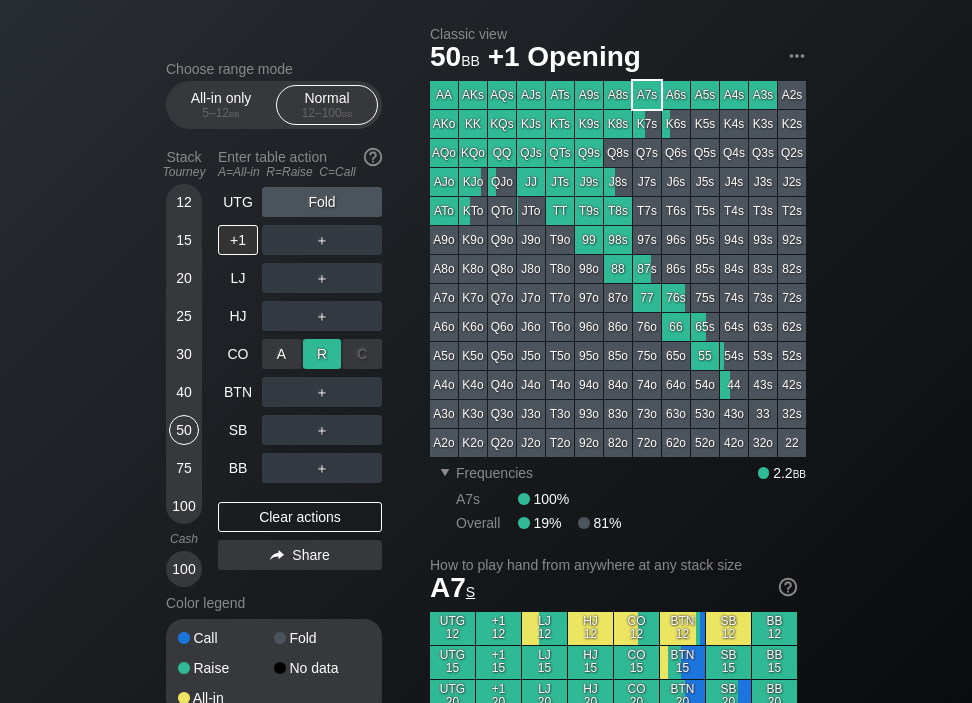 click on "R ✕" at bounding box center (322, 354) 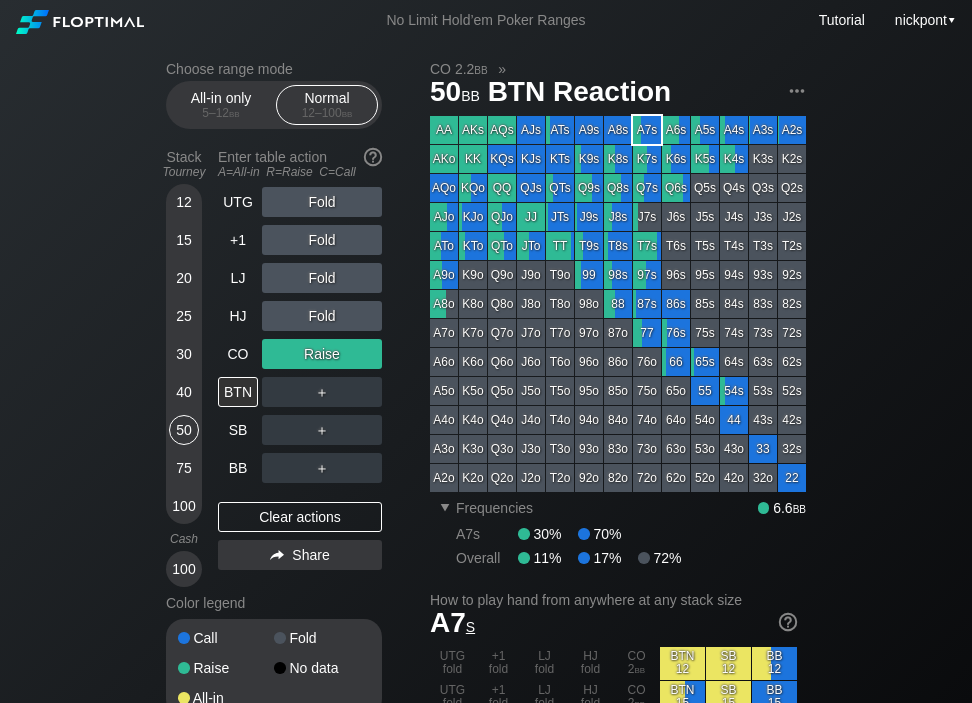 scroll, scrollTop: 35, scrollLeft: 0, axis: vertical 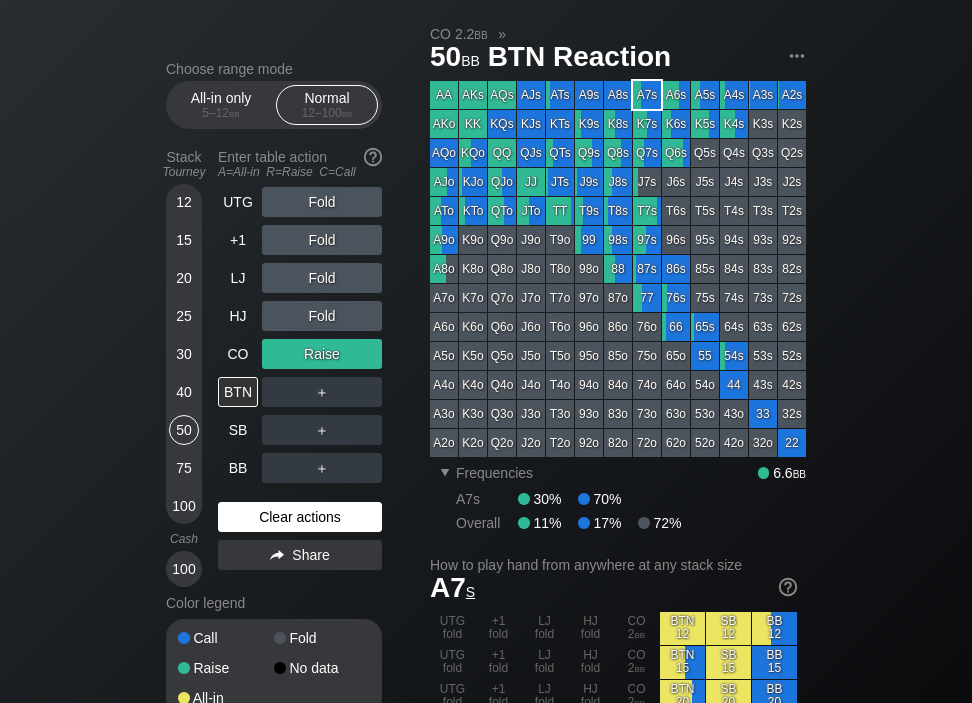 click on "Clear actions" at bounding box center (300, 517) 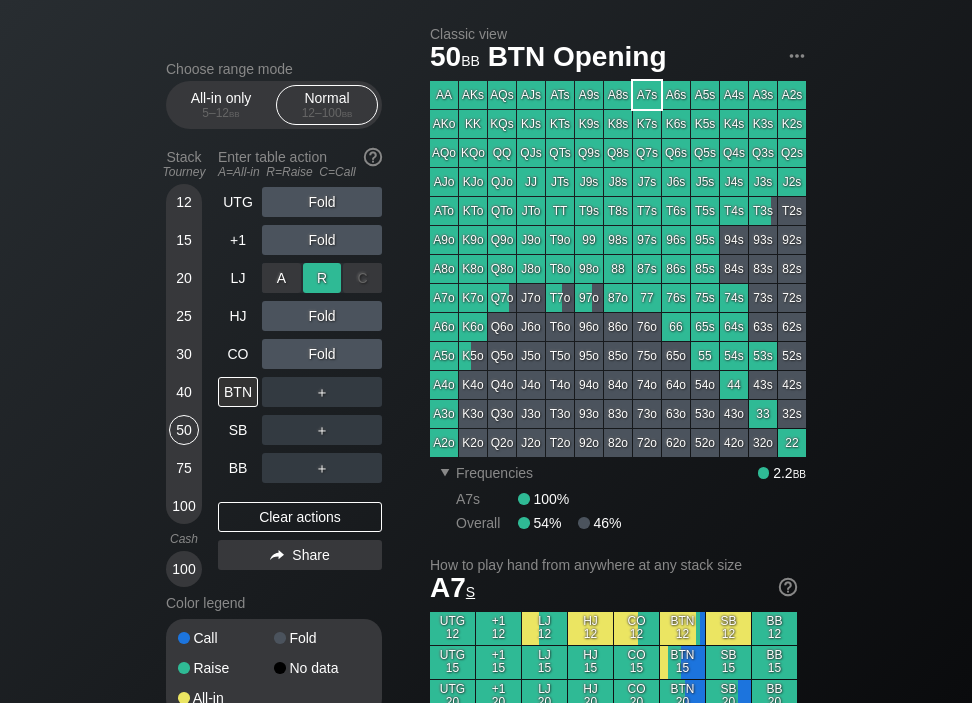 click on "R ✕" at bounding box center (322, 278) 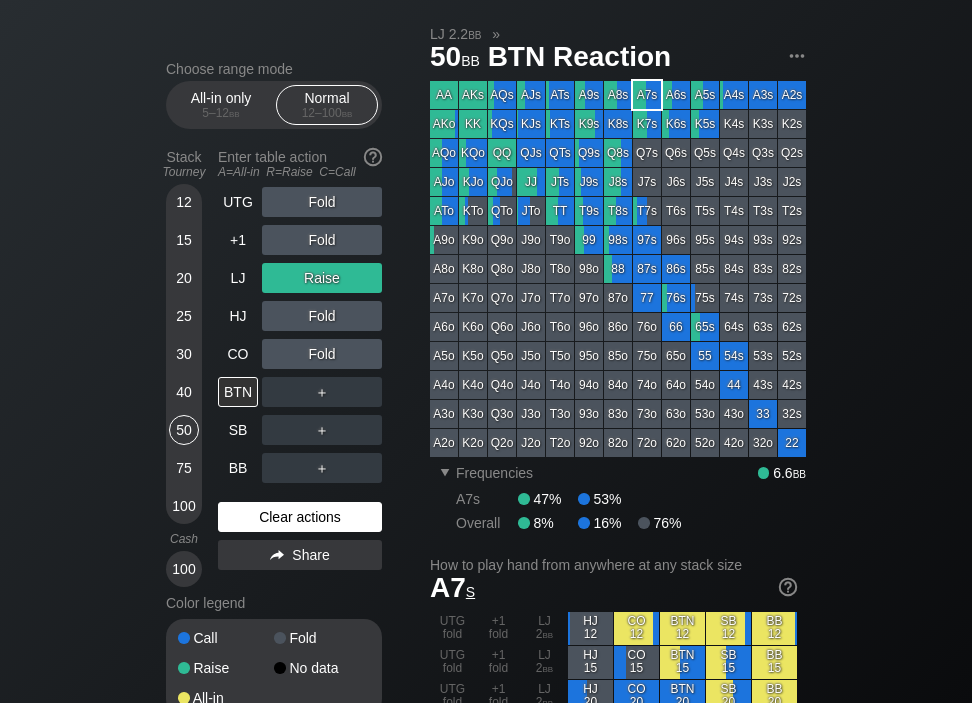 click on "Clear actions" at bounding box center [300, 517] 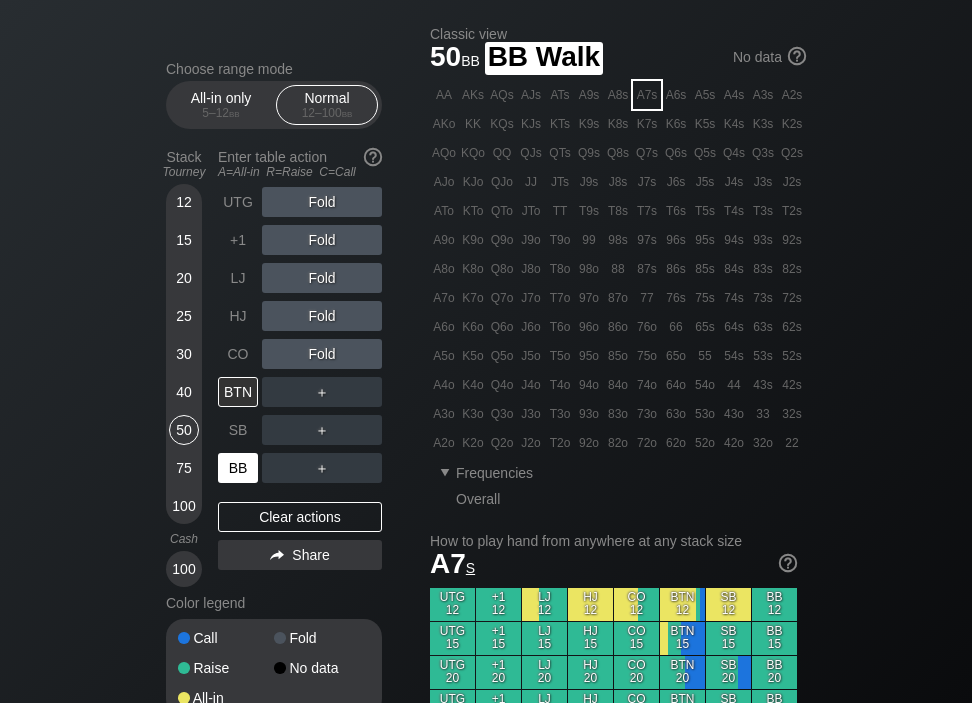 click on "BB" at bounding box center (238, 468) 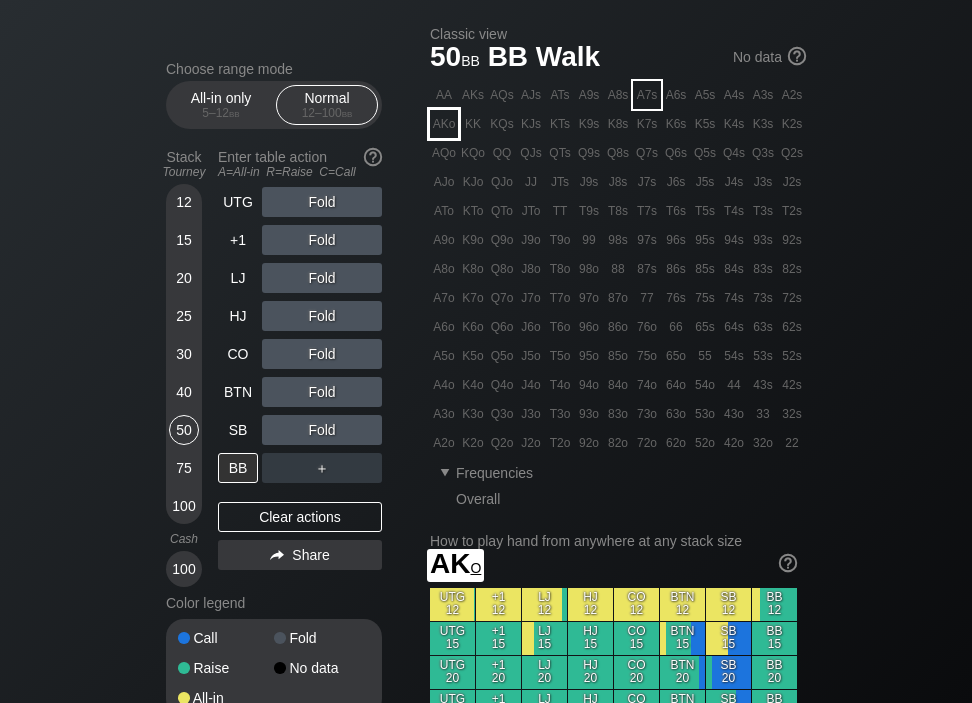 click on "AKo" at bounding box center [444, 124] 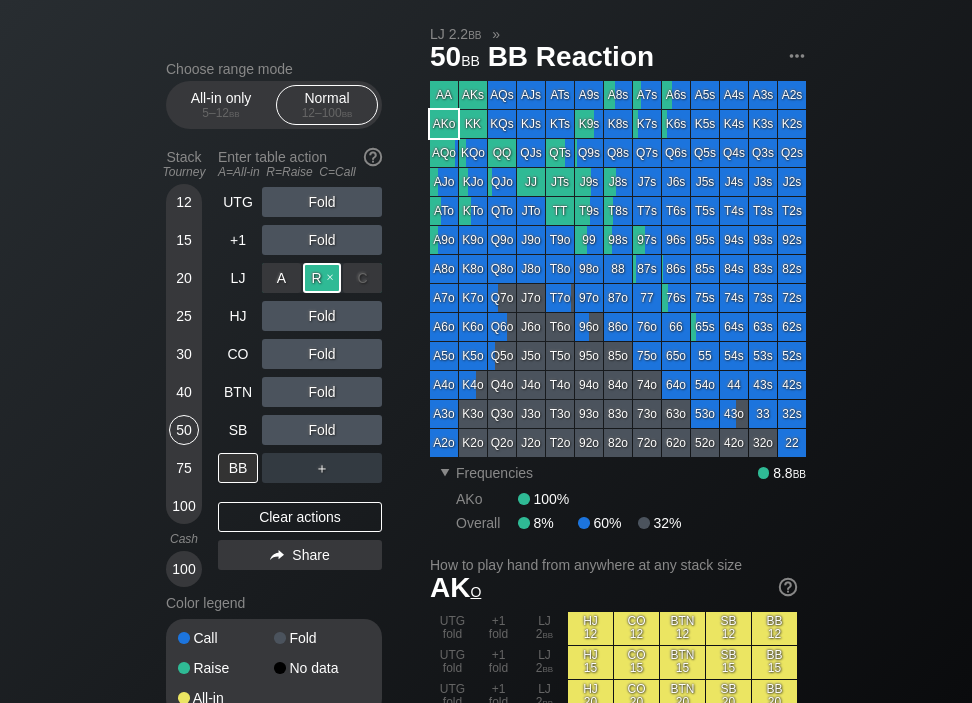 click on "R ✕" at bounding box center (322, 278) 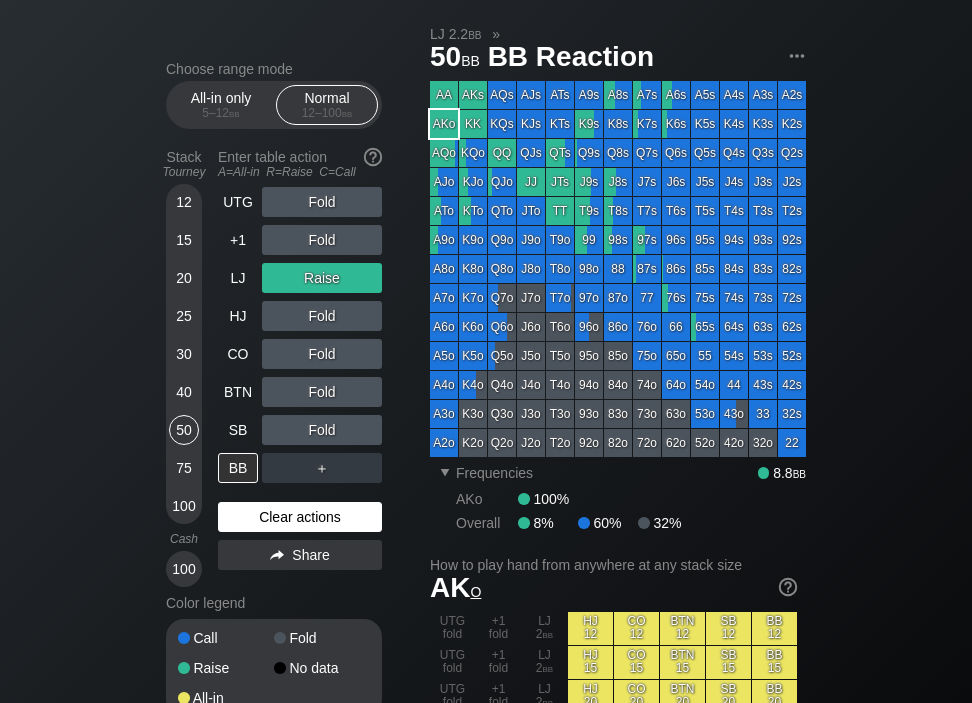 click on "Clear actions" at bounding box center [300, 517] 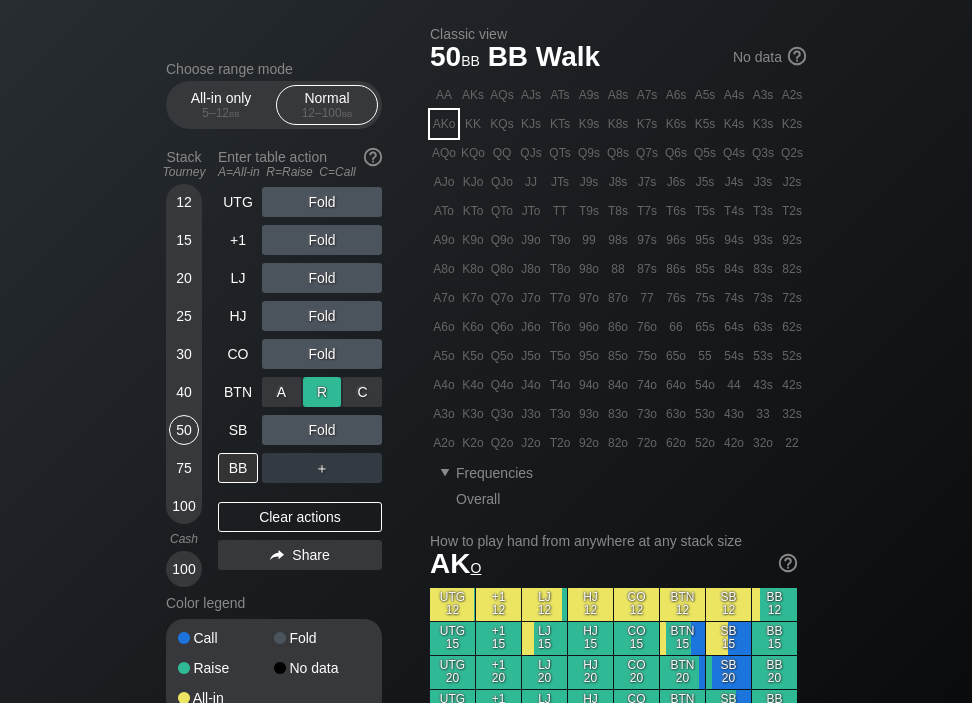 click on "R ✕" at bounding box center [322, 392] 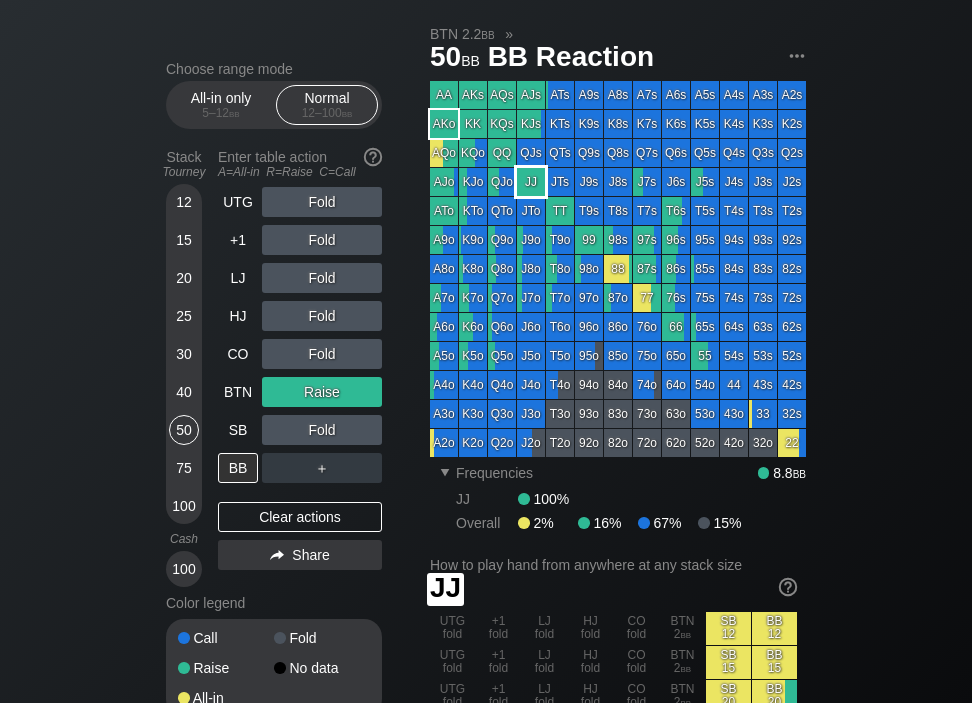 click on "JJ" at bounding box center (531, 182) 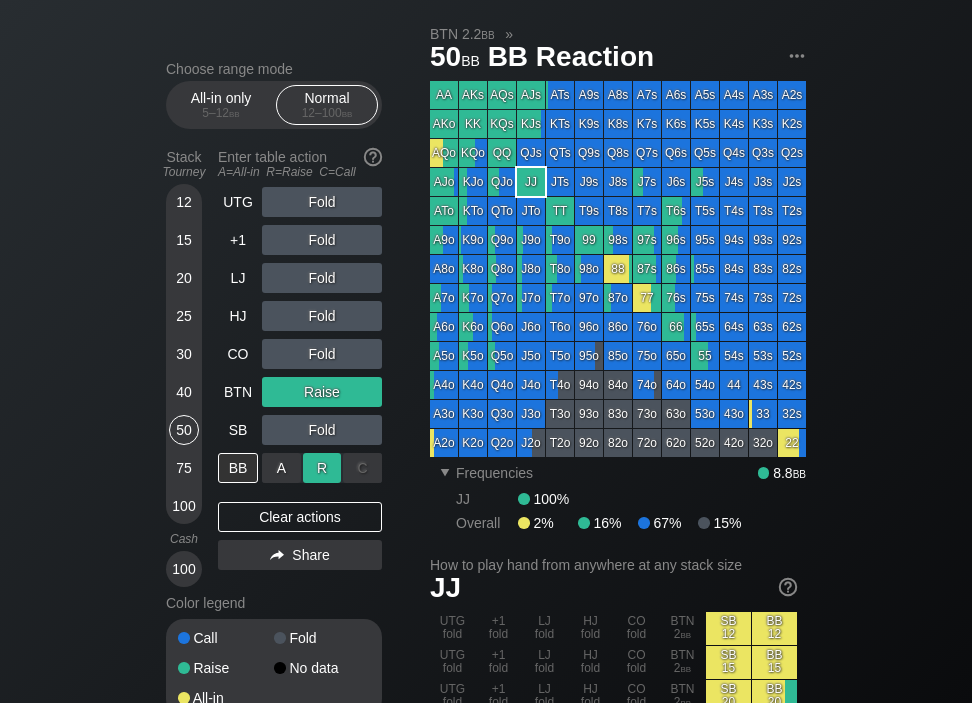 click on "R ✕" at bounding box center (322, 468) 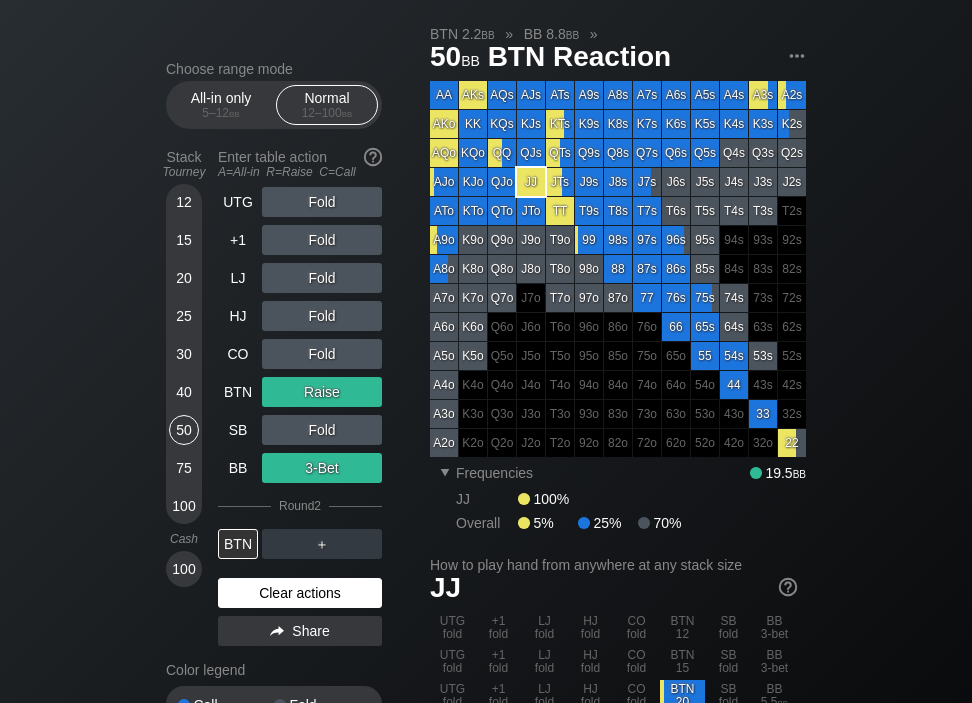 click on "Clear actions" at bounding box center (300, 593) 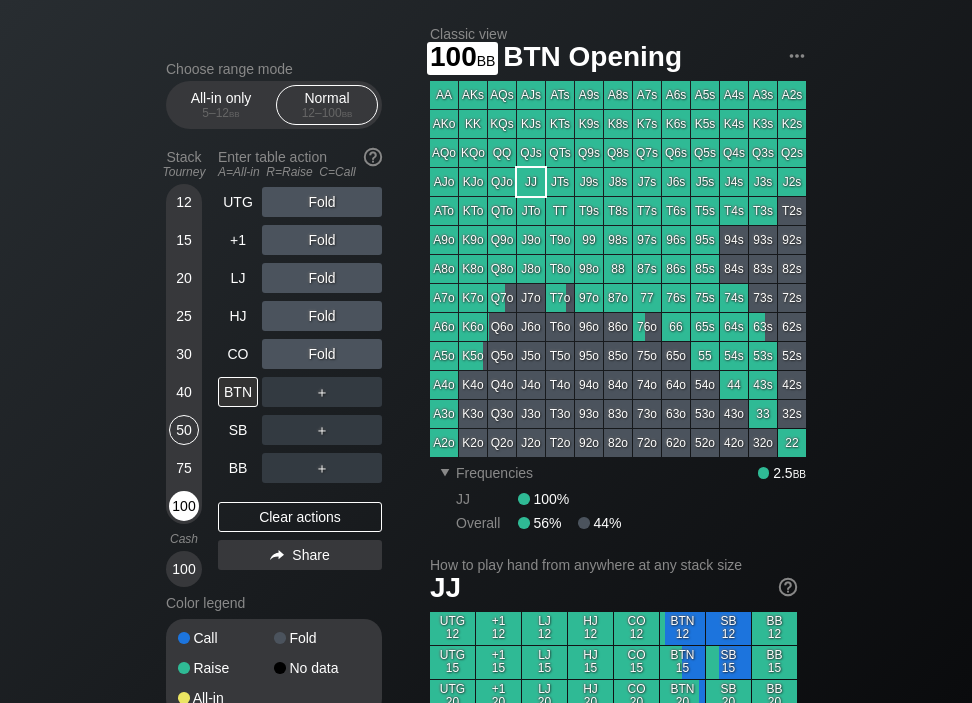 click on "100" at bounding box center (184, 506) 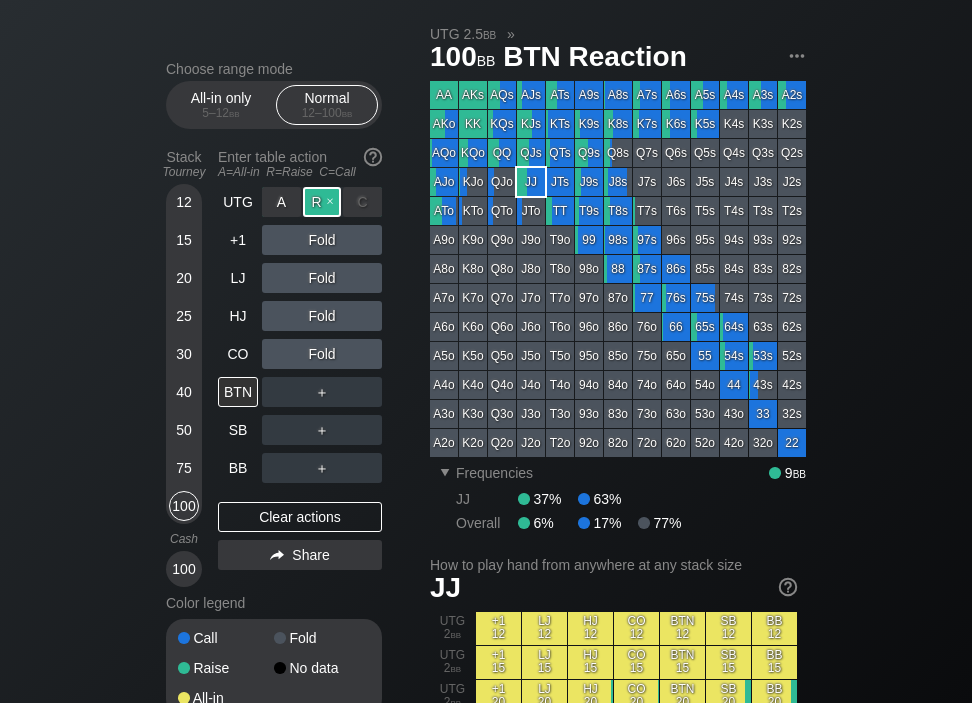 click on "R ✕" at bounding box center (322, 202) 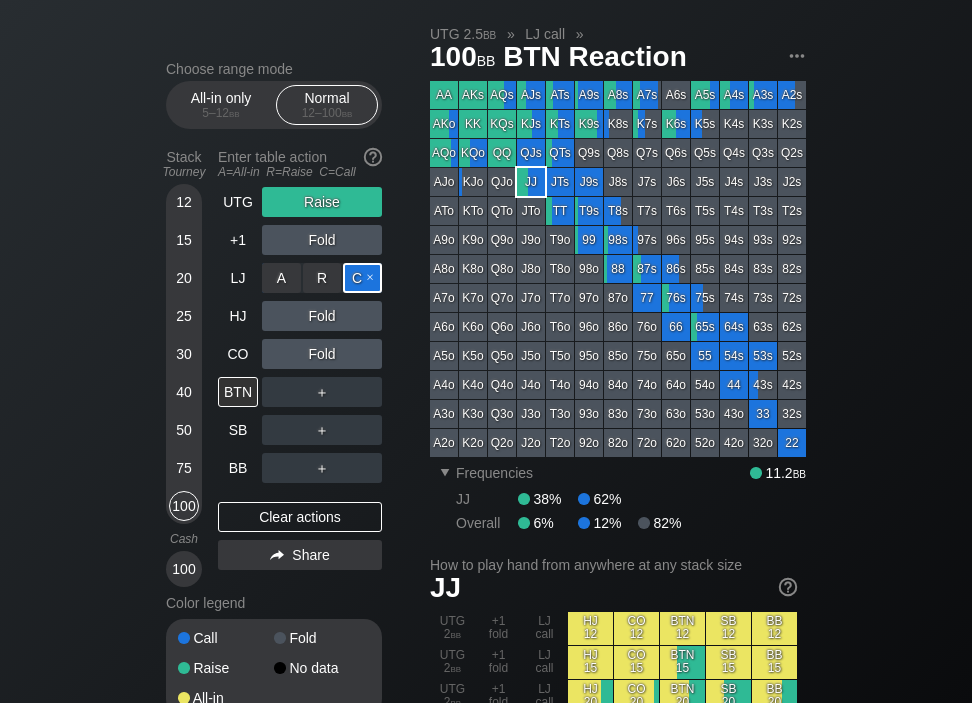 click on "C ✕" at bounding box center (362, 278) 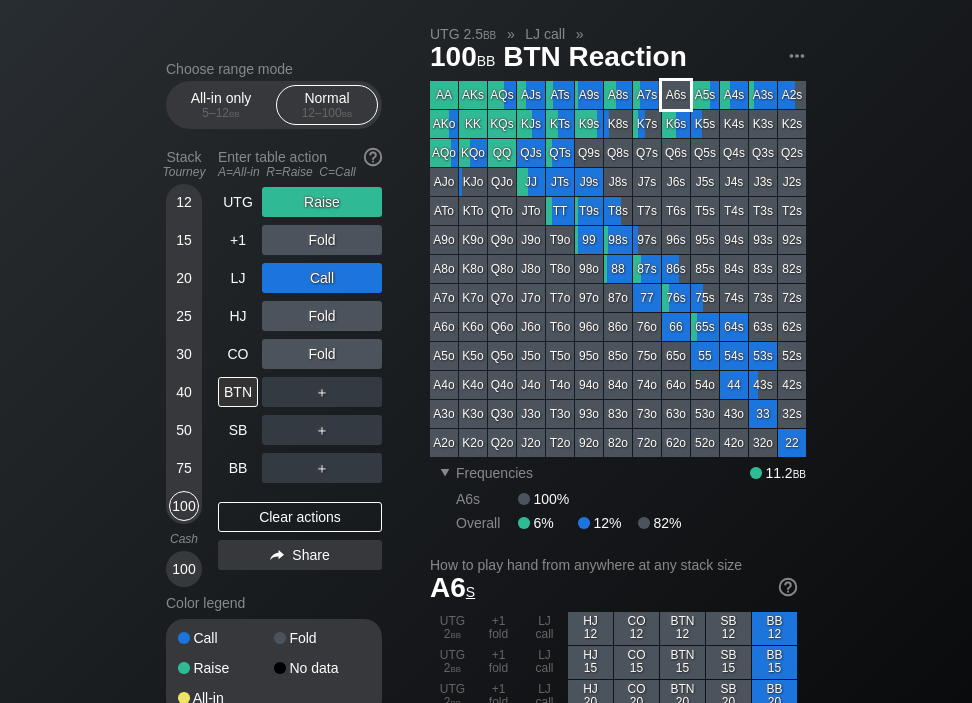 click on "A6s" at bounding box center (676, 95) 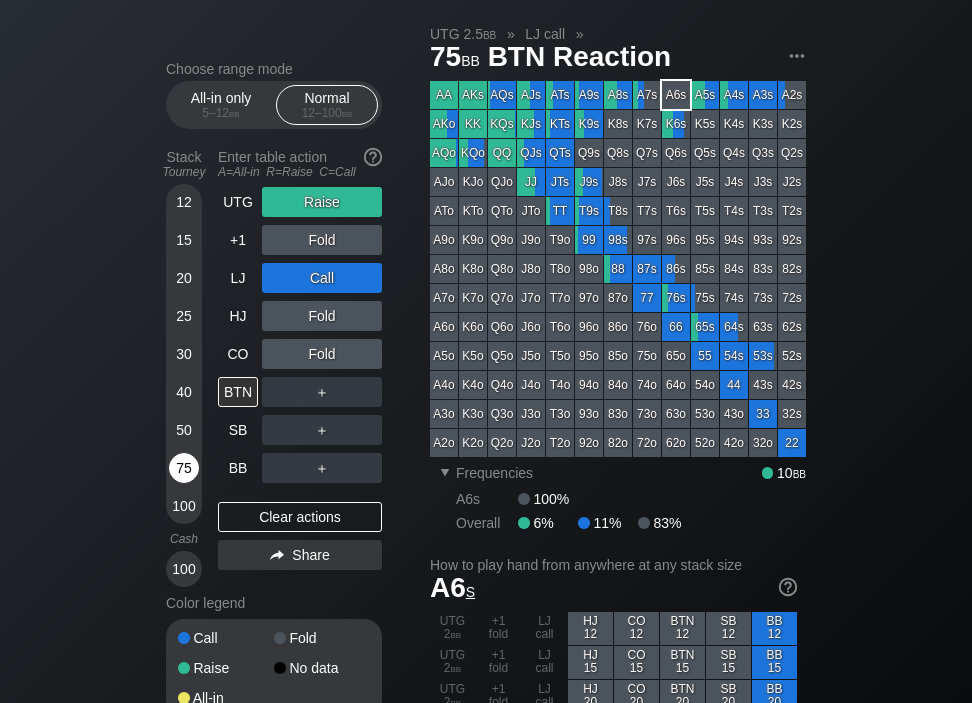 click on "75" at bounding box center (184, 468) 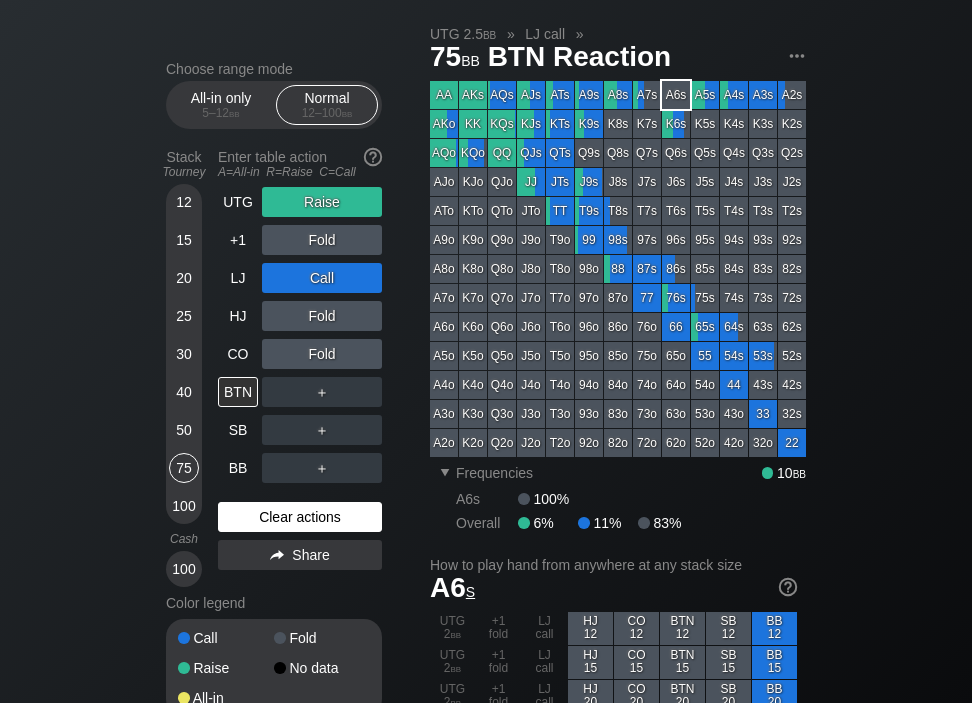 click on "Clear actions" at bounding box center [300, 517] 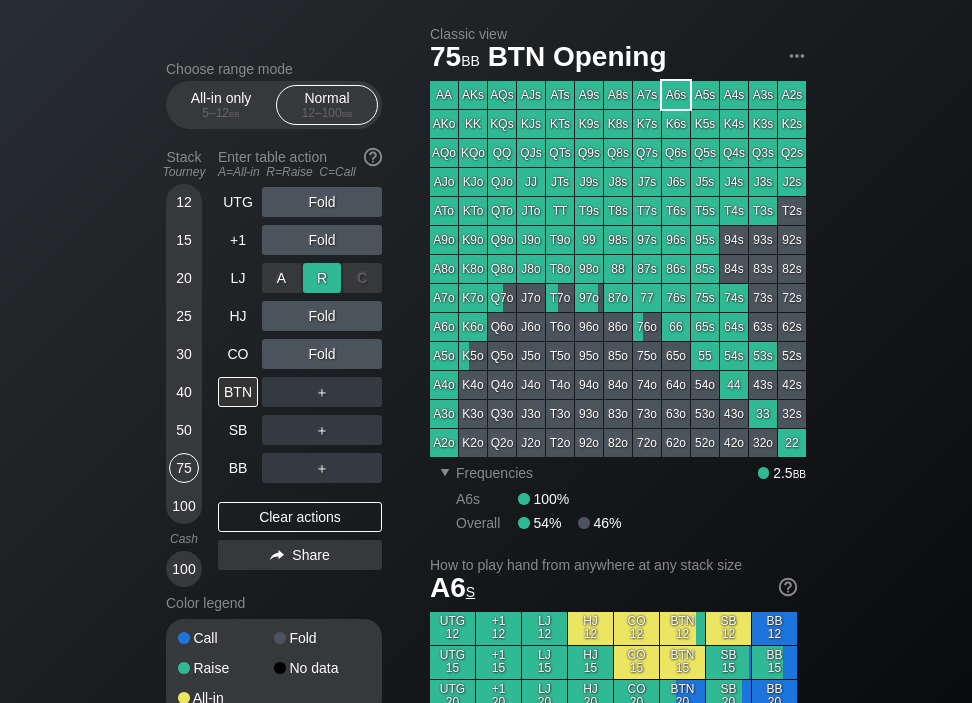 click on "R ✕" at bounding box center [322, 278] 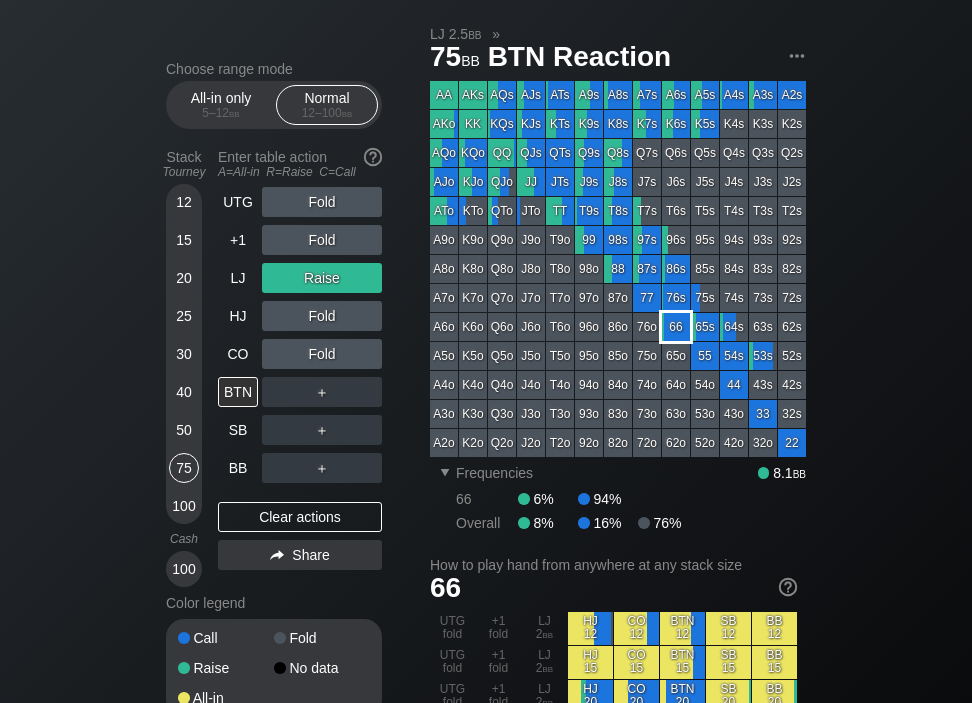 click on "66" at bounding box center [676, 327] 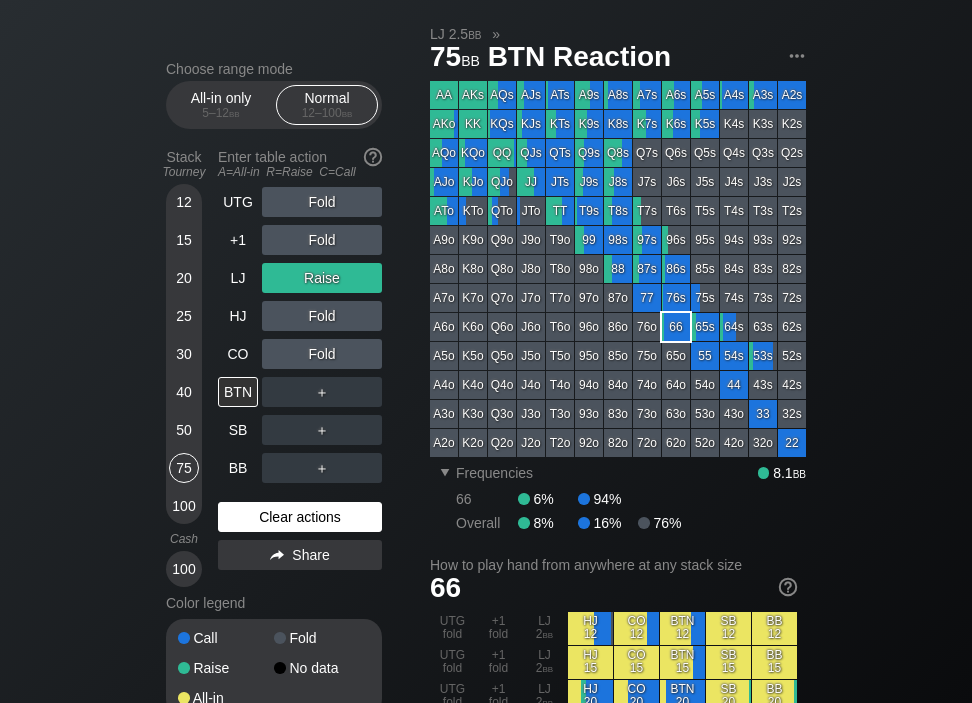 click on "Clear actions" at bounding box center [300, 517] 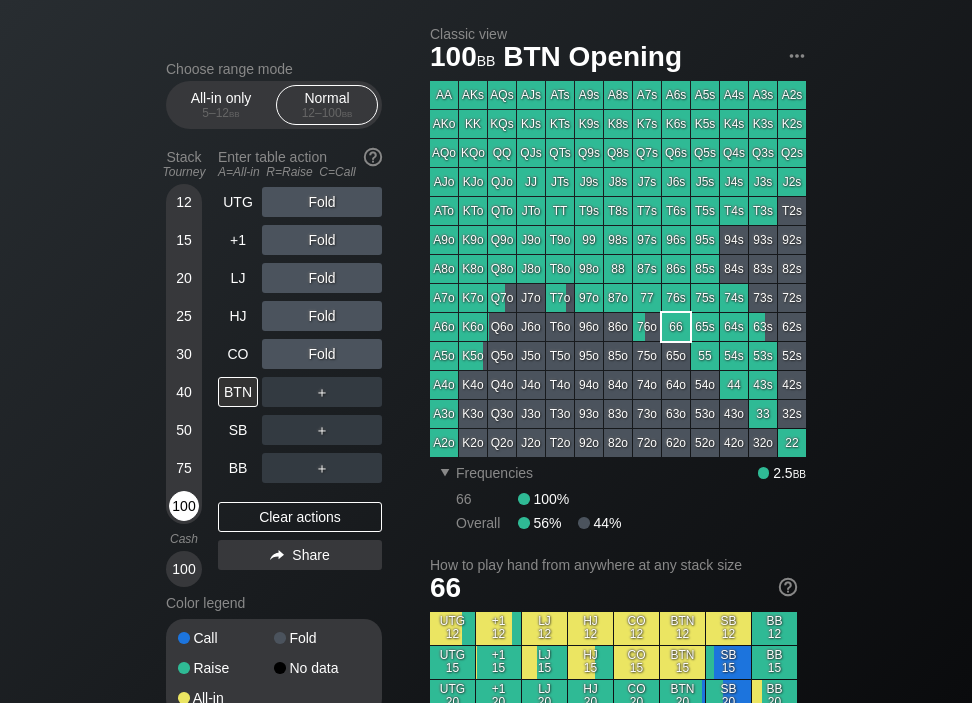 click on "100" at bounding box center [184, 506] 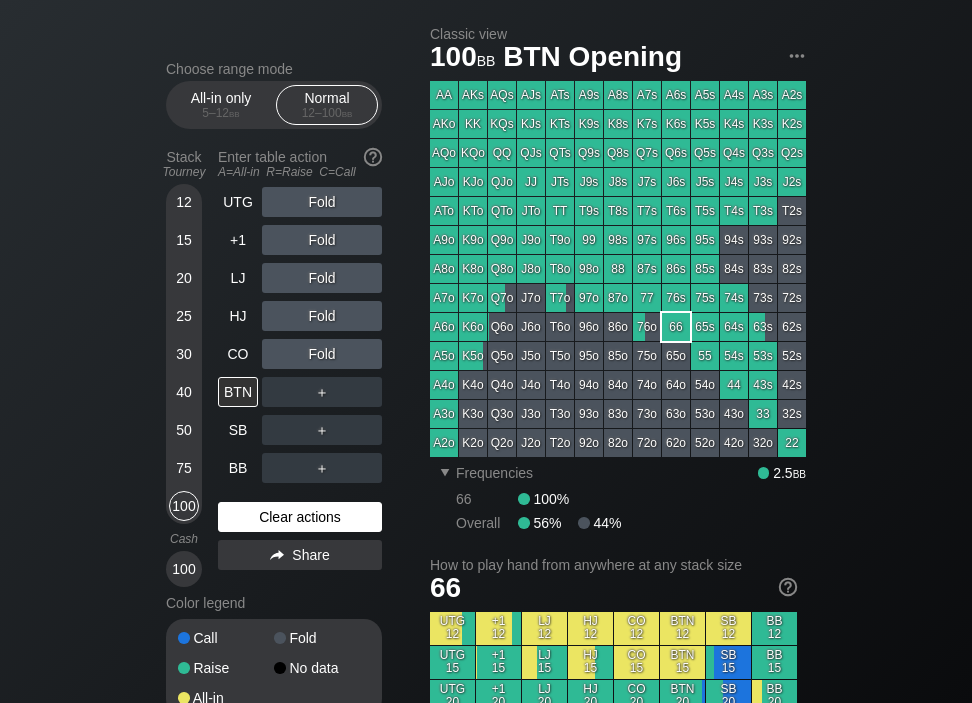 click on "Clear actions" at bounding box center (300, 517) 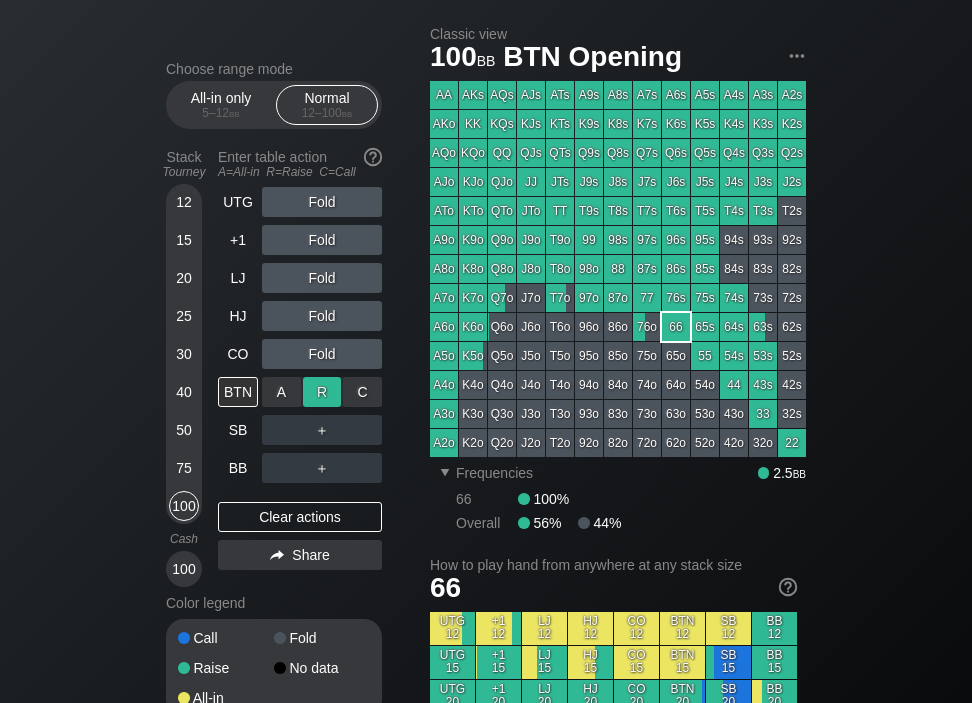 click on "R ✕" at bounding box center (322, 392) 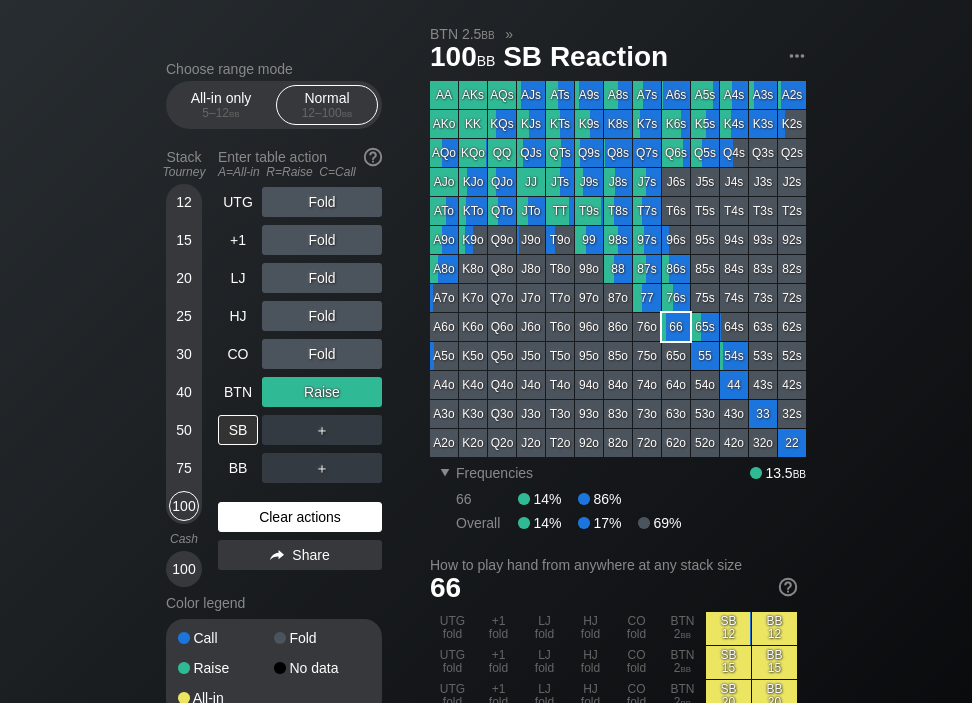 click on "Clear actions" at bounding box center (300, 517) 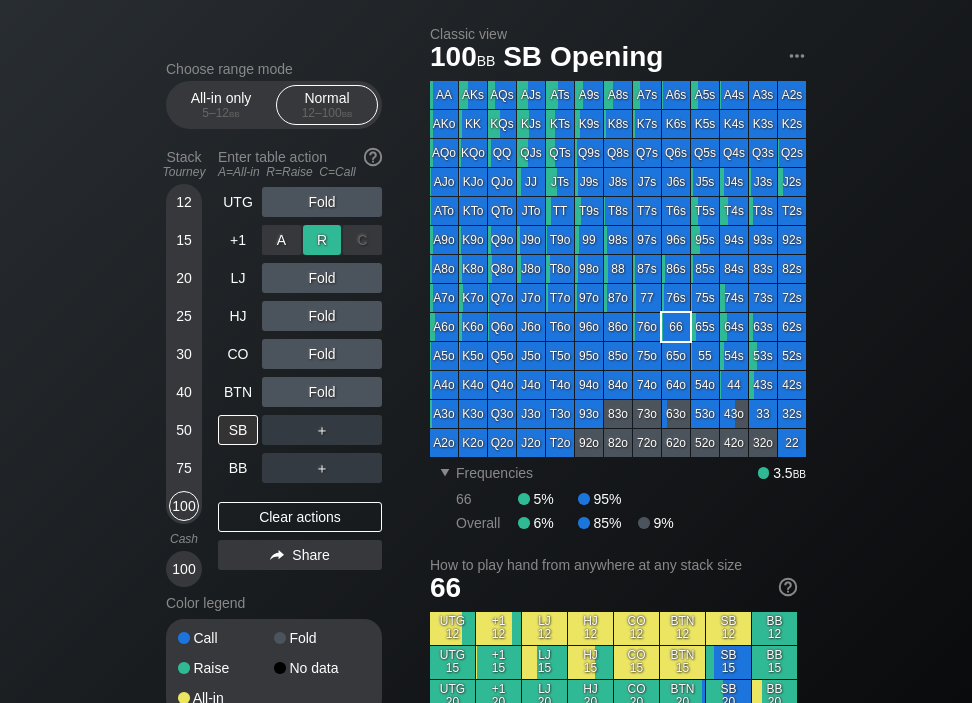 click on "R ✕" at bounding box center [322, 240] 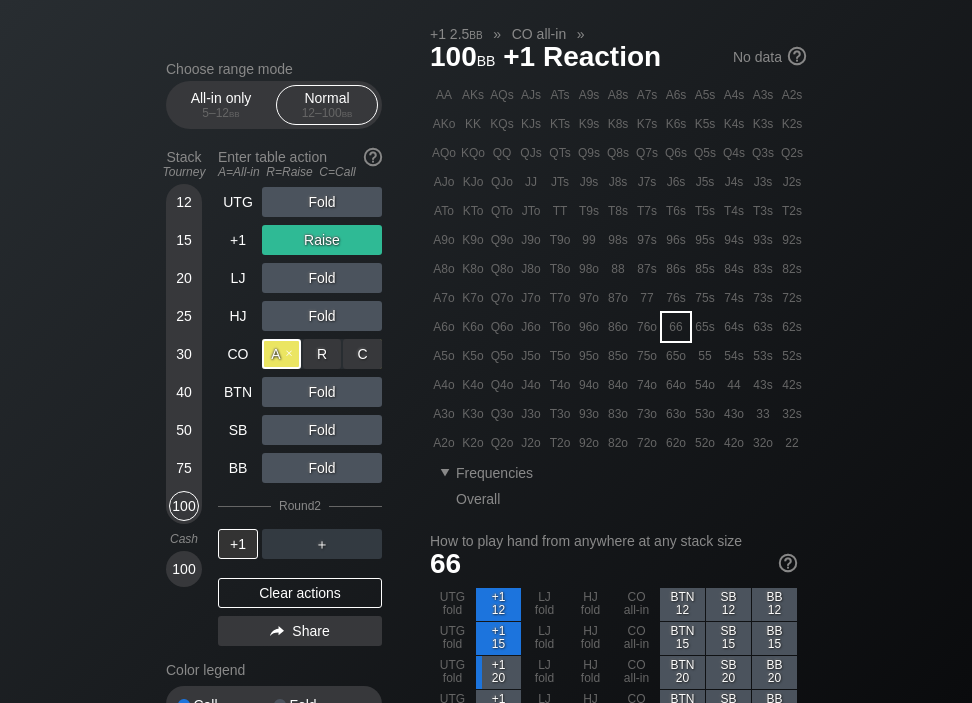 click on "A ✕" at bounding box center (281, 354) 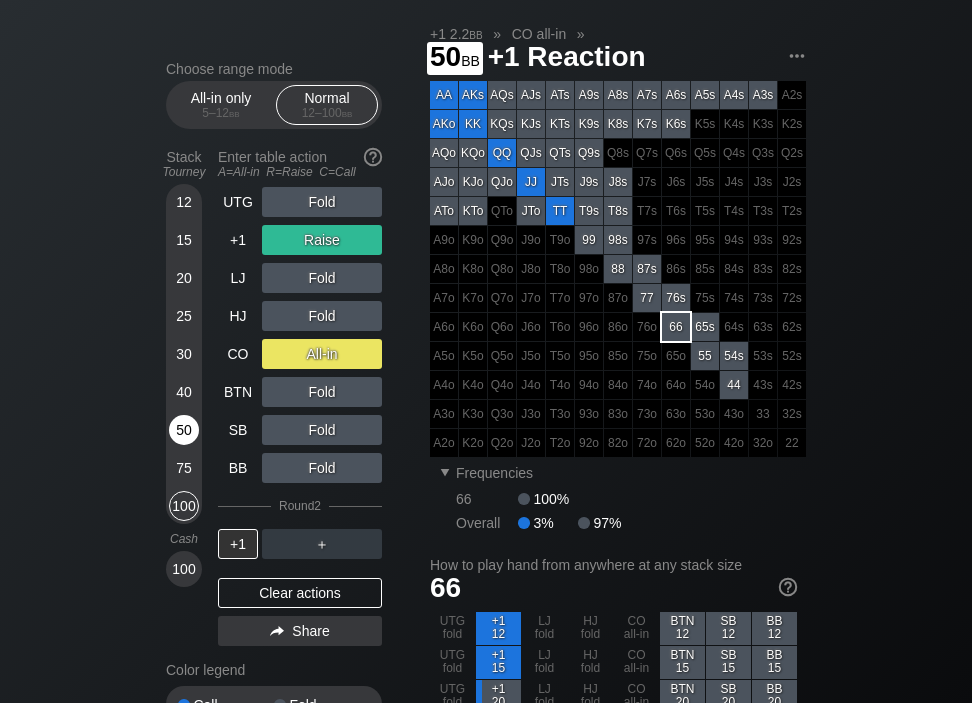 click on "50" at bounding box center [184, 430] 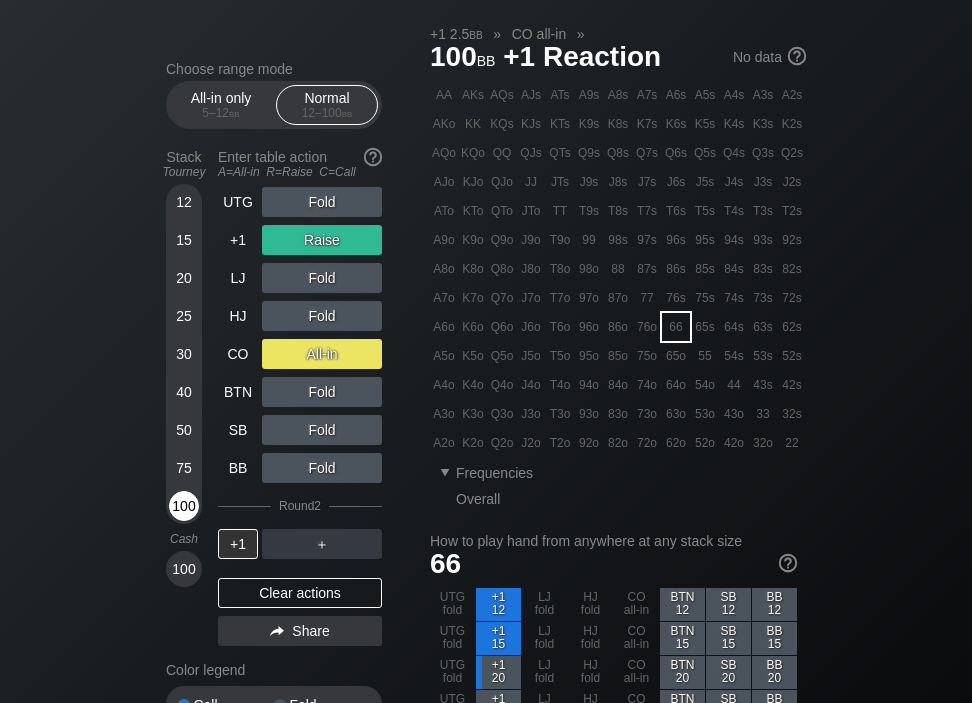 click on "100" at bounding box center (184, 506) 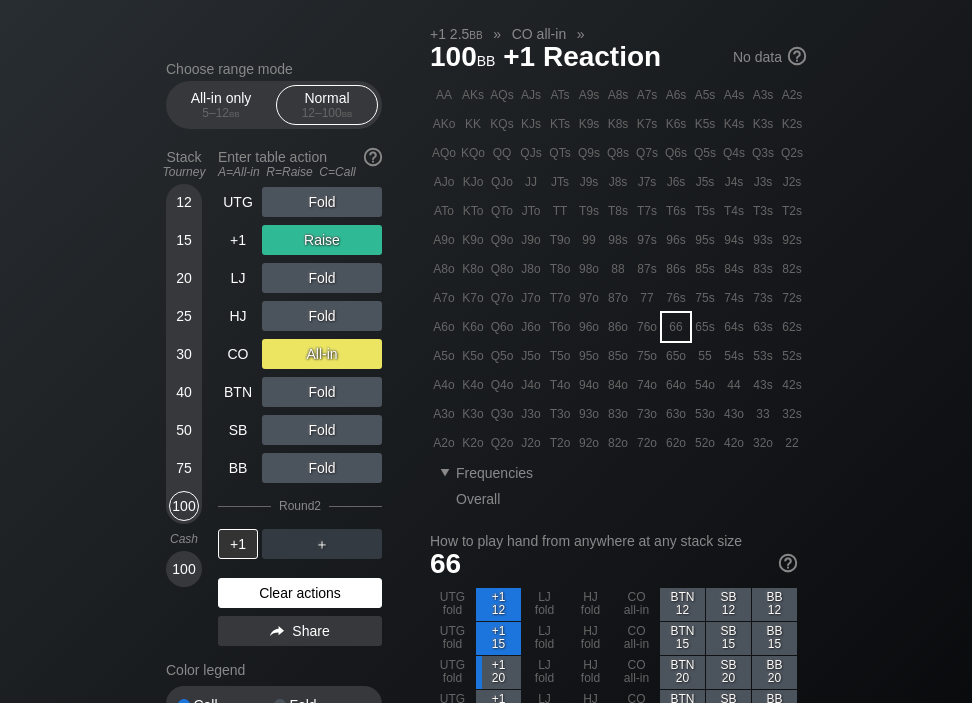 click on "Clear actions" at bounding box center (300, 593) 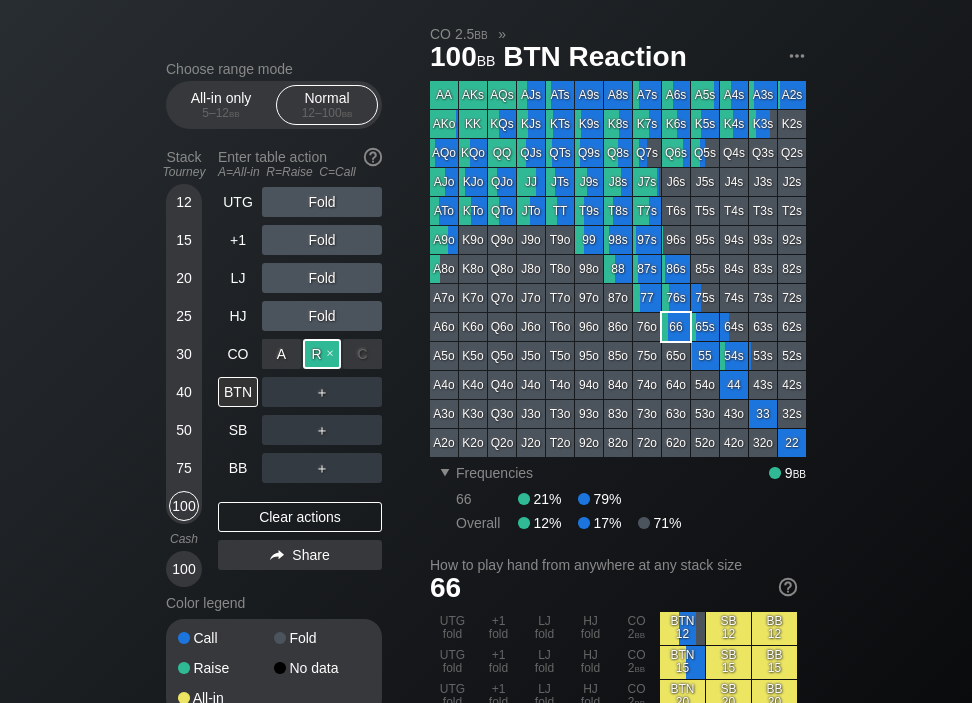 click on "R ✕" at bounding box center (322, 354) 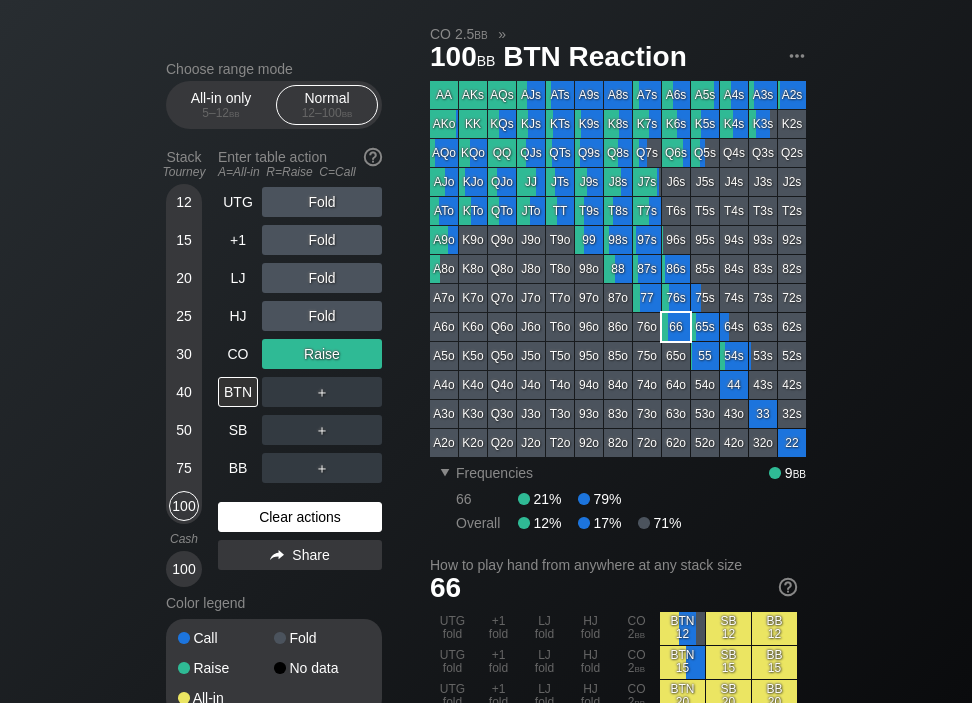 click on "Clear actions" at bounding box center (300, 517) 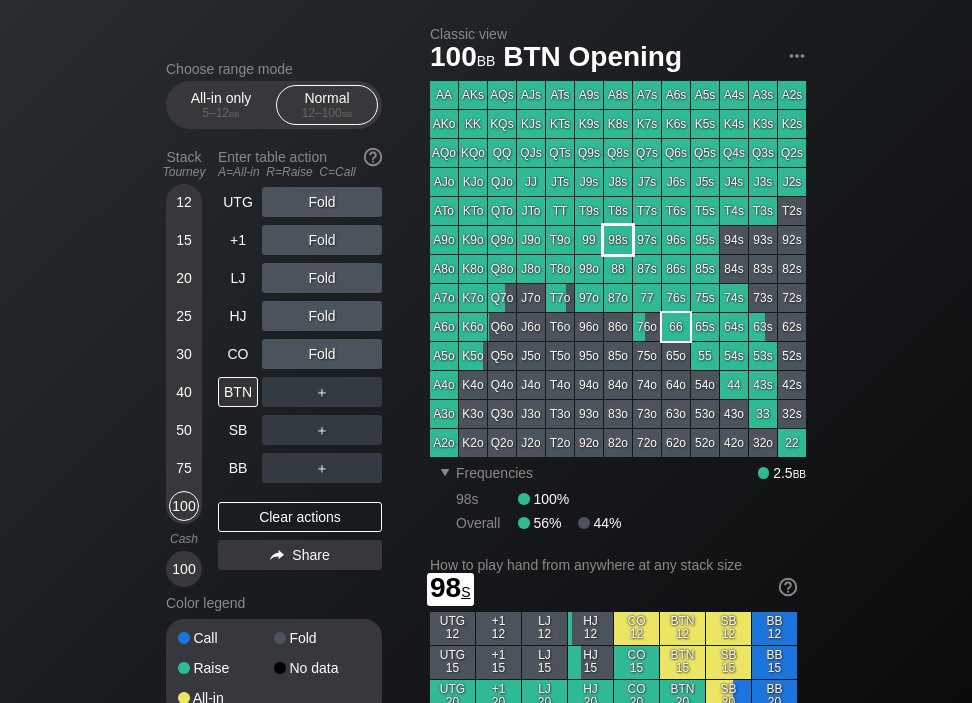 click on "98s" at bounding box center [618, 240] 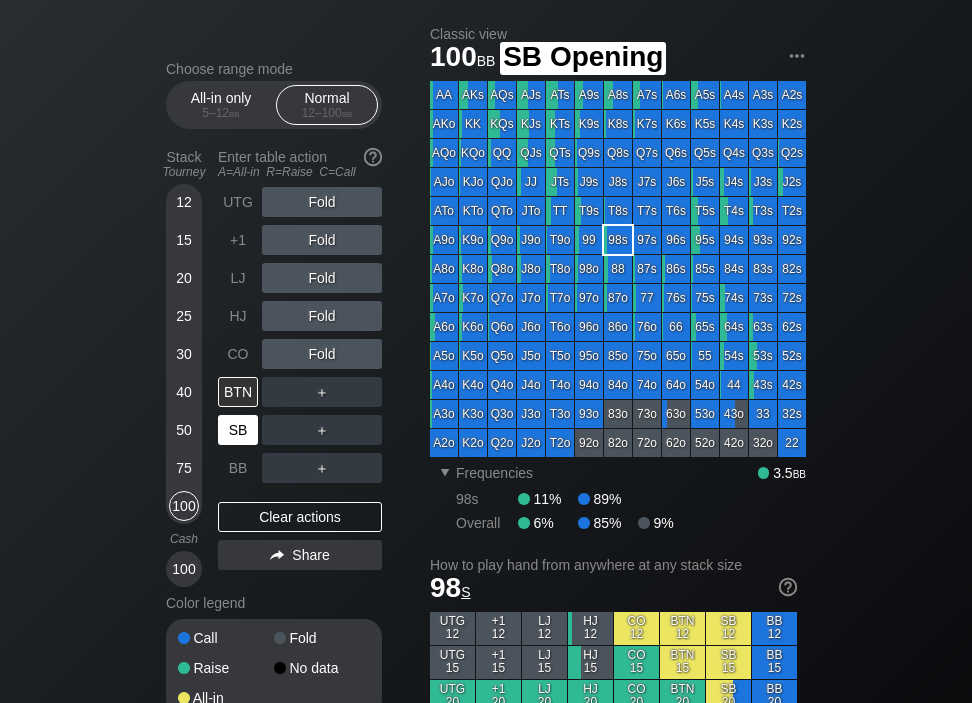 click on "SB" at bounding box center [238, 430] 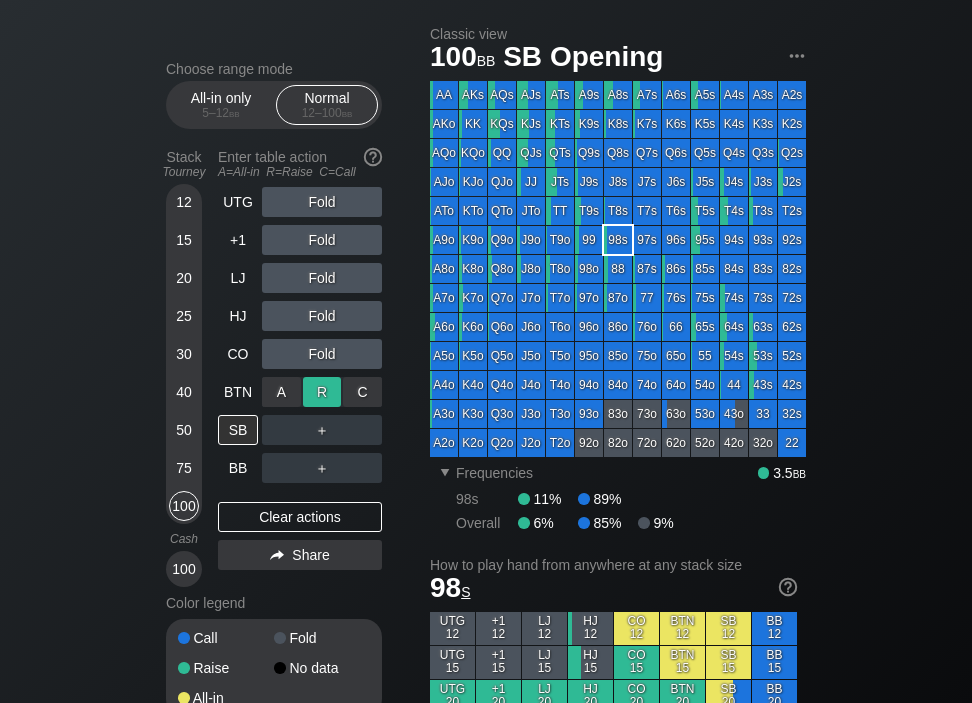 click on "R ✕" at bounding box center [322, 392] 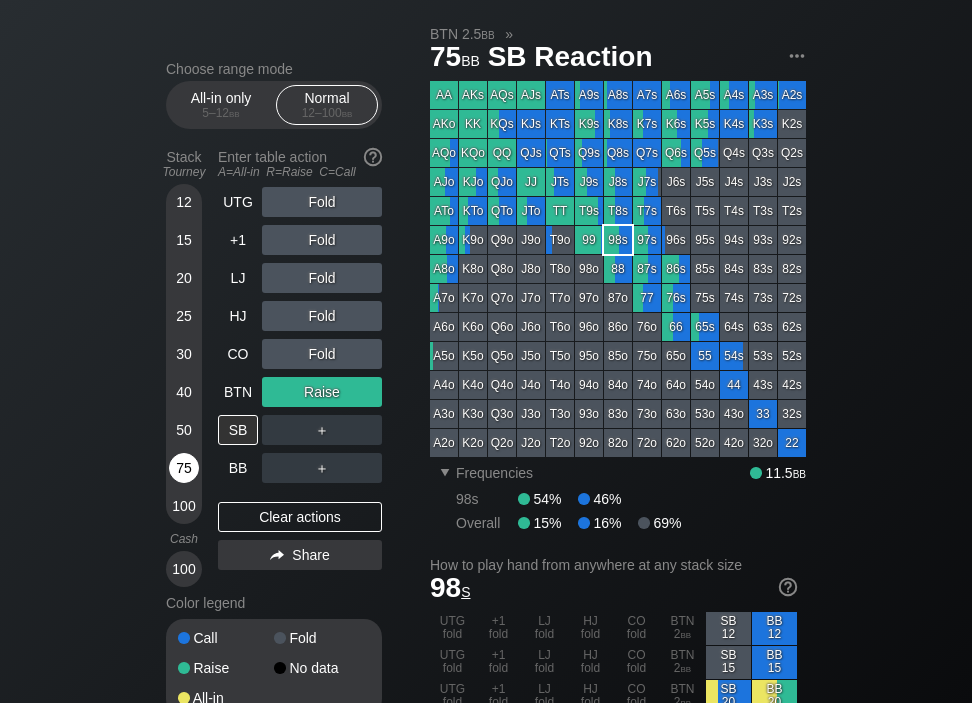 click on "75" at bounding box center [184, 468] 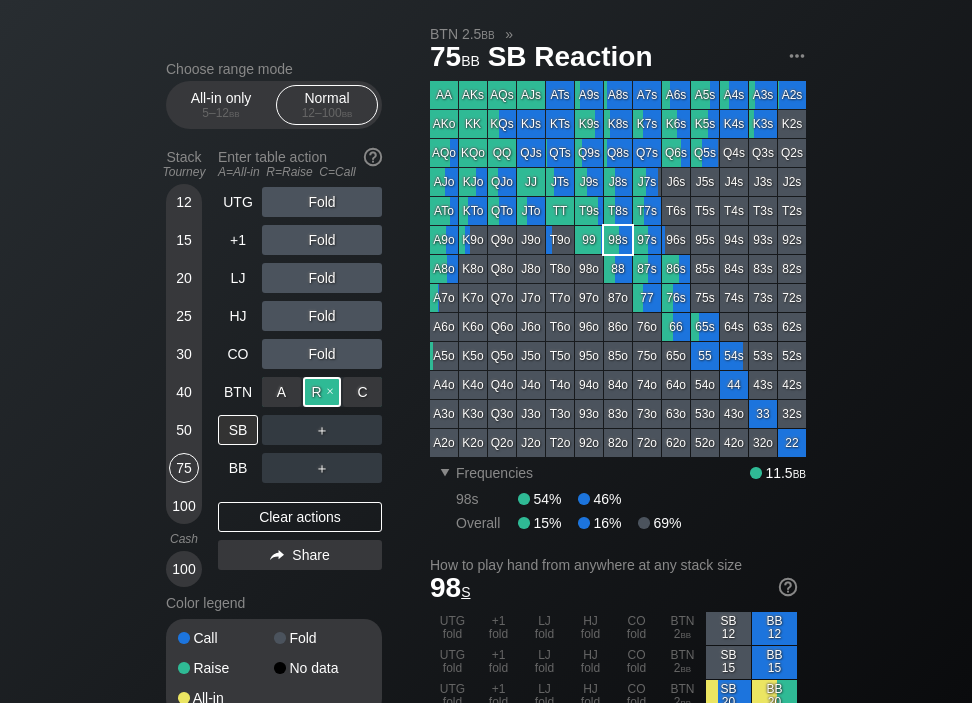 click on "R ✕" at bounding box center (322, 392) 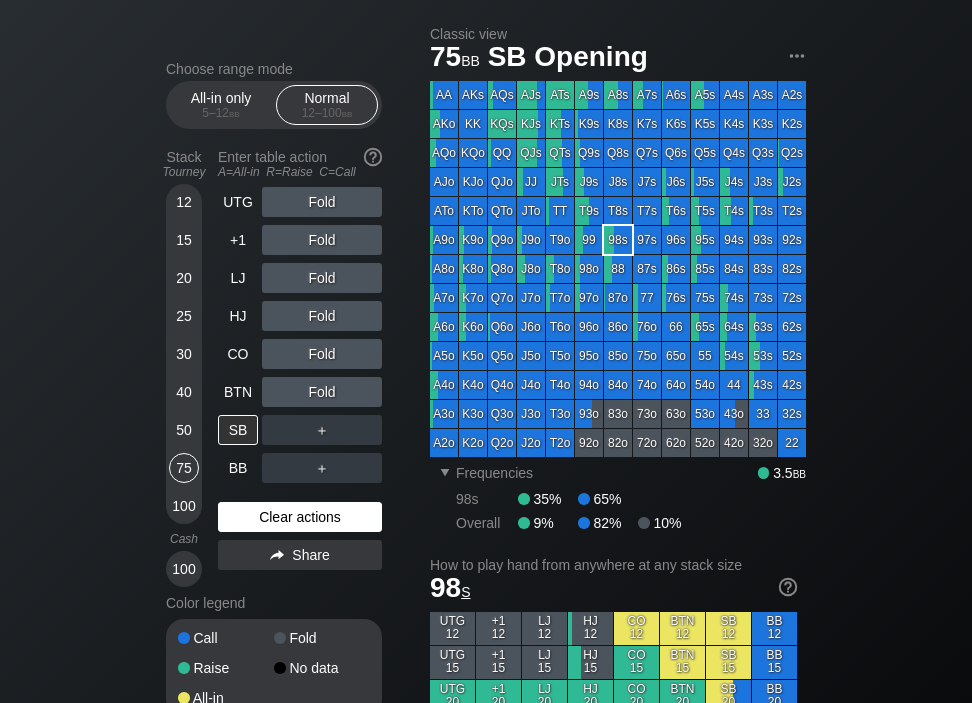 click on "Clear actions" at bounding box center [300, 517] 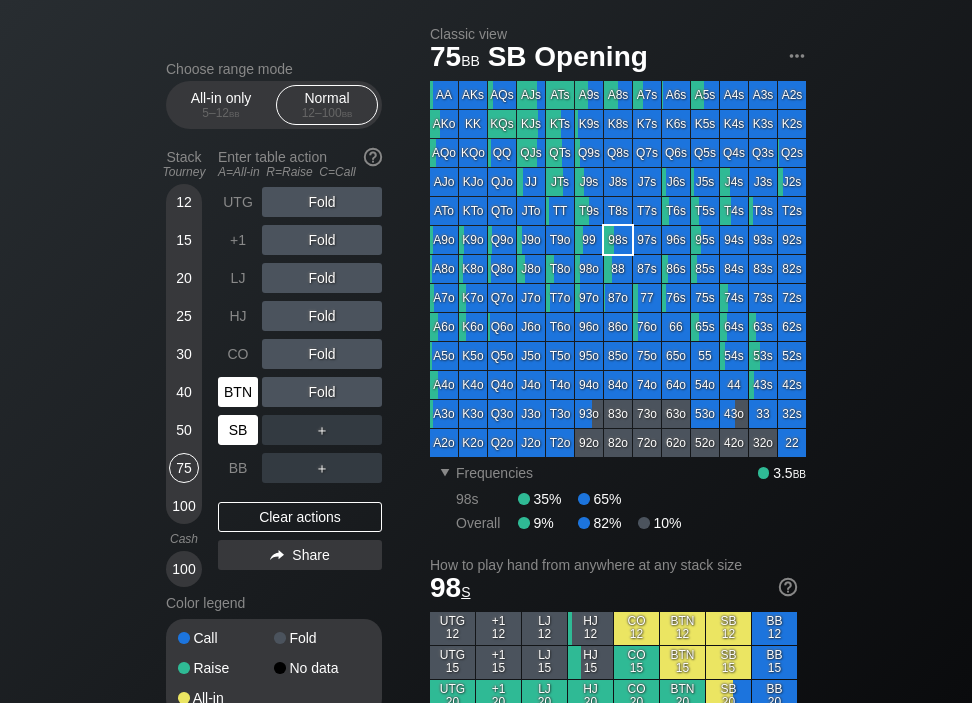 click on "BTN" at bounding box center (238, 392) 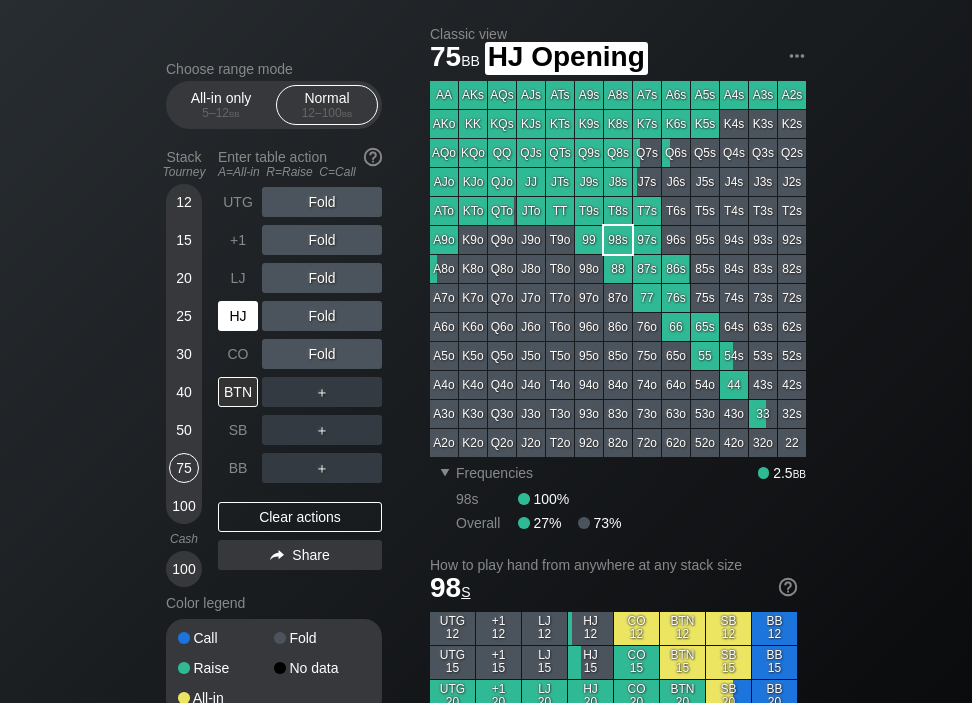 click on "HJ" at bounding box center (238, 316) 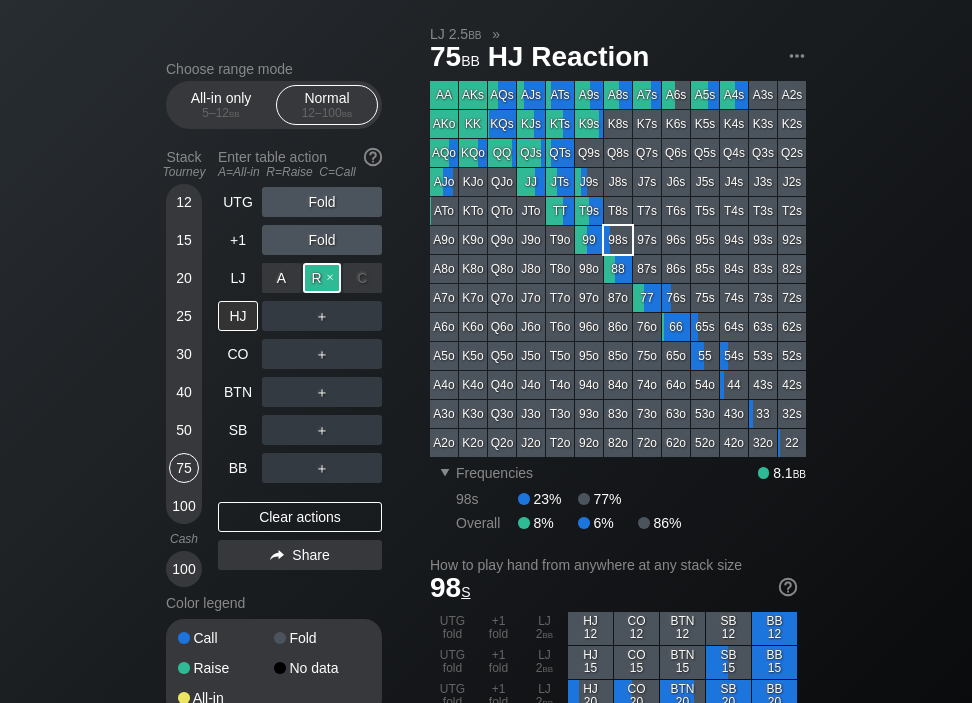 click on "R ✕" at bounding box center (322, 278) 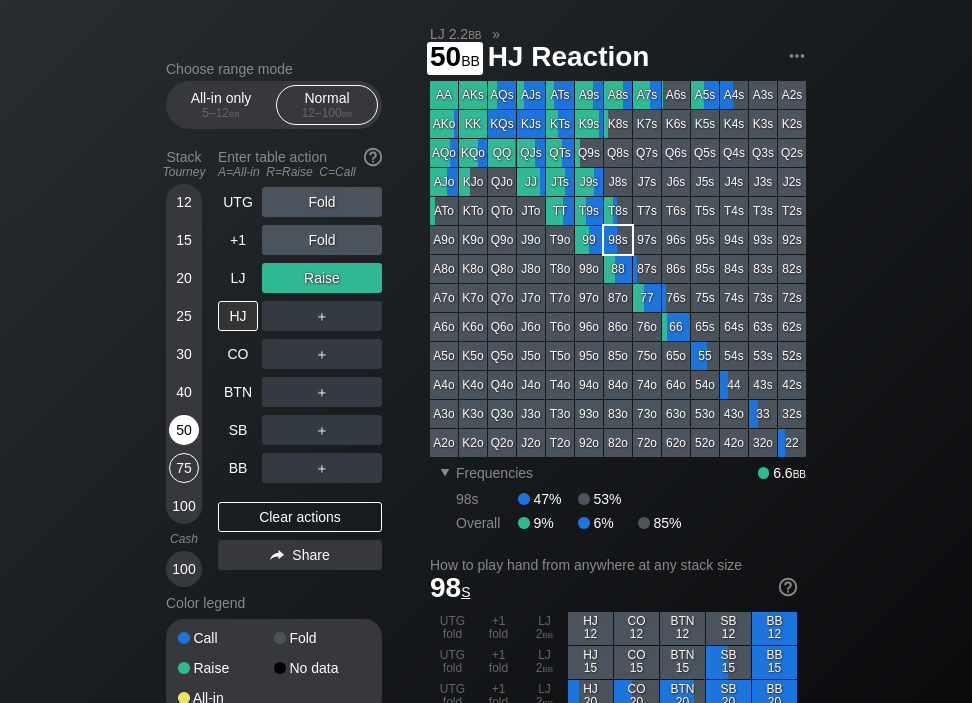 click on "50" at bounding box center [184, 430] 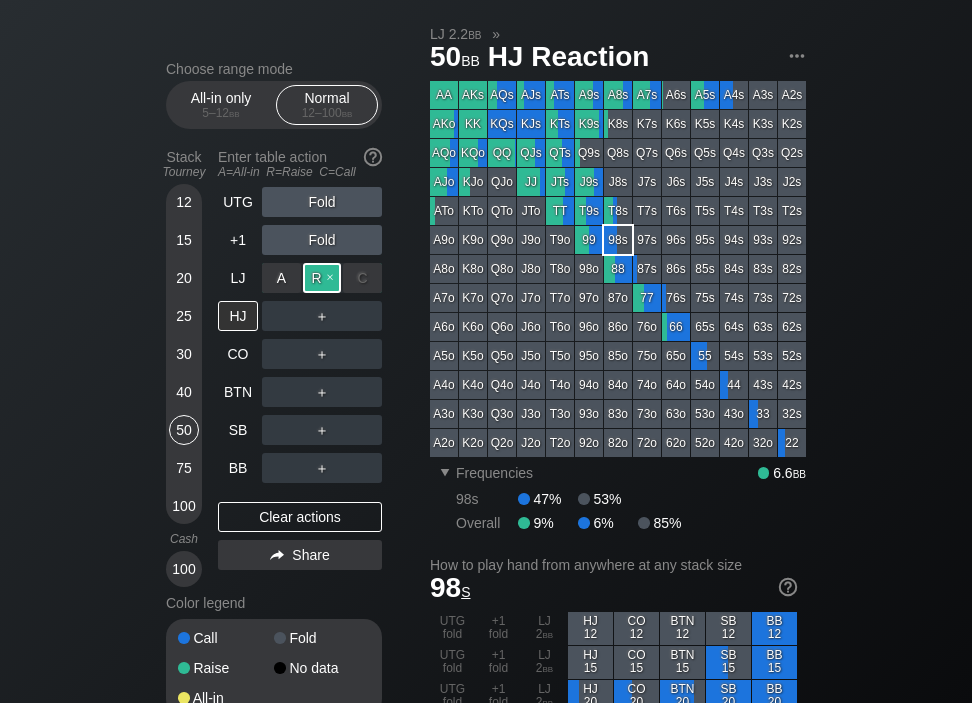 click on "R ✕" at bounding box center [322, 278] 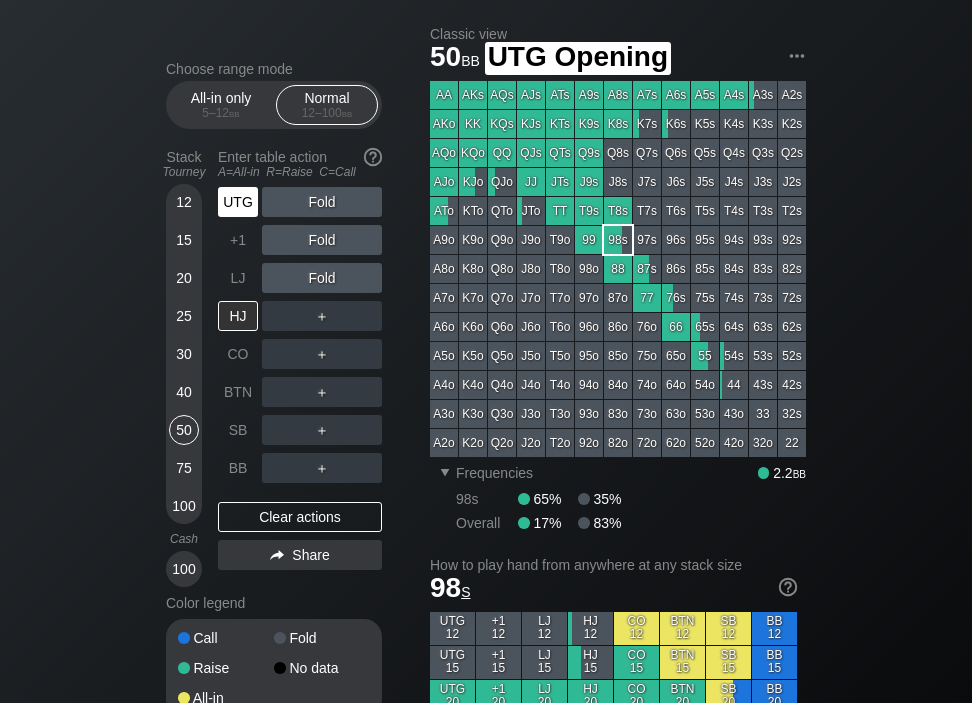 click on "UTG" at bounding box center [238, 202] 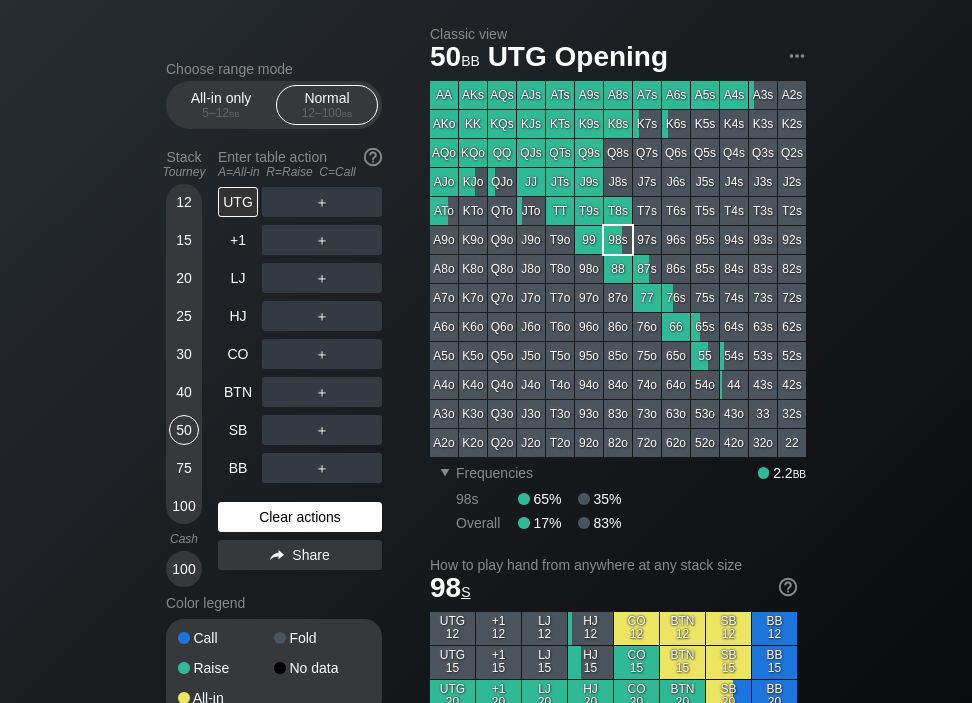 click on "Clear actions" at bounding box center (300, 517) 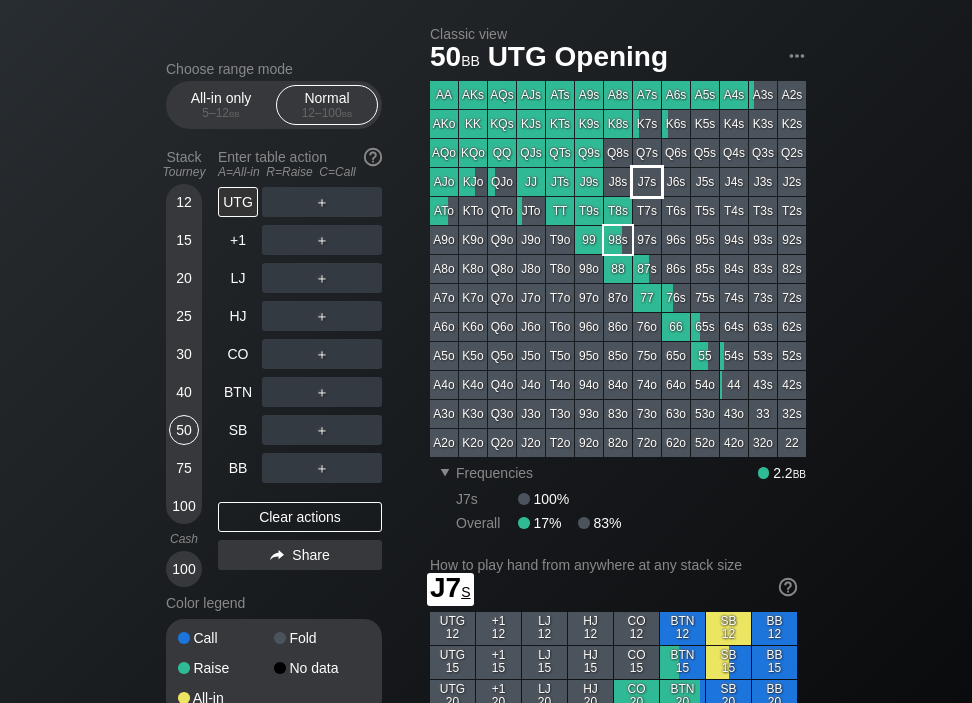 click on "J7s" at bounding box center [647, 182] 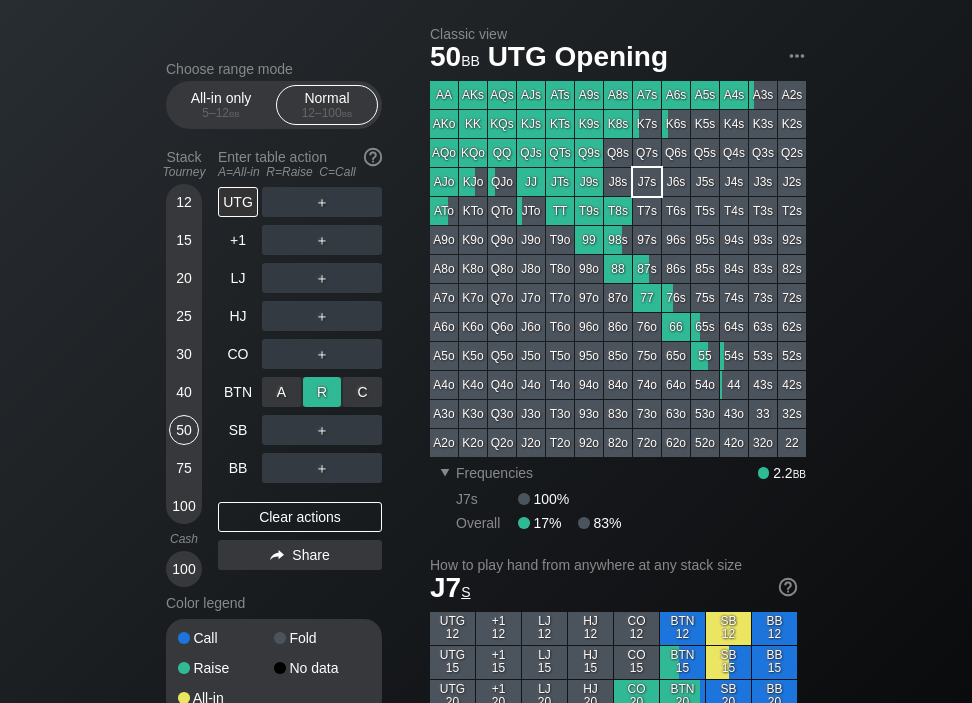 click on "R ✕" at bounding box center [322, 392] 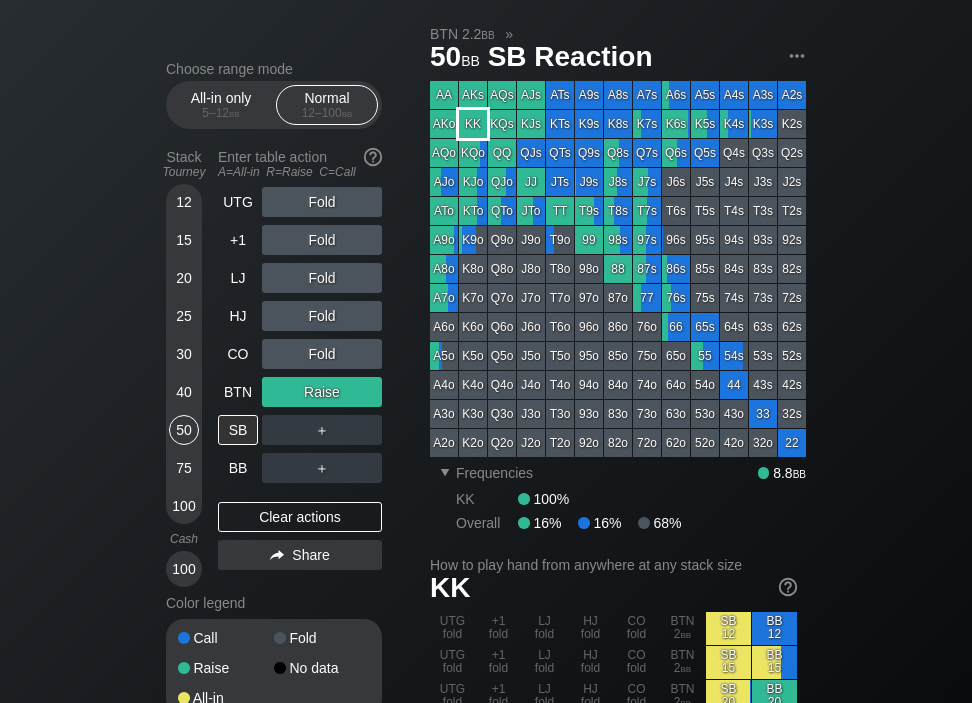 click on "KK" at bounding box center [473, 124] 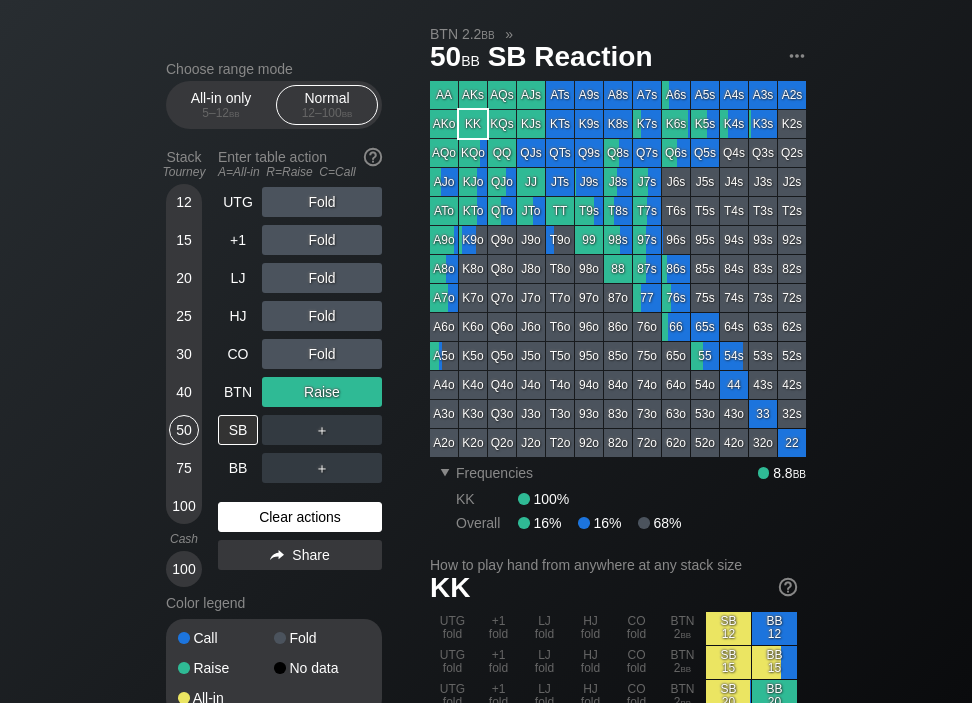 click on "Clear actions" at bounding box center [300, 517] 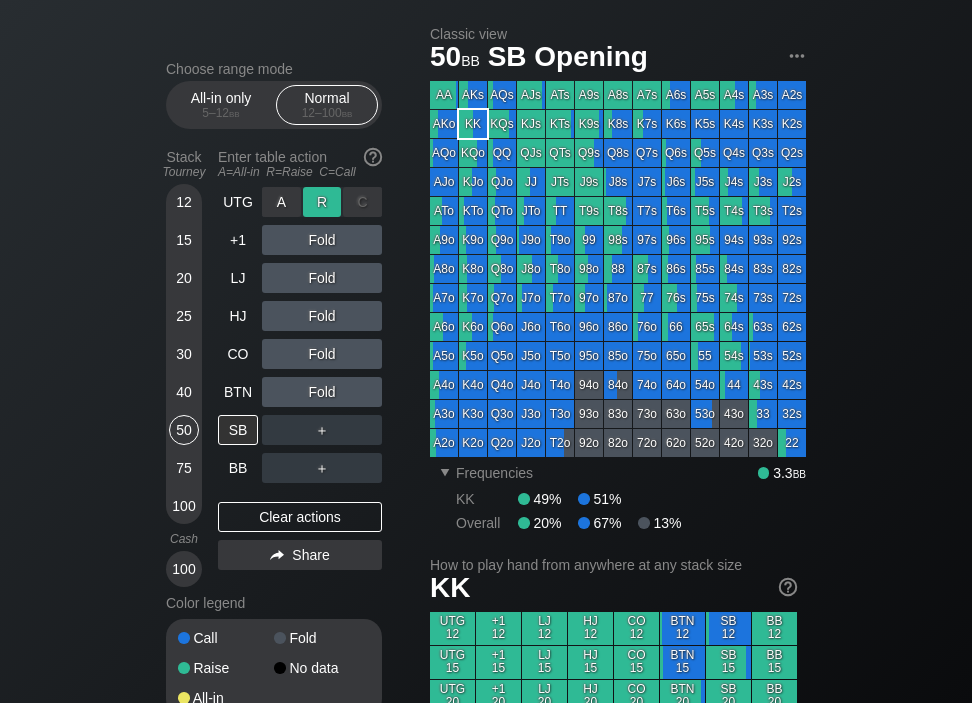 click on "R ✕" at bounding box center (322, 202) 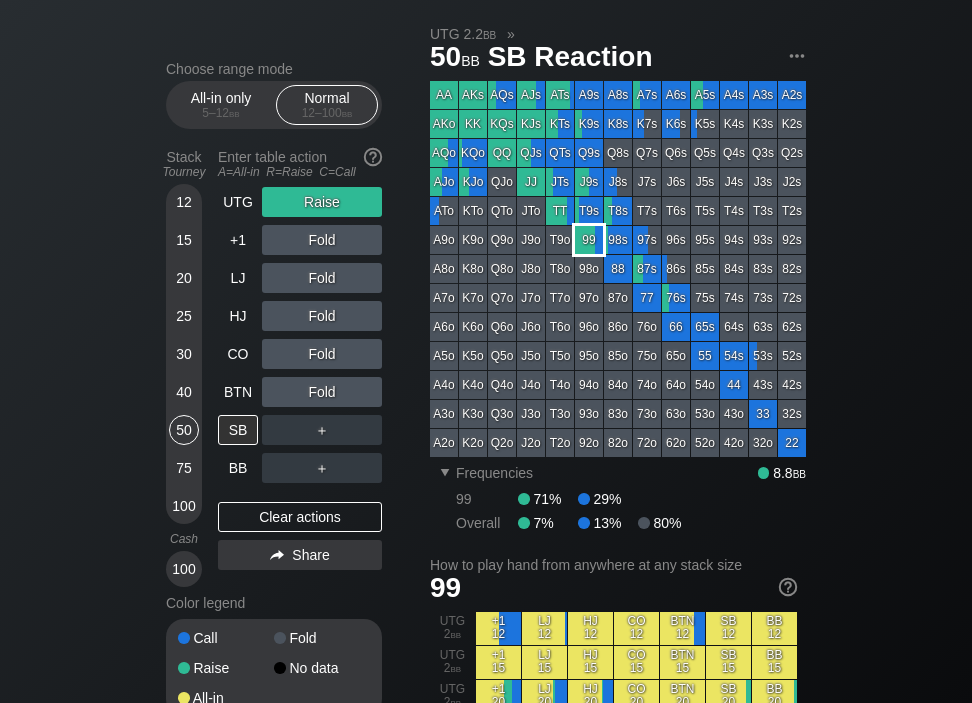 click on "99" at bounding box center (589, 240) 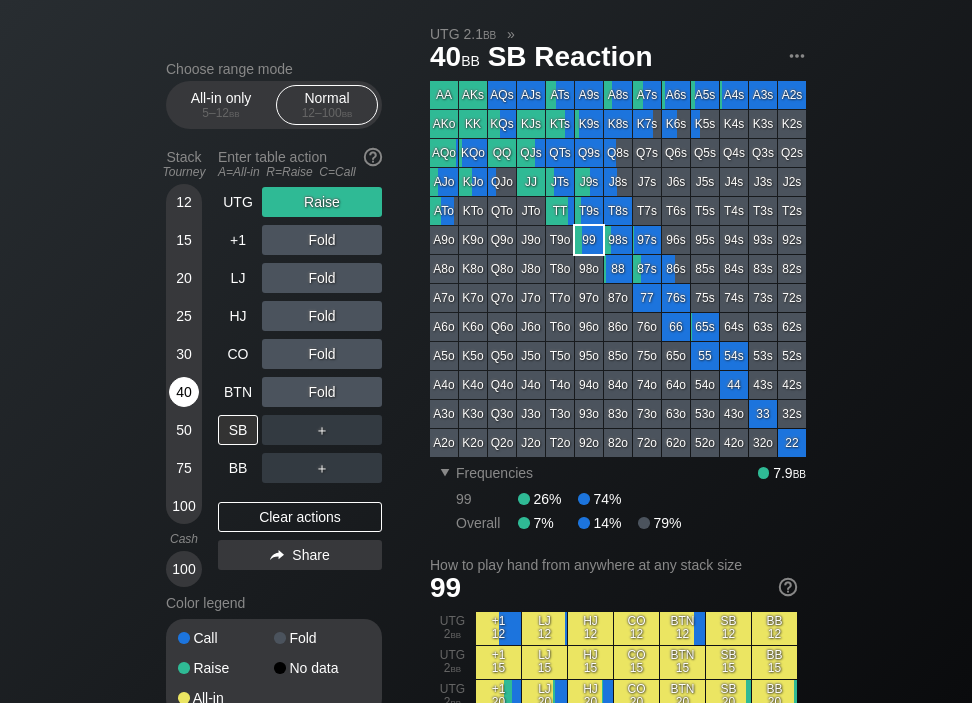 click on "40" at bounding box center [184, 392] 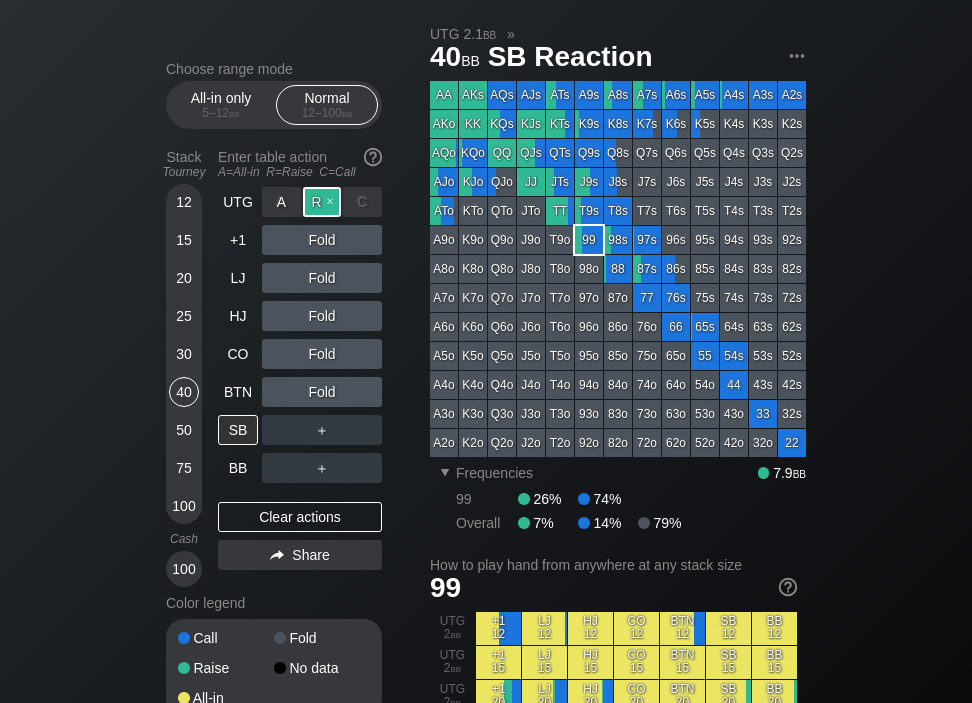 click on "R ✕" at bounding box center (322, 202) 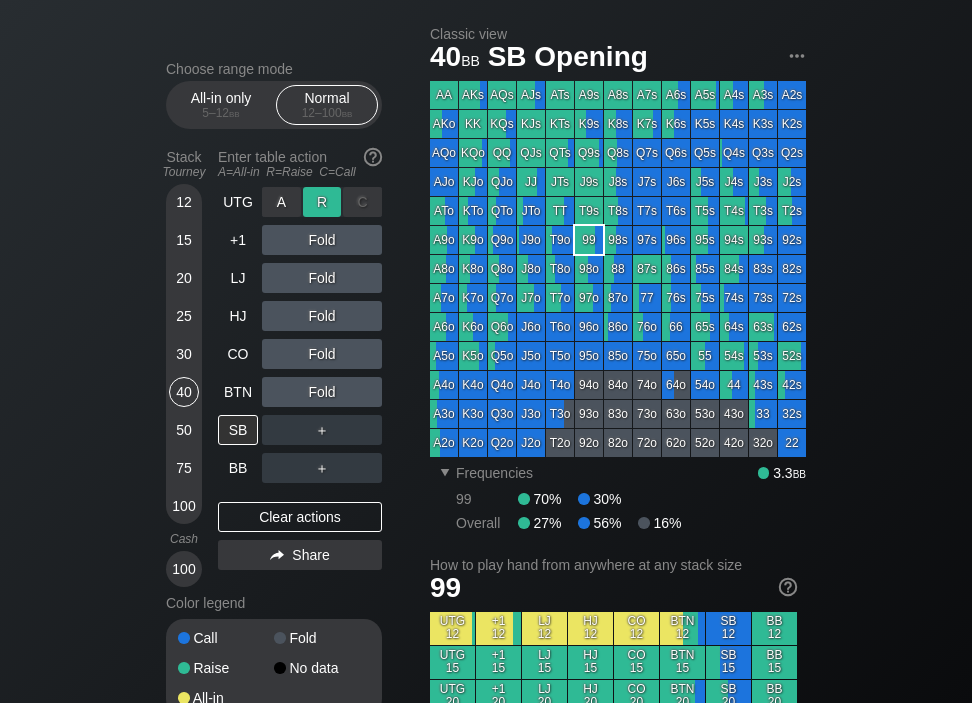 click on "R ✕" at bounding box center [322, 202] 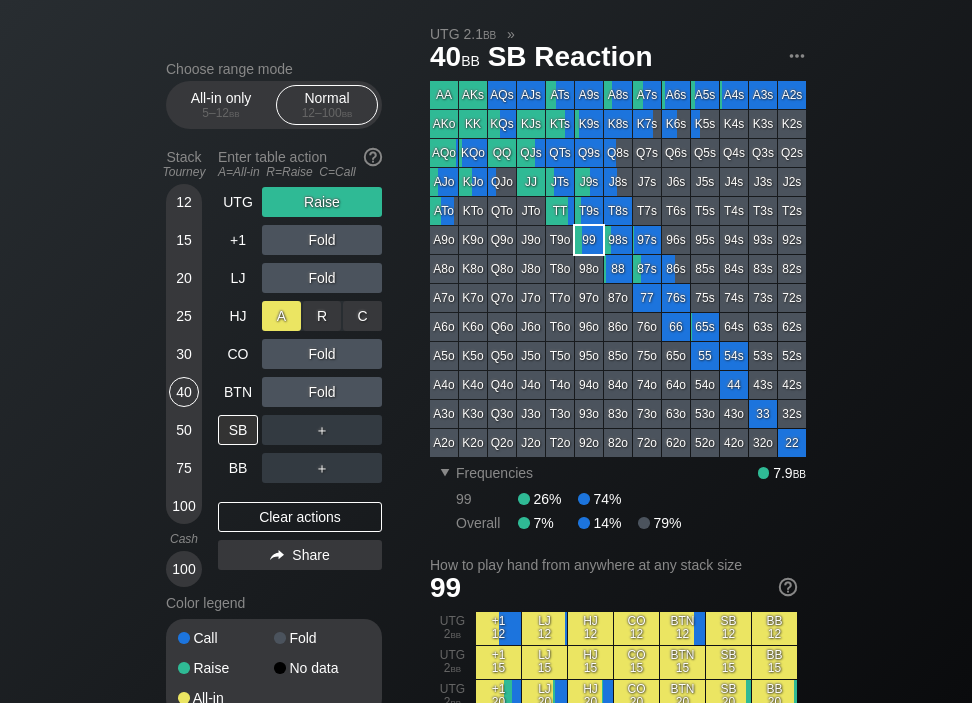 click on "A ✕" at bounding box center [281, 316] 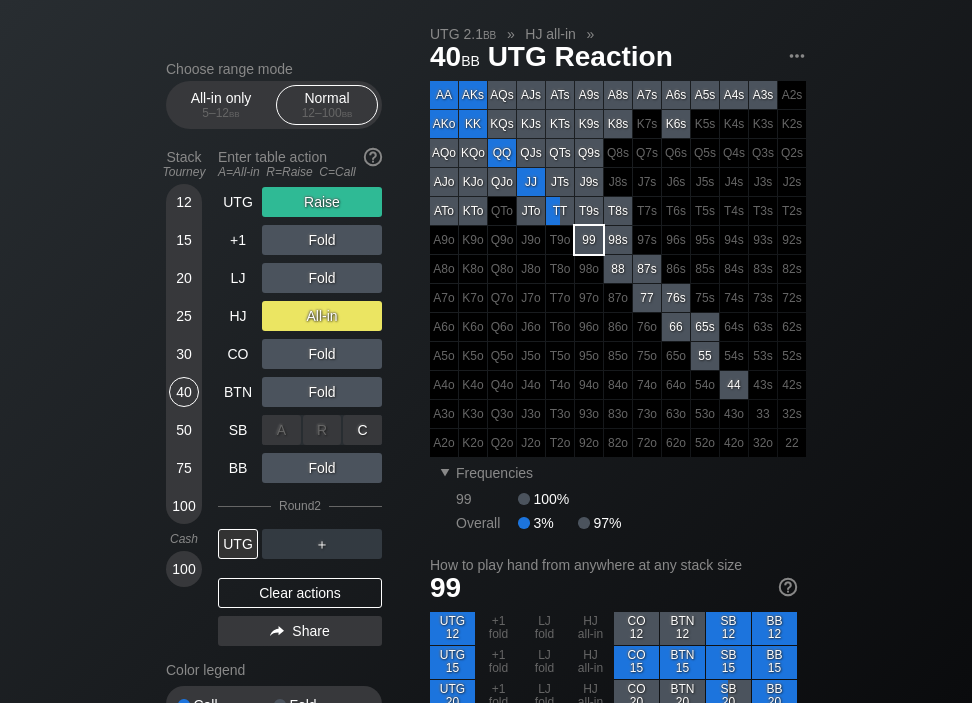 click on "C ✕" at bounding box center [362, 430] 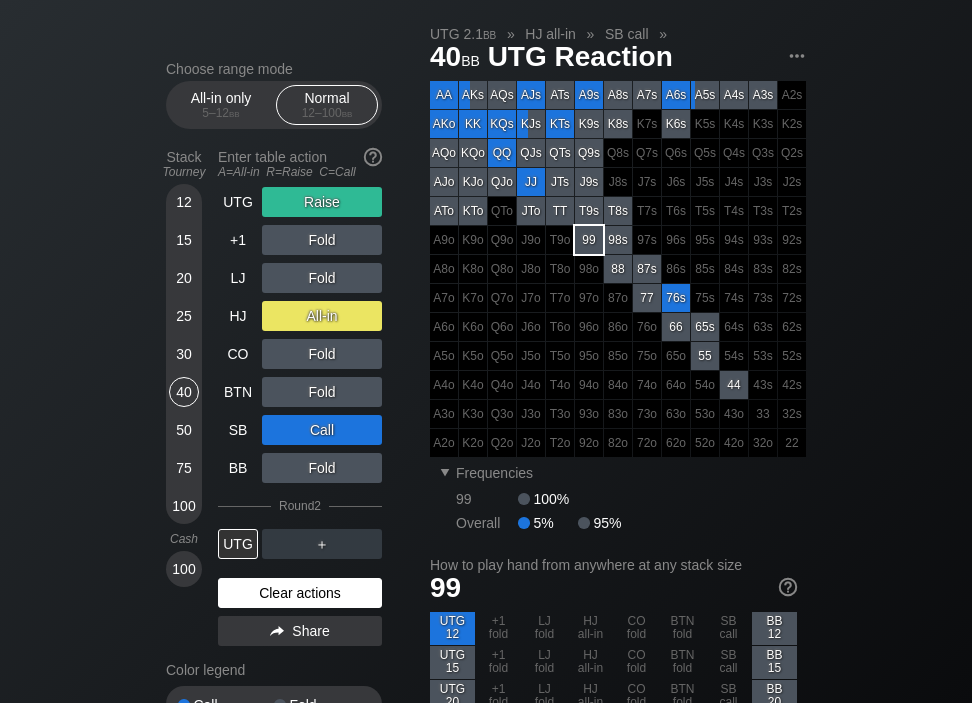 click on "Clear actions" at bounding box center [300, 593] 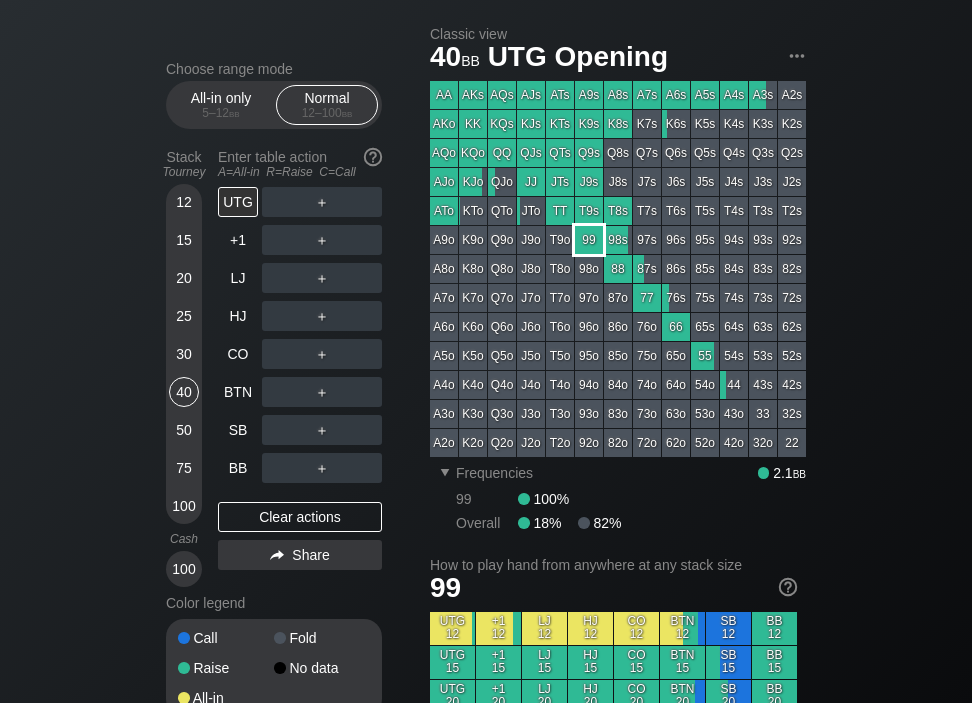 click on "99" at bounding box center (589, 240) 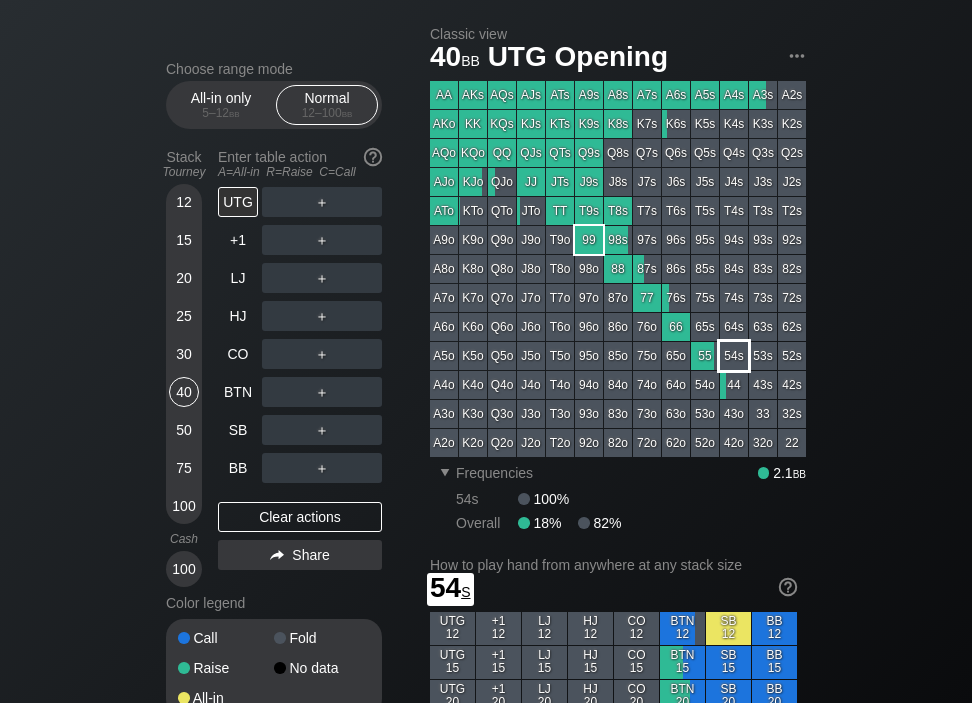 click on "54s" at bounding box center [734, 356] 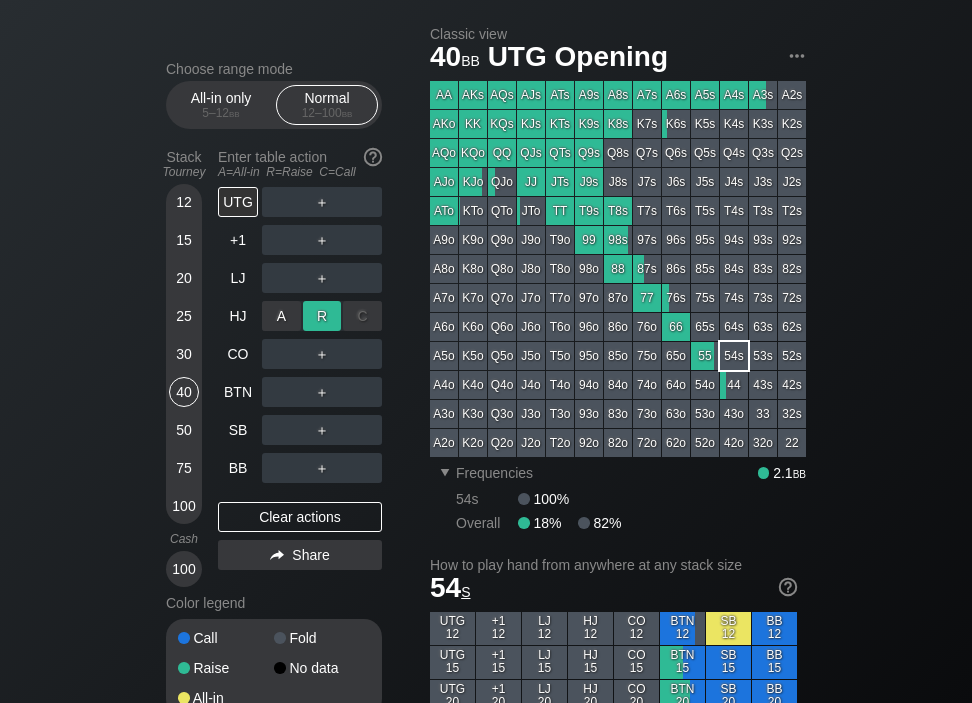 click on "R ✕" at bounding box center [322, 316] 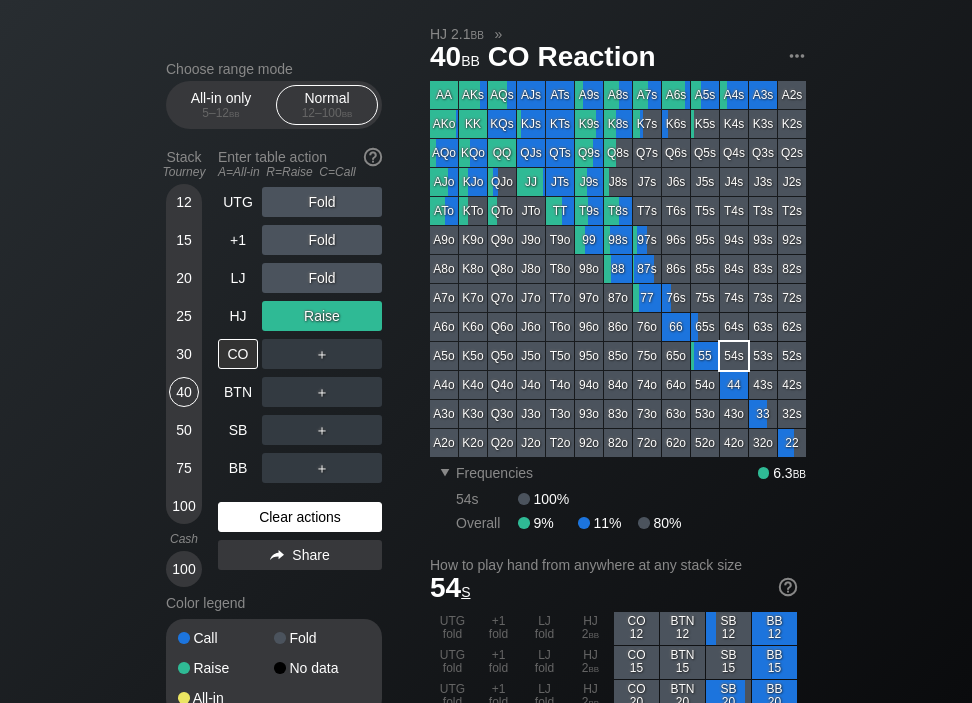 click on "Clear actions" at bounding box center (300, 517) 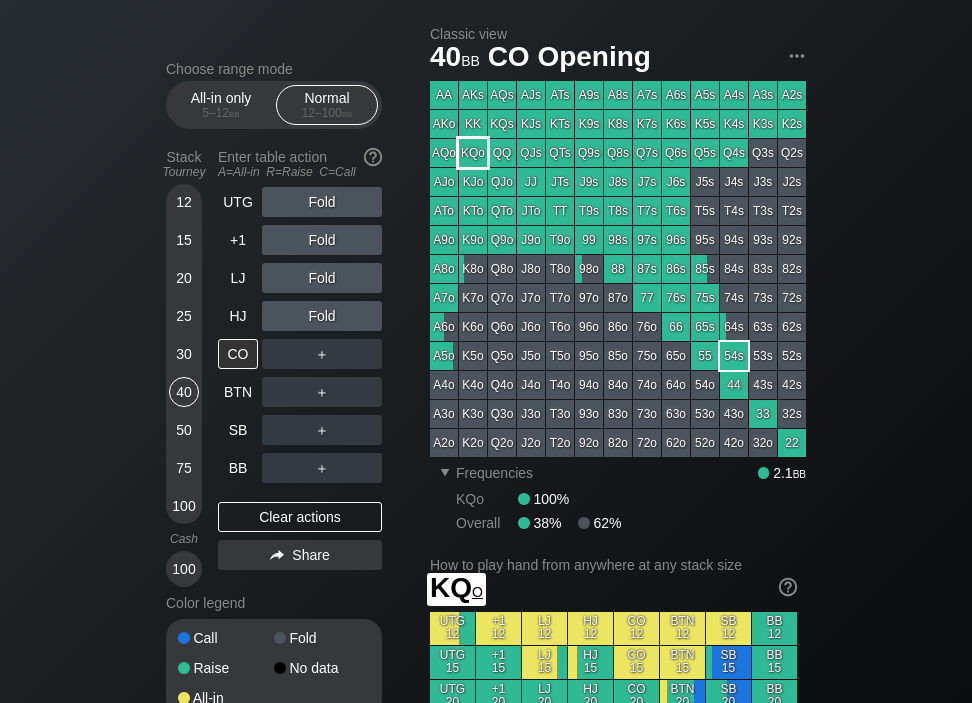 click on "KQo" at bounding box center [473, 153] 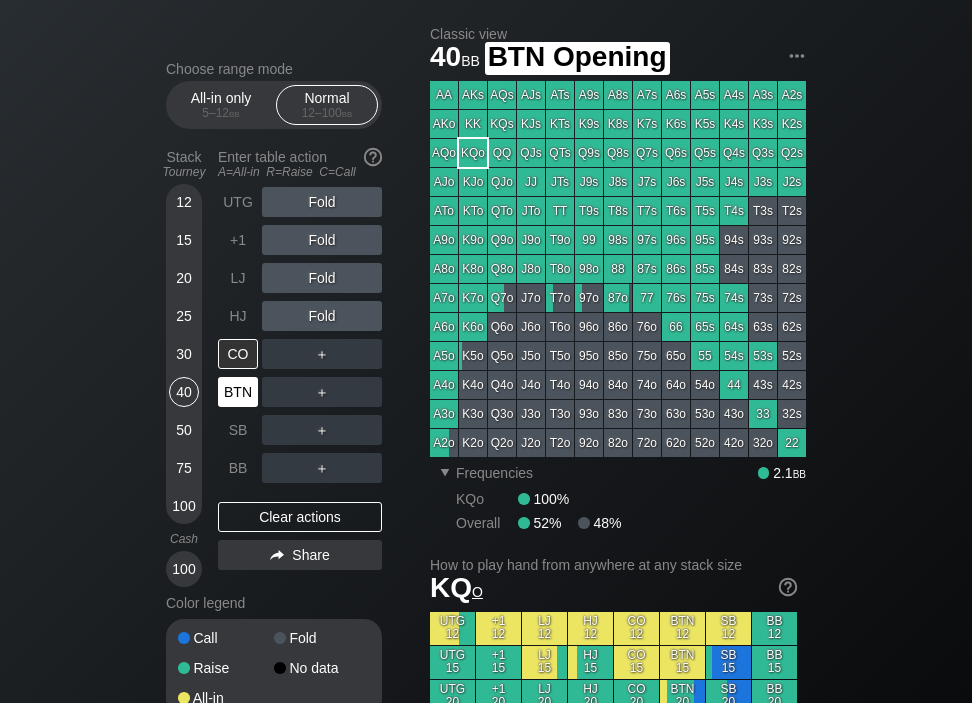 click on "BTN" at bounding box center [238, 392] 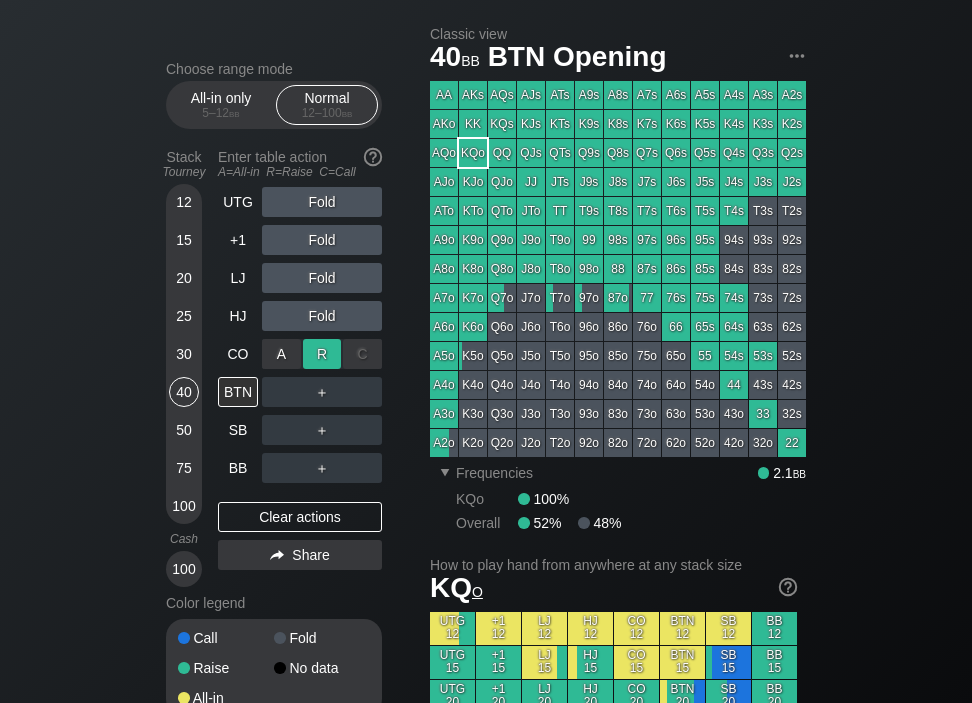 click on "R ✕" at bounding box center (322, 354) 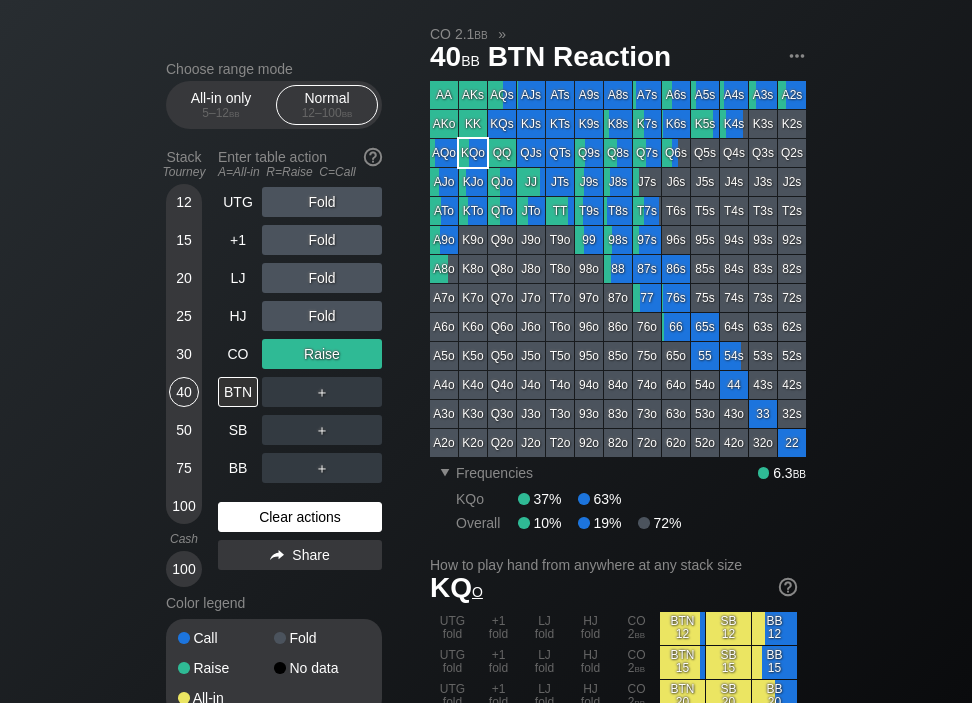 click on "Clear actions" at bounding box center [300, 517] 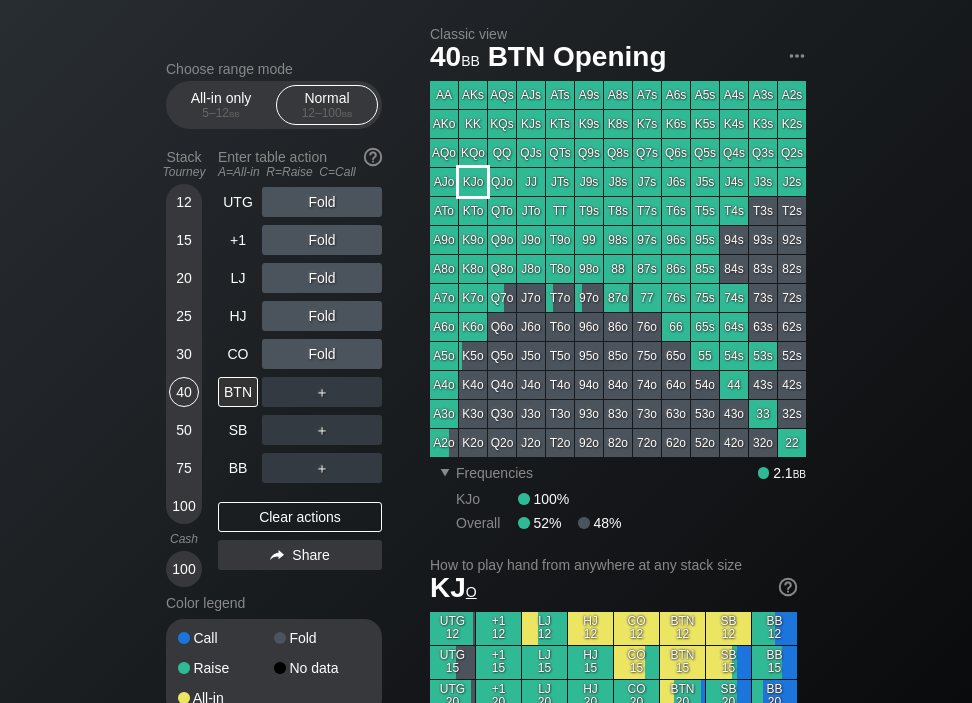 click on "KJo" at bounding box center (473, 182) 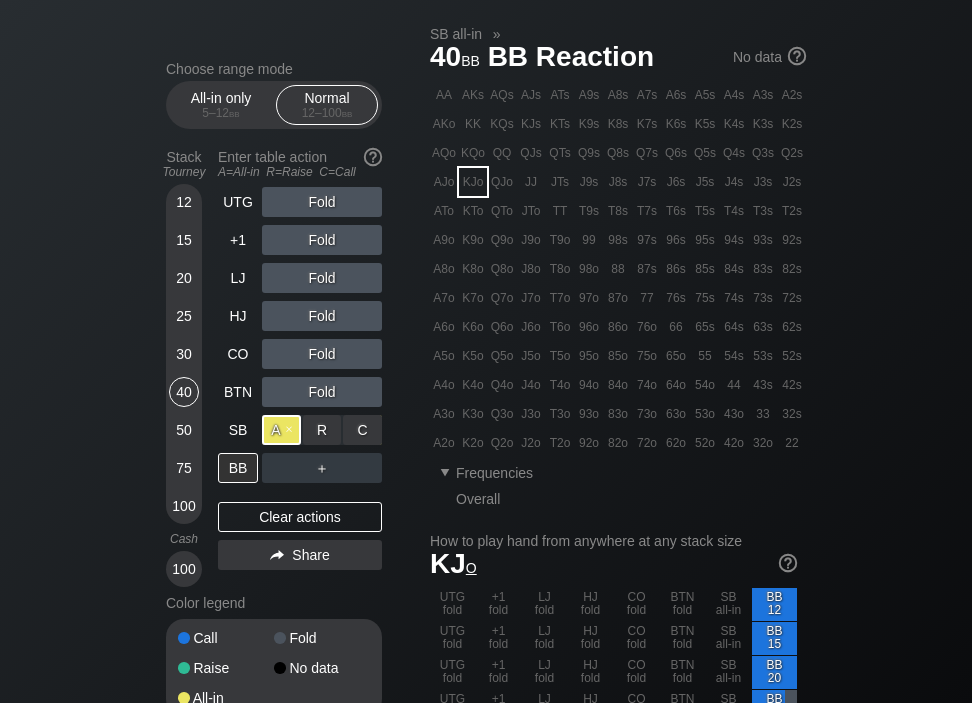 click on "A ✕" at bounding box center (281, 430) 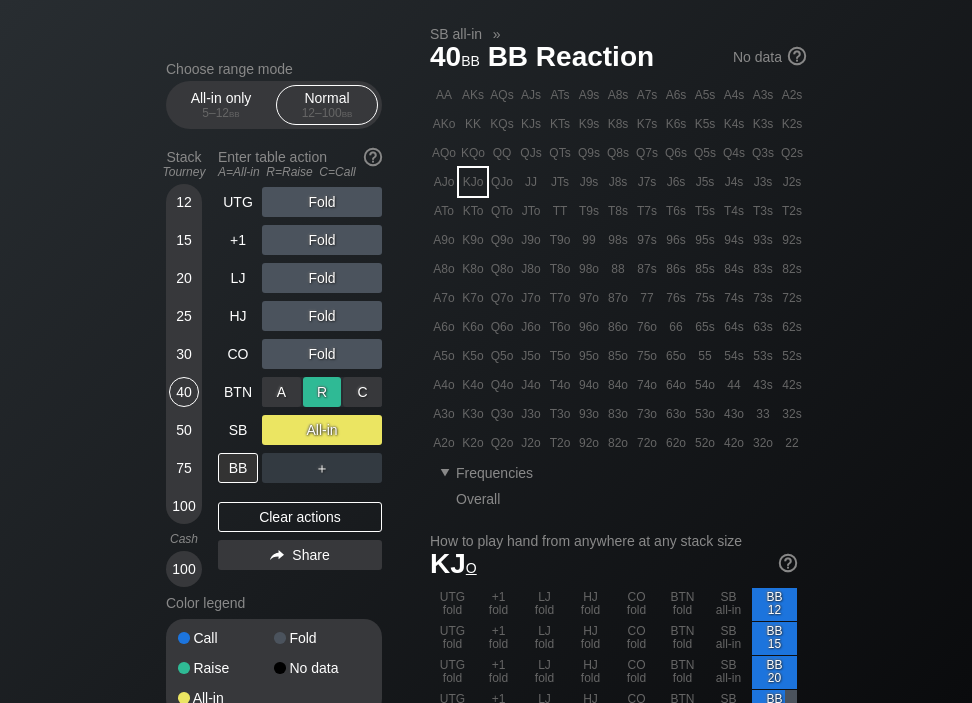 click on "R ✕" at bounding box center (322, 392) 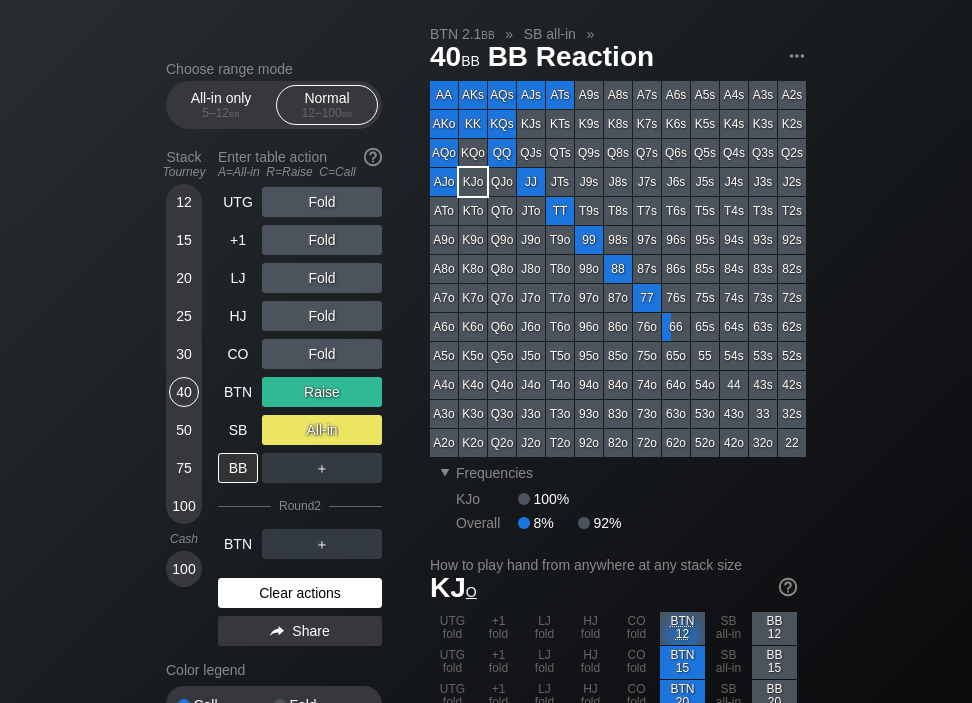 click on "Clear actions" at bounding box center (300, 593) 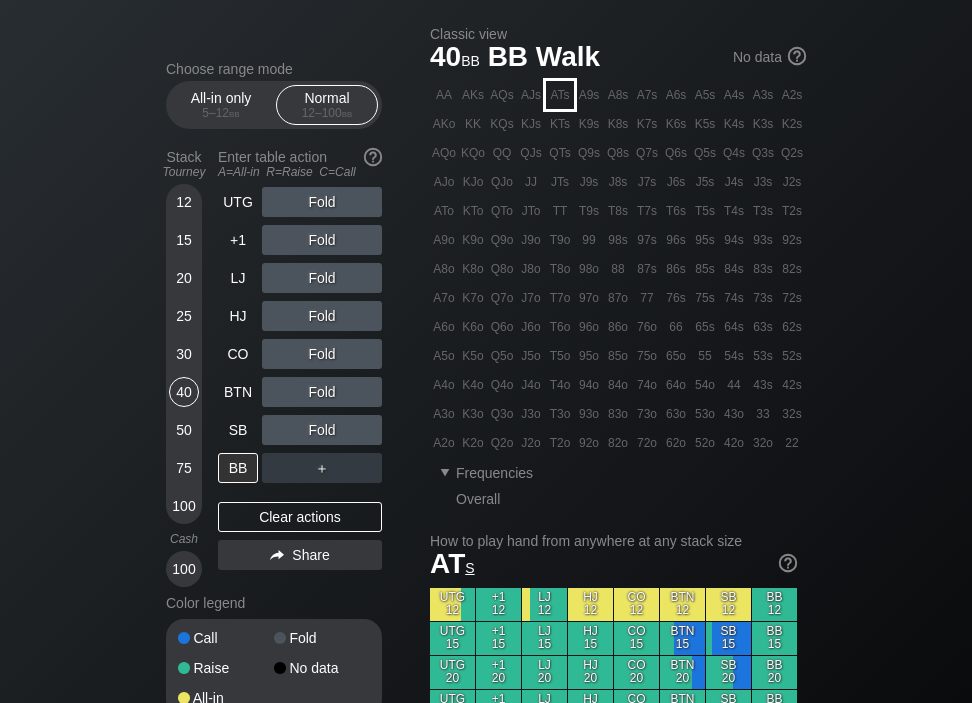 click on "ATs" at bounding box center (560, 95) 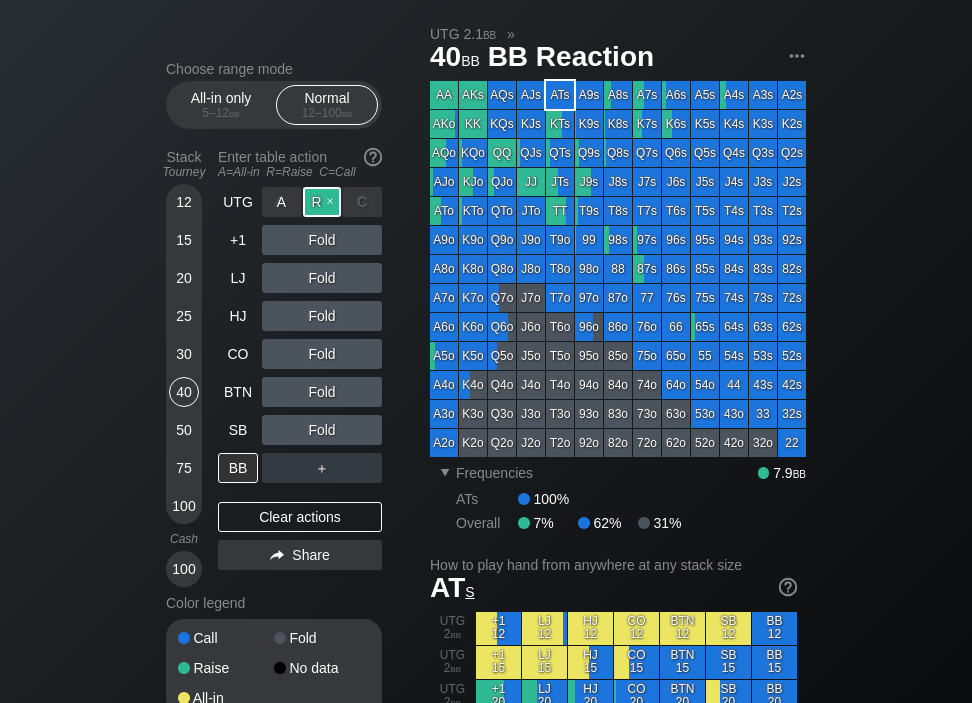 click on "R ✕" at bounding box center [322, 202] 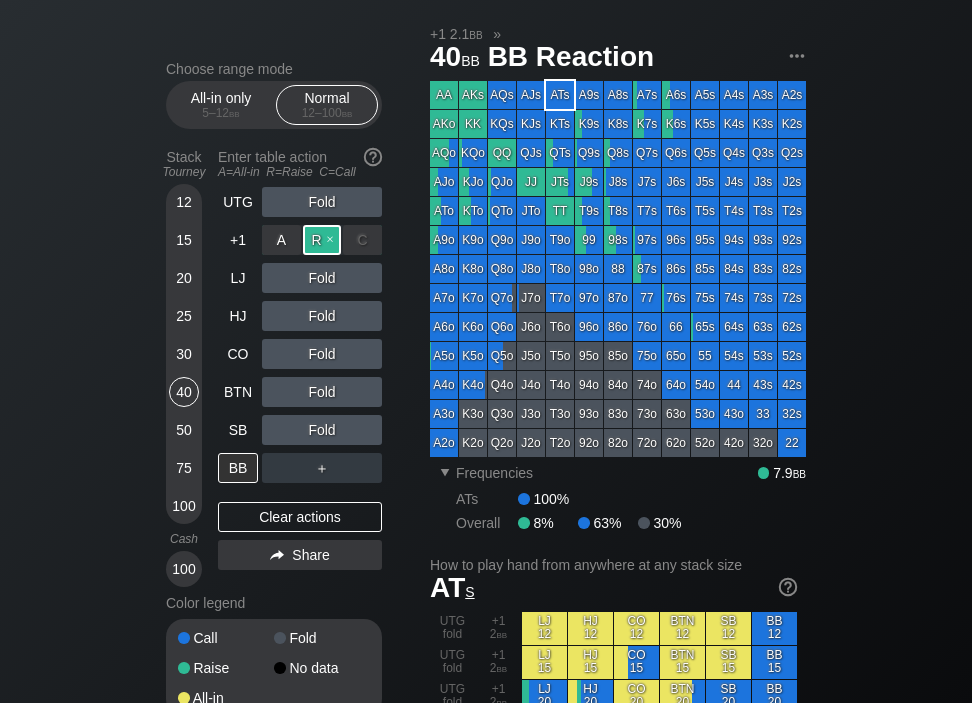click on "R ✕" at bounding box center (322, 240) 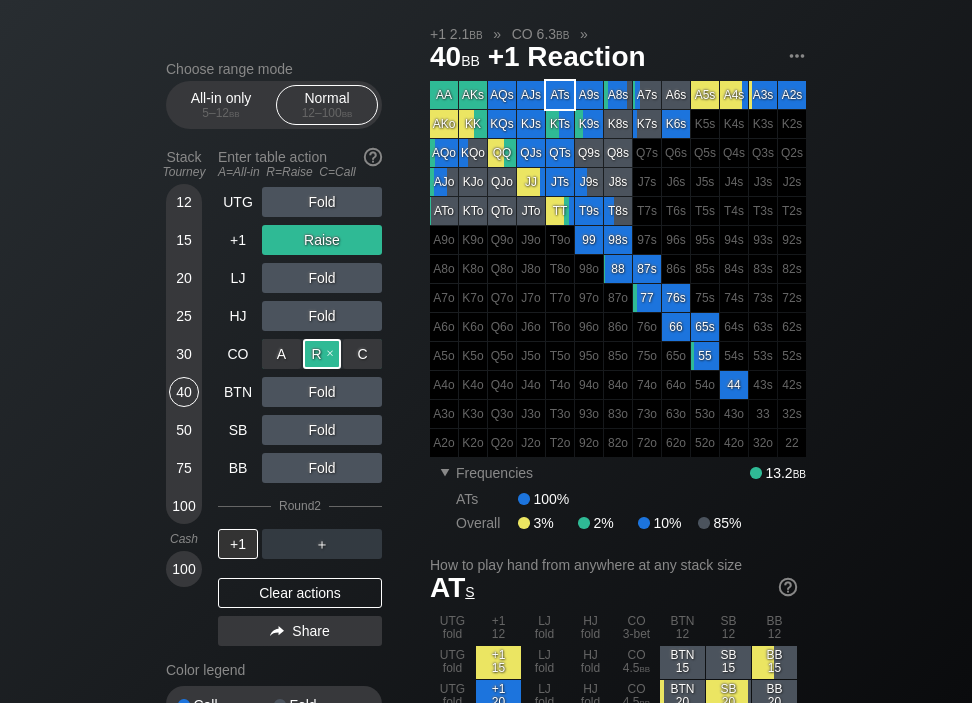 click on "R ✕" at bounding box center (322, 354) 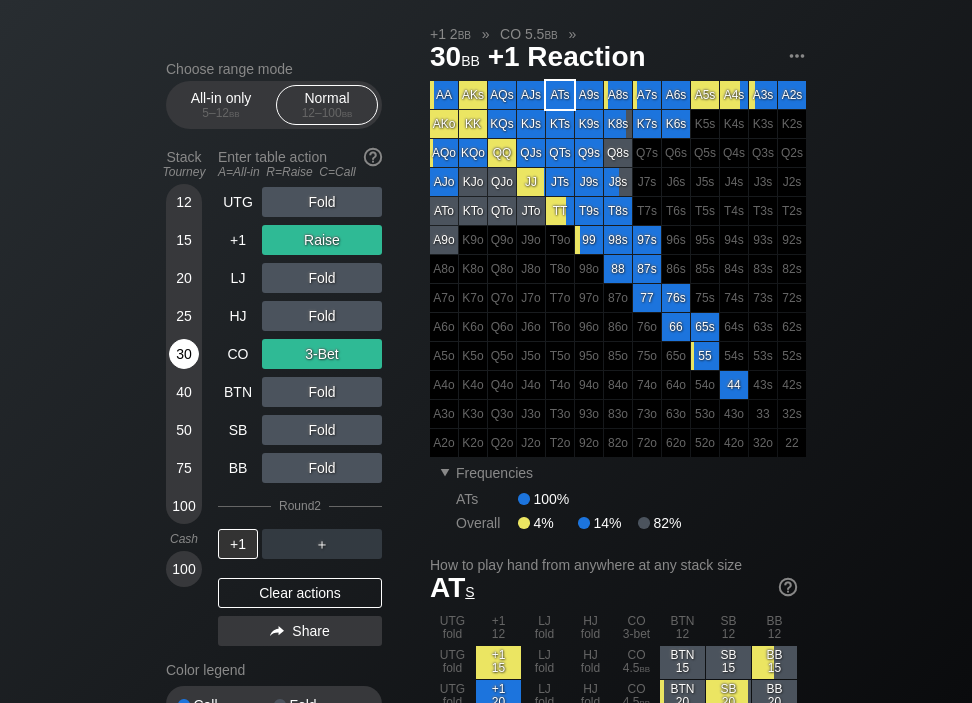 click on "30" at bounding box center [184, 354] 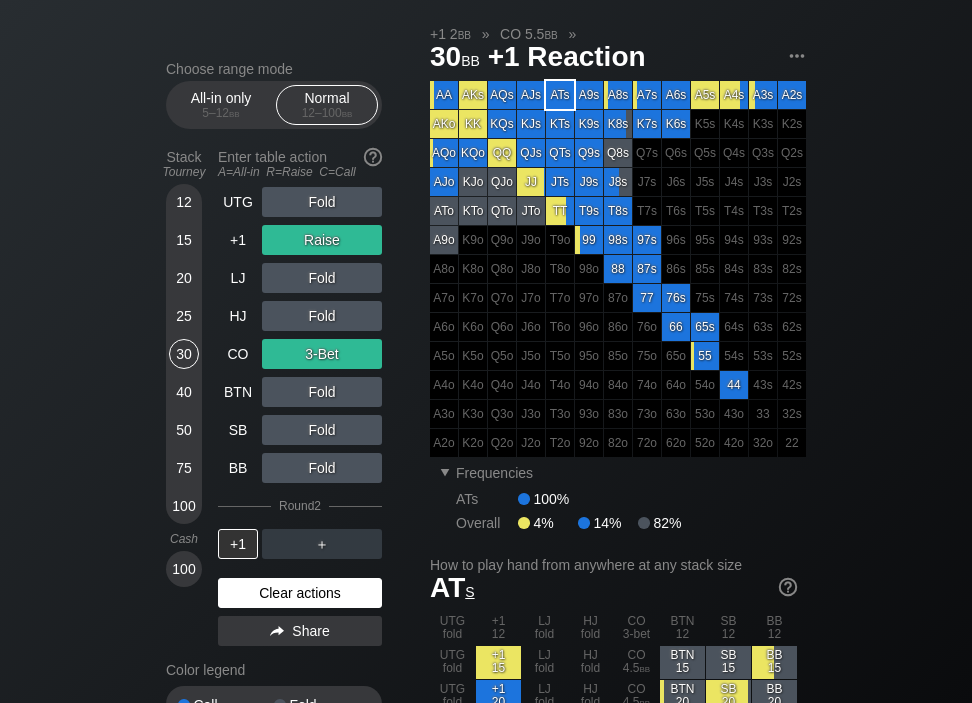click on "Clear actions" at bounding box center [300, 593] 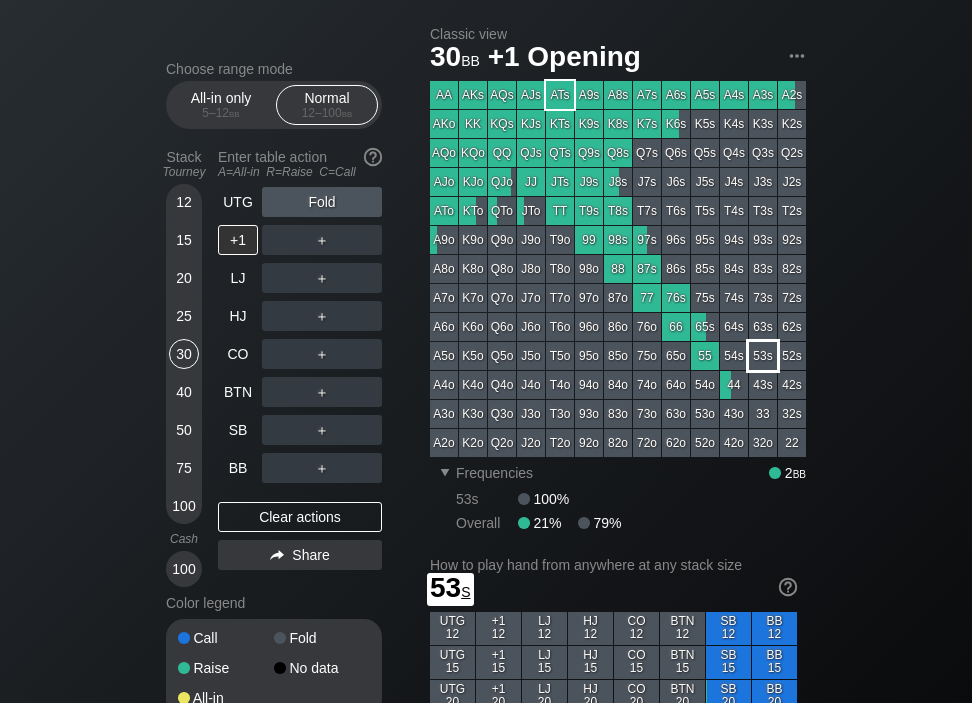 click on "53s" at bounding box center (763, 356) 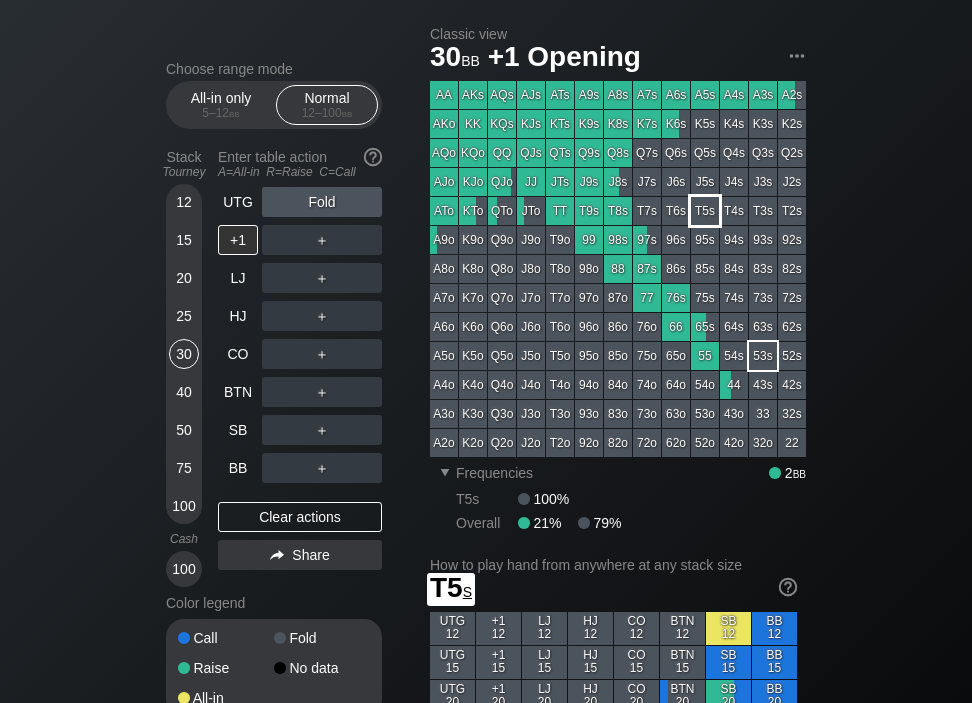 click on "T5s" at bounding box center [705, 211] 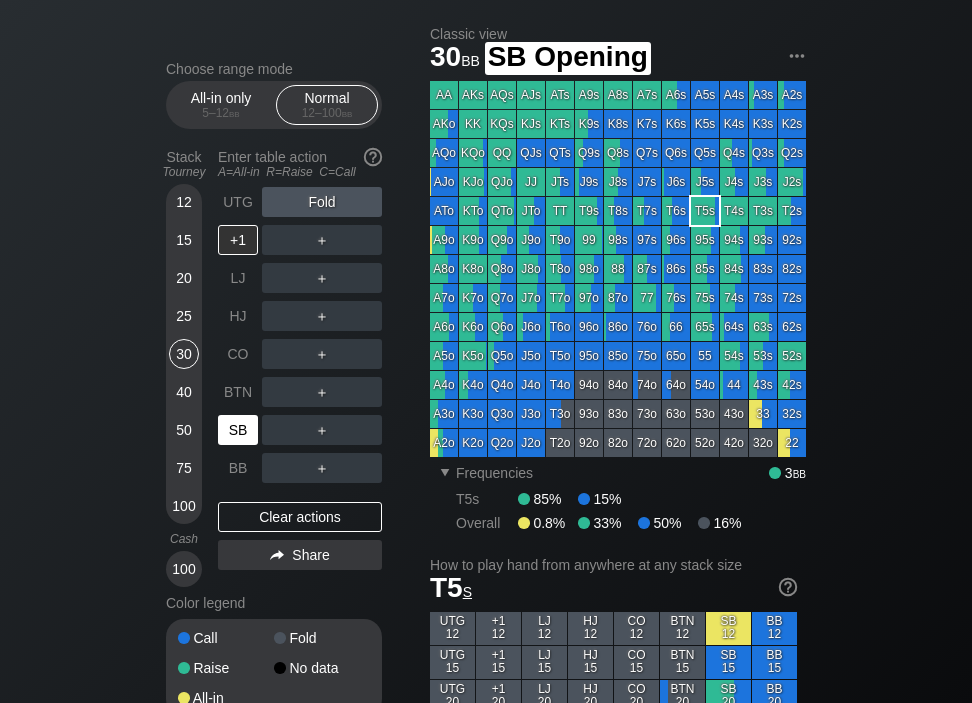 click on "SB" at bounding box center (238, 430) 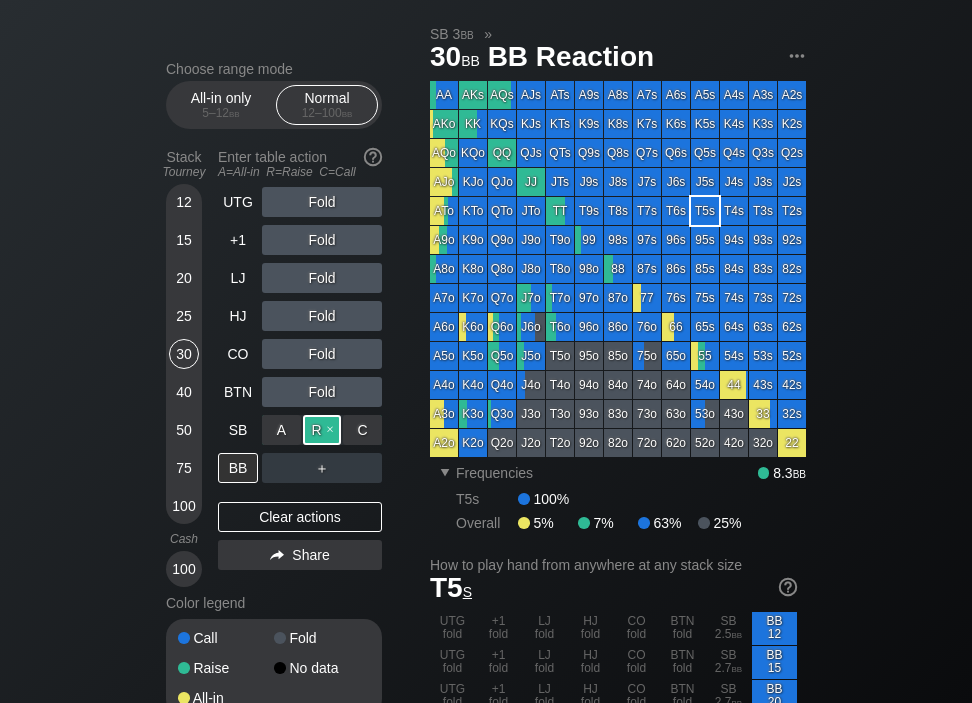 click on "R ✕" at bounding box center [322, 430] 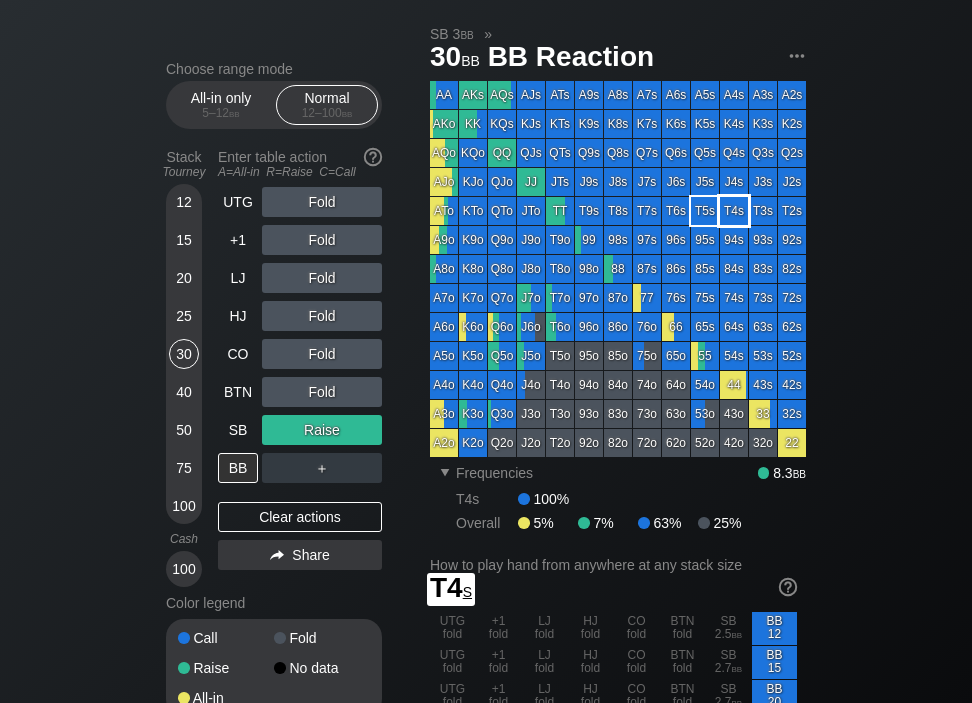 click on "T4s" at bounding box center [734, 211] 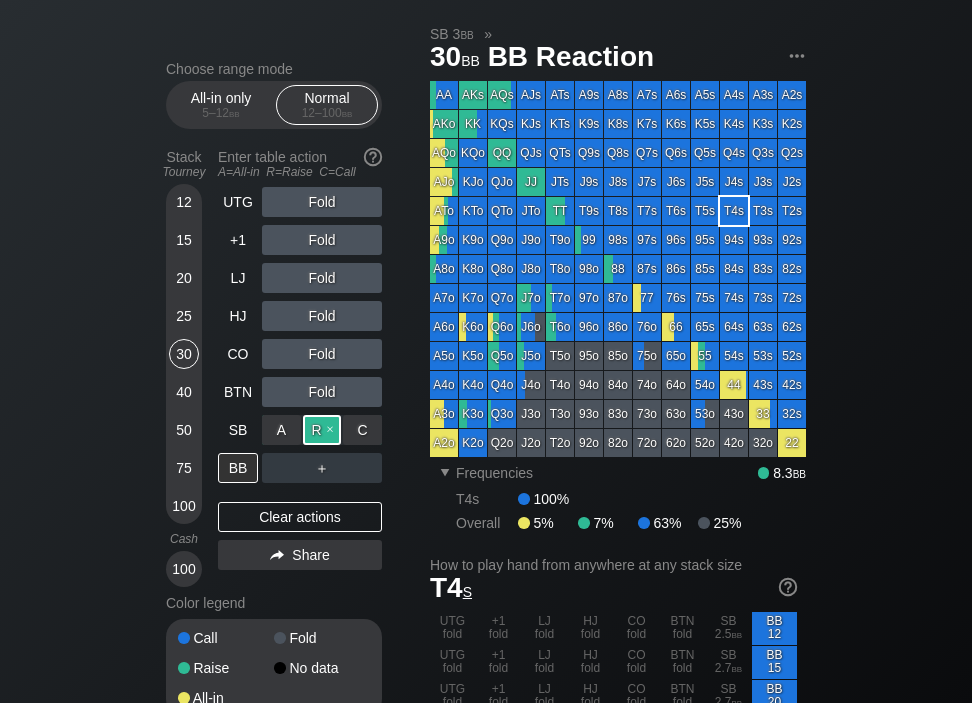 click on "R ✕" at bounding box center (322, 430) 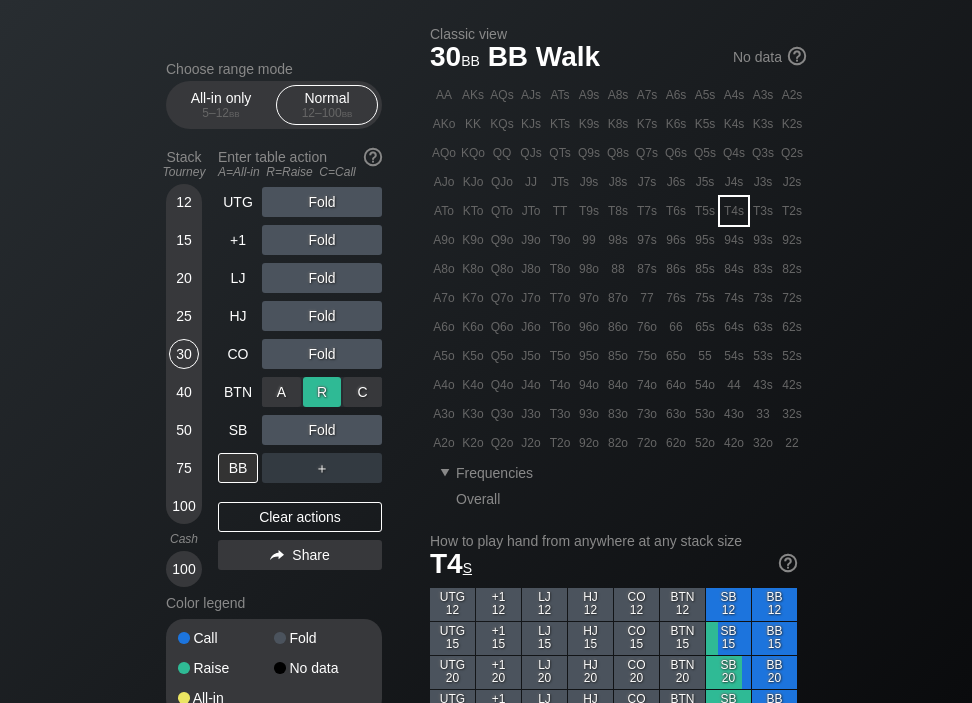 click on "R ✕" at bounding box center [322, 392] 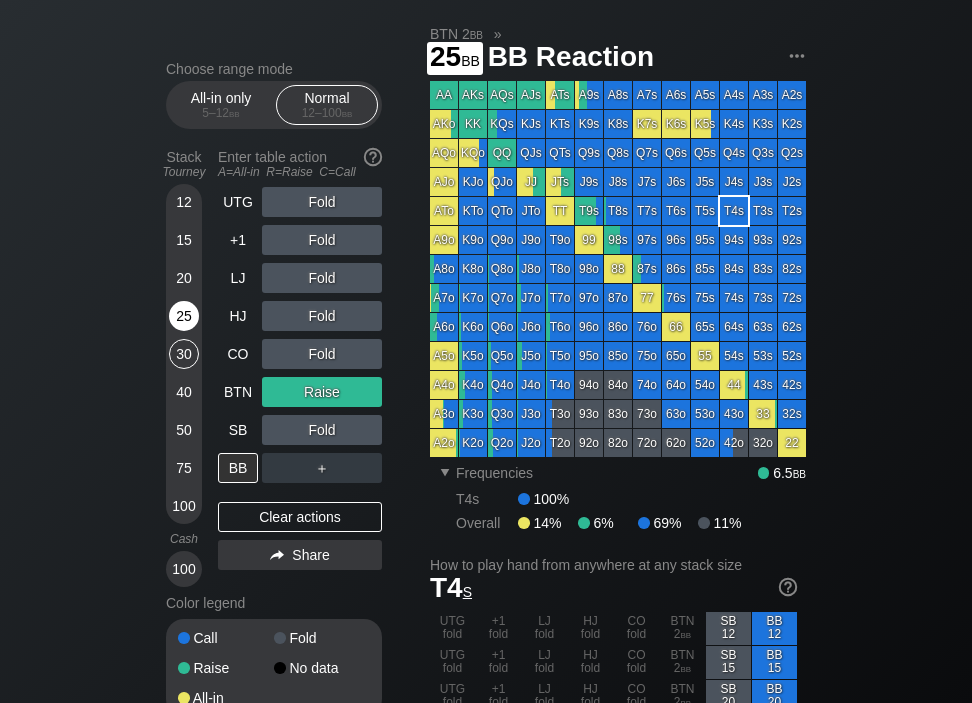 click on "25" at bounding box center (184, 316) 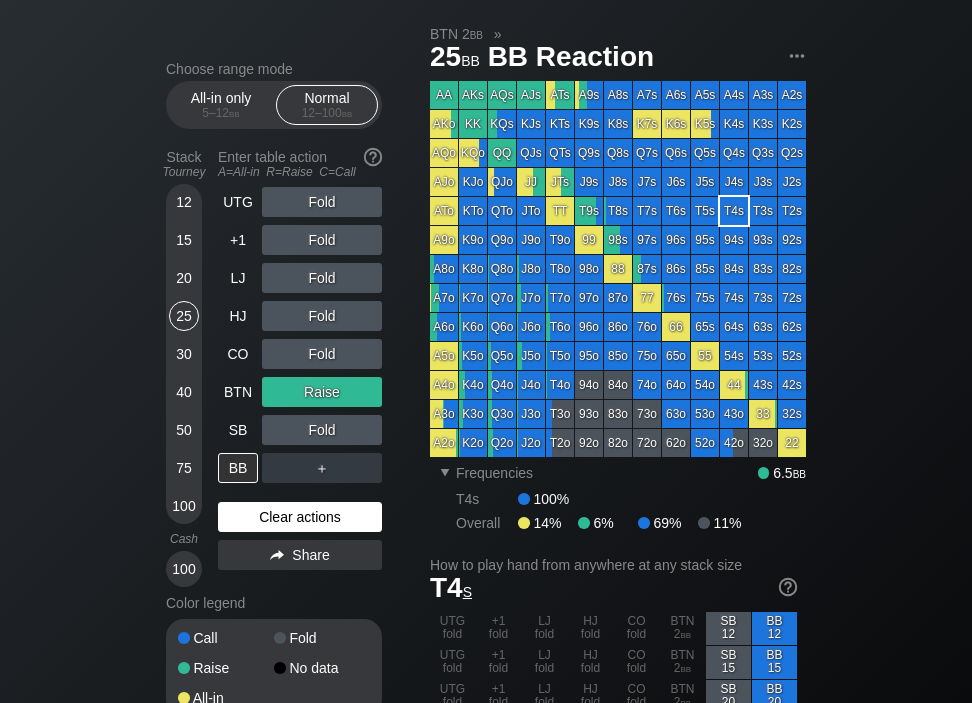click on "Clear actions" at bounding box center (300, 517) 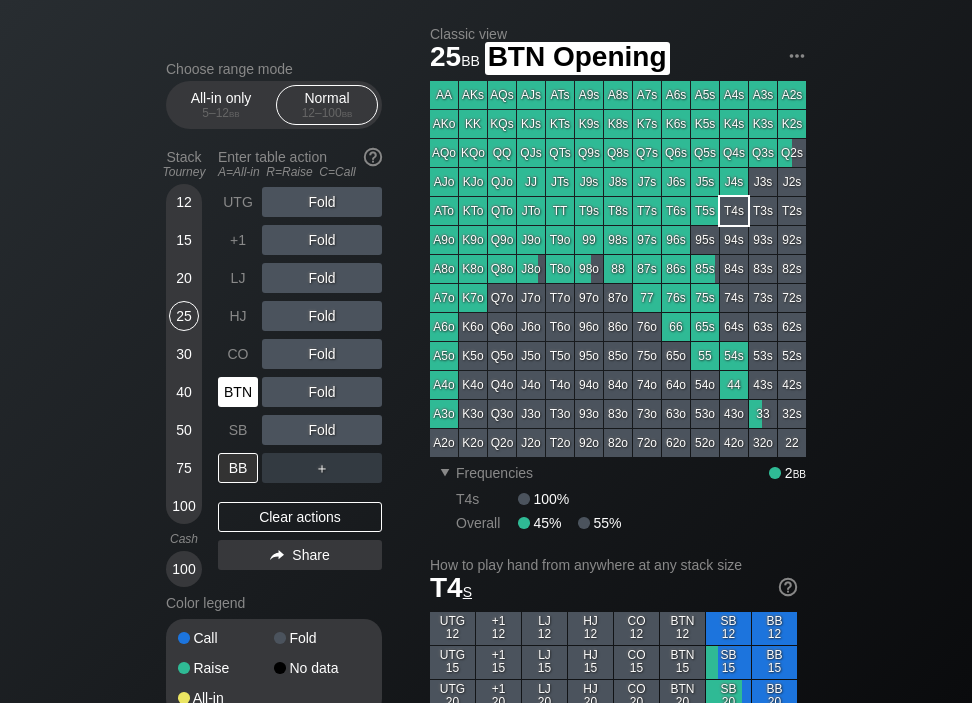 click on "BTN" at bounding box center [238, 392] 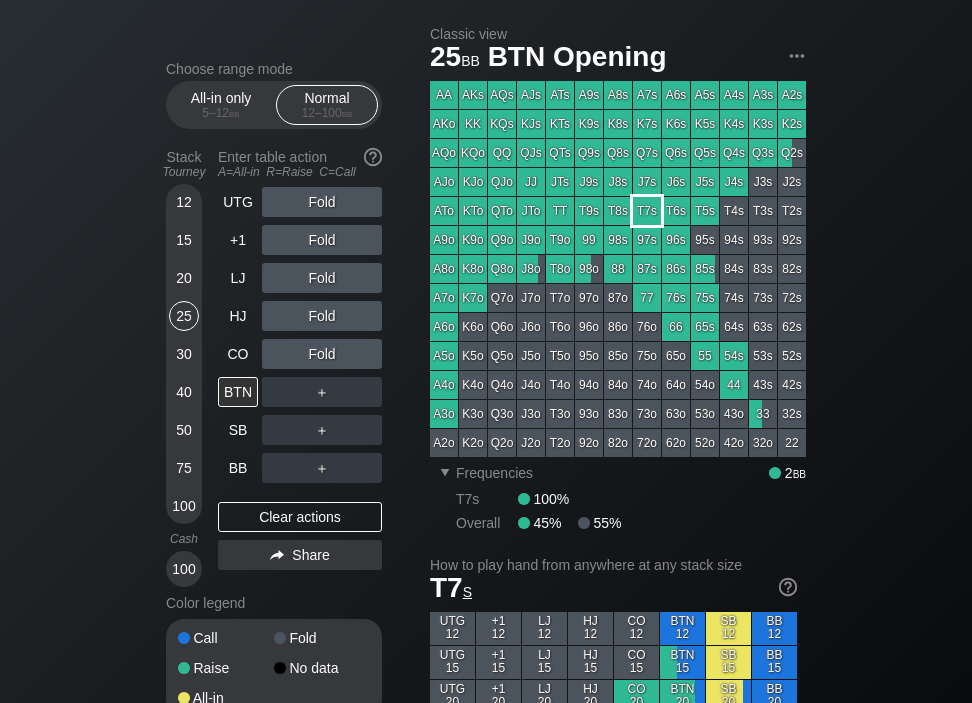 click on "T7s" at bounding box center (647, 211) 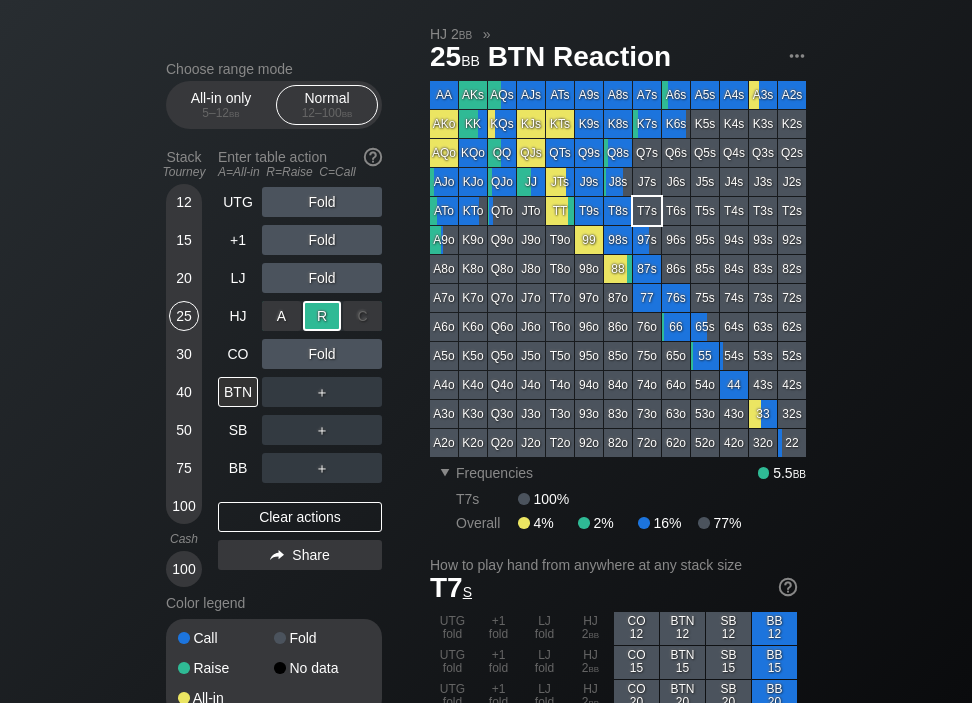 click on "R ✕" at bounding box center [322, 316] 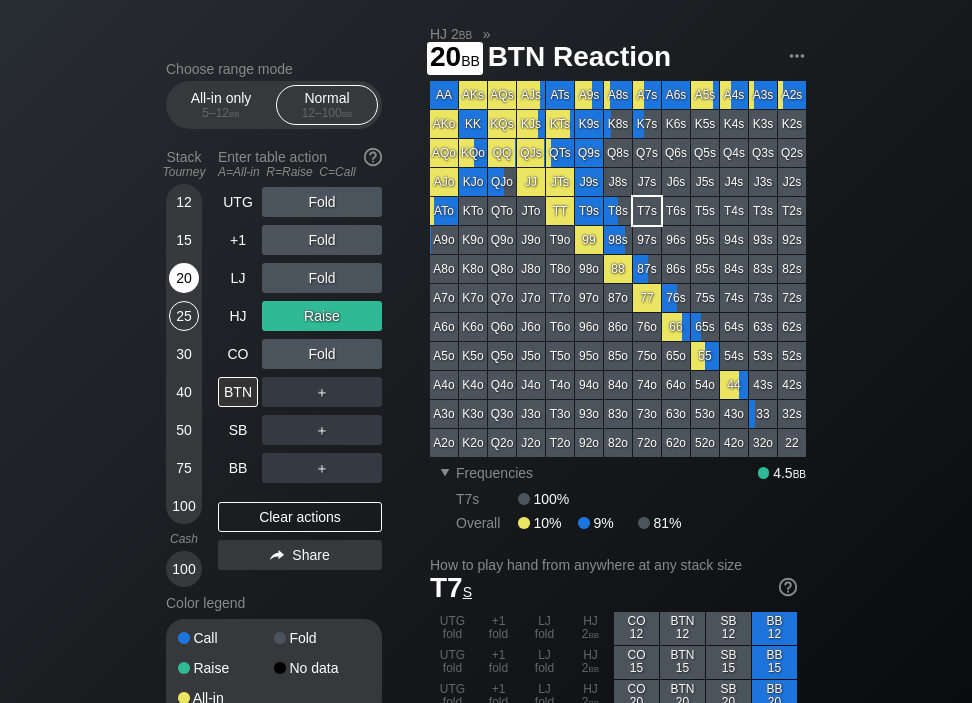 click on "20" at bounding box center [184, 278] 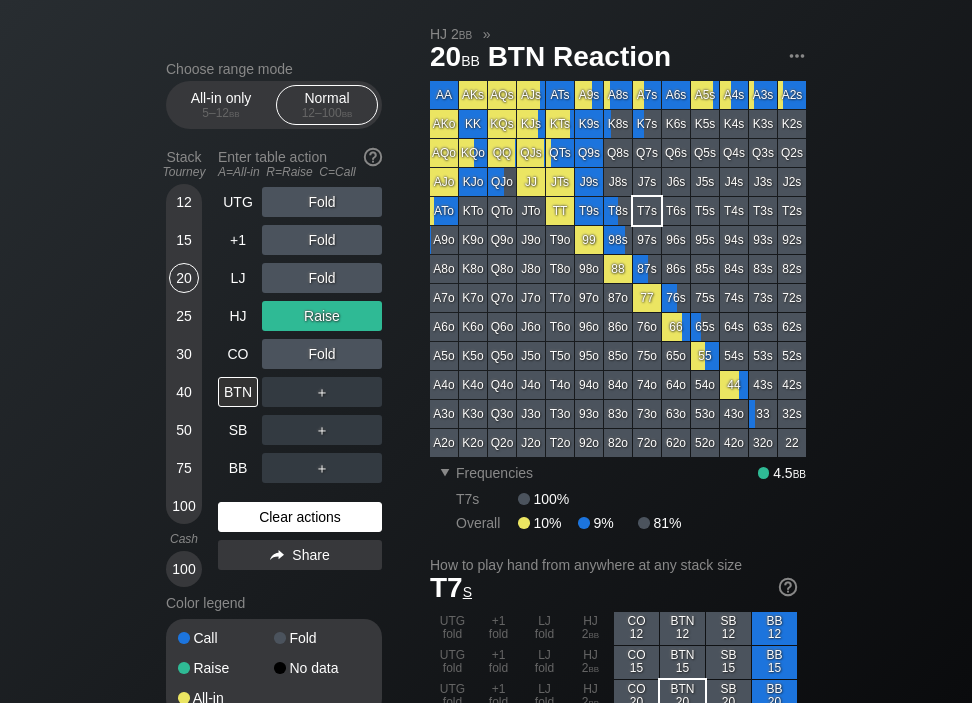 click on "Clear actions" at bounding box center [300, 517] 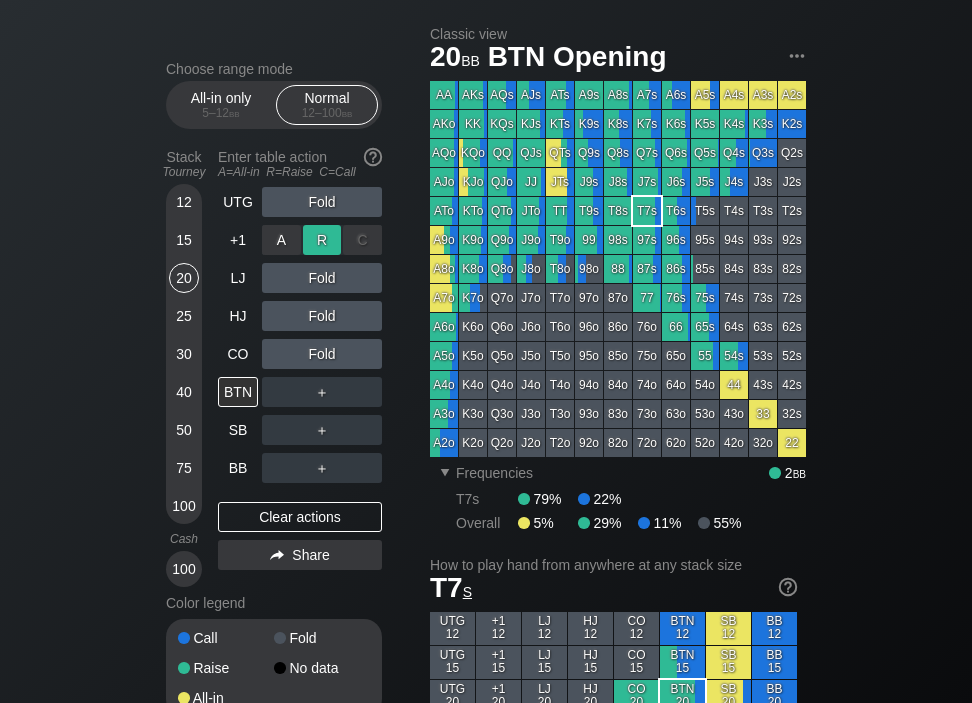 click on "R ✕" at bounding box center (322, 240) 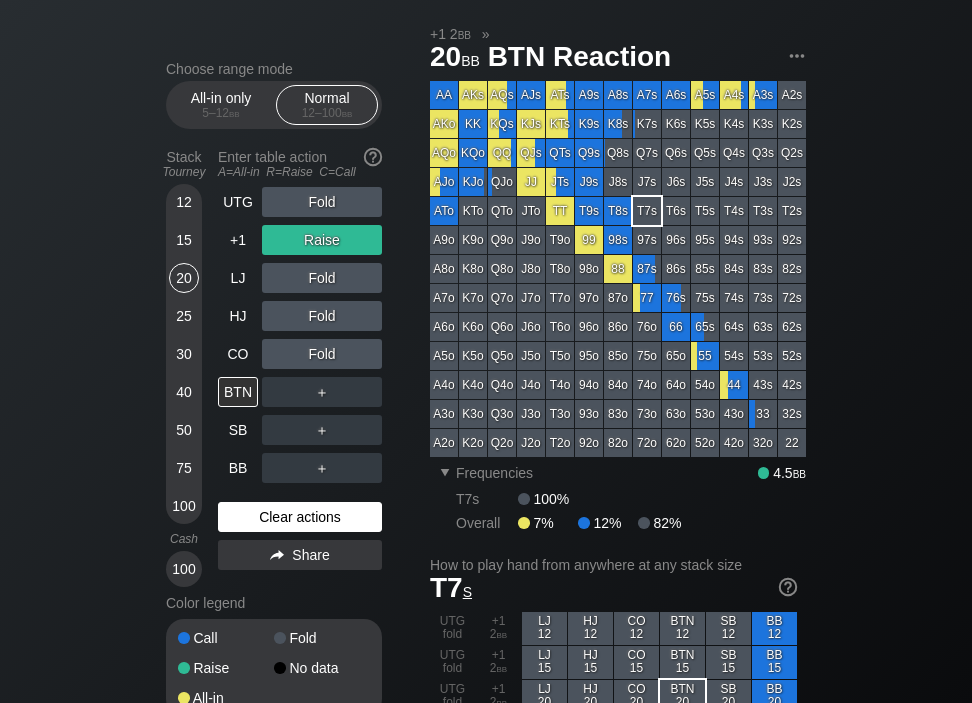 click on "Clear actions" at bounding box center [300, 517] 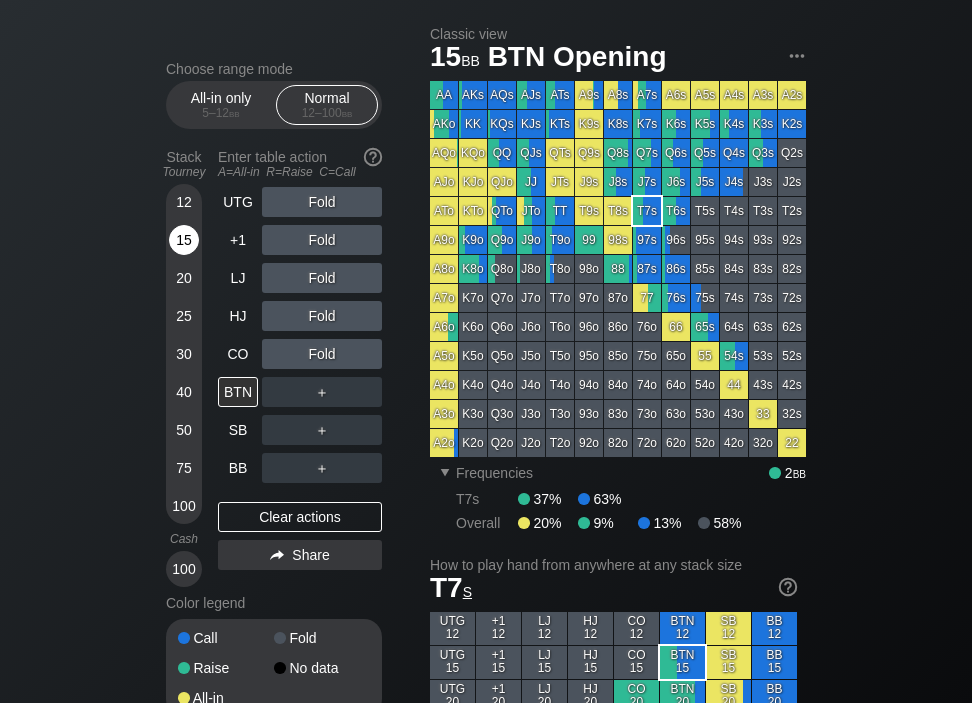 click on "15" at bounding box center (184, 240) 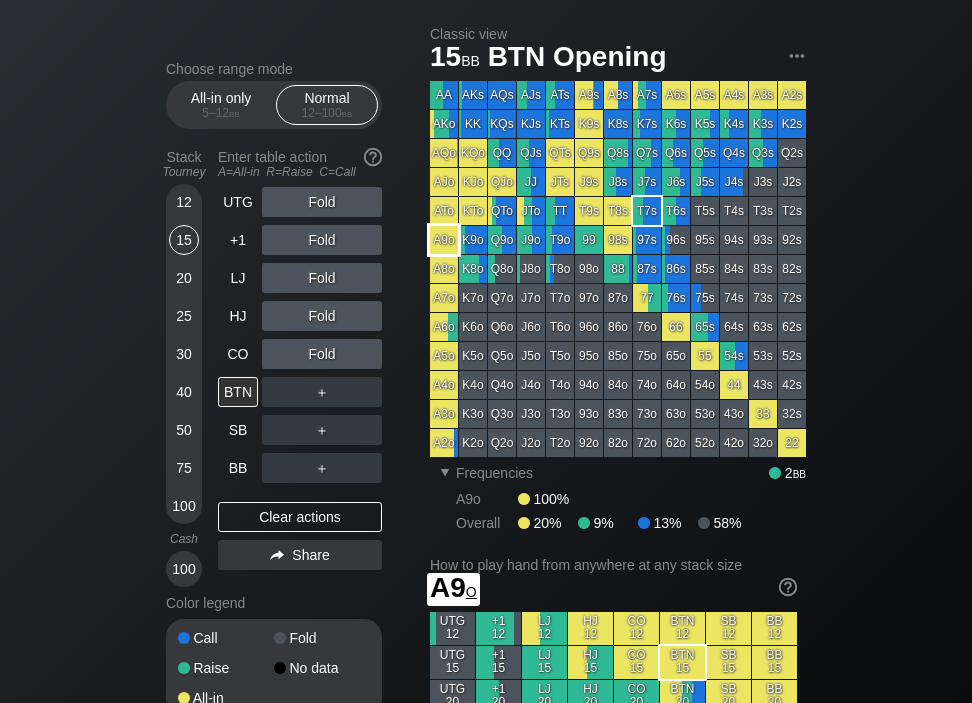 click on "A9o" at bounding box center [444, 240] 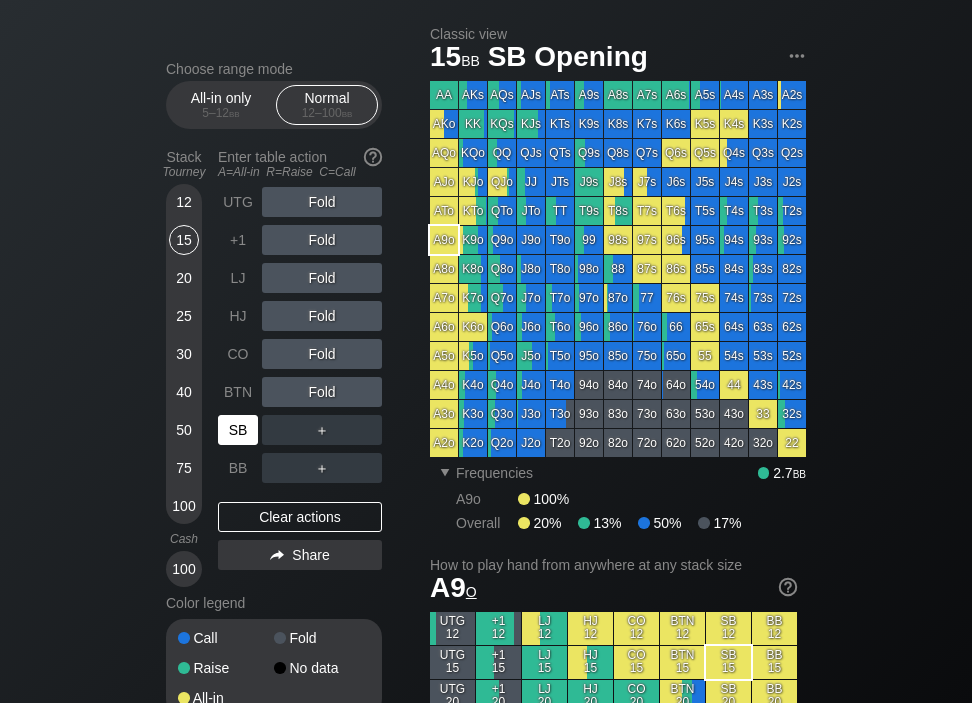 click on "SB" at bounding box center [238, 430] 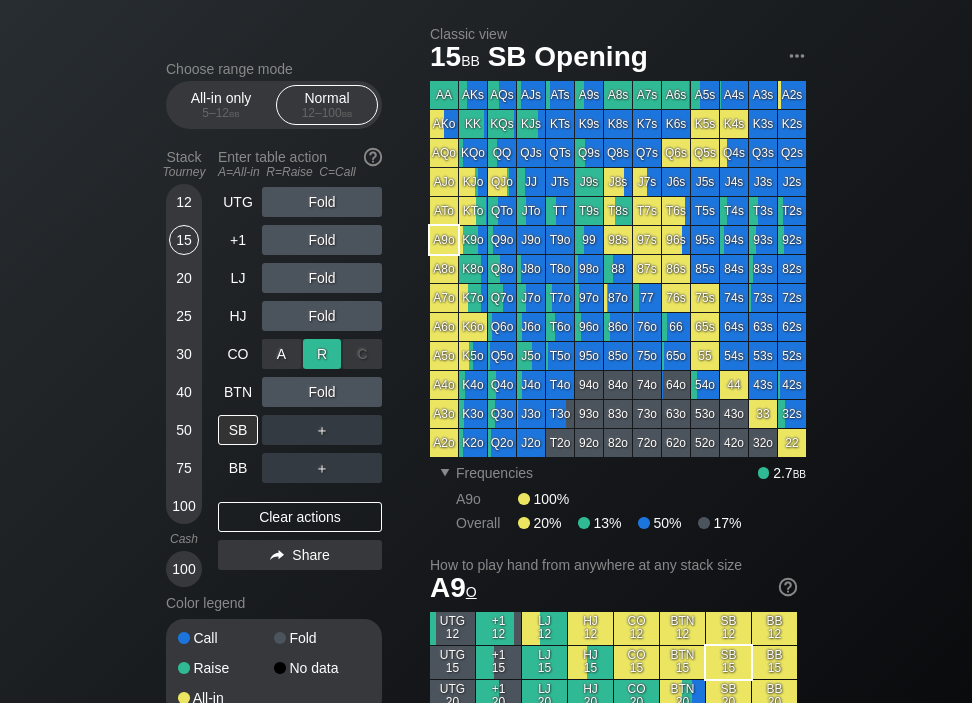 click on "R ✕" at bounding box center (322, 354) 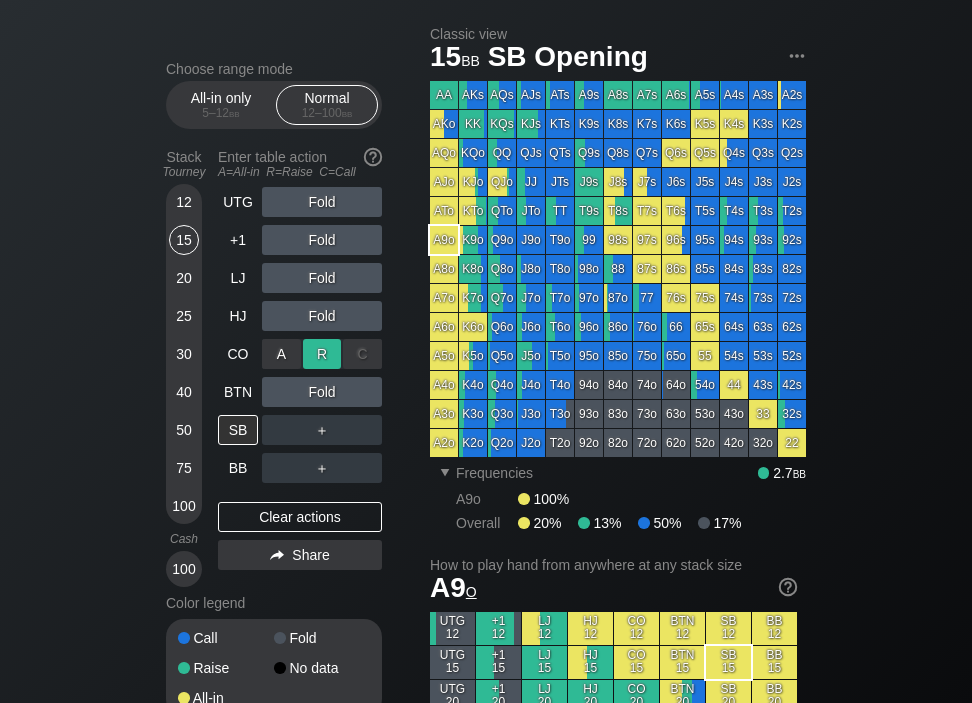 click on "R ✕" at bounding box center (322, 354) 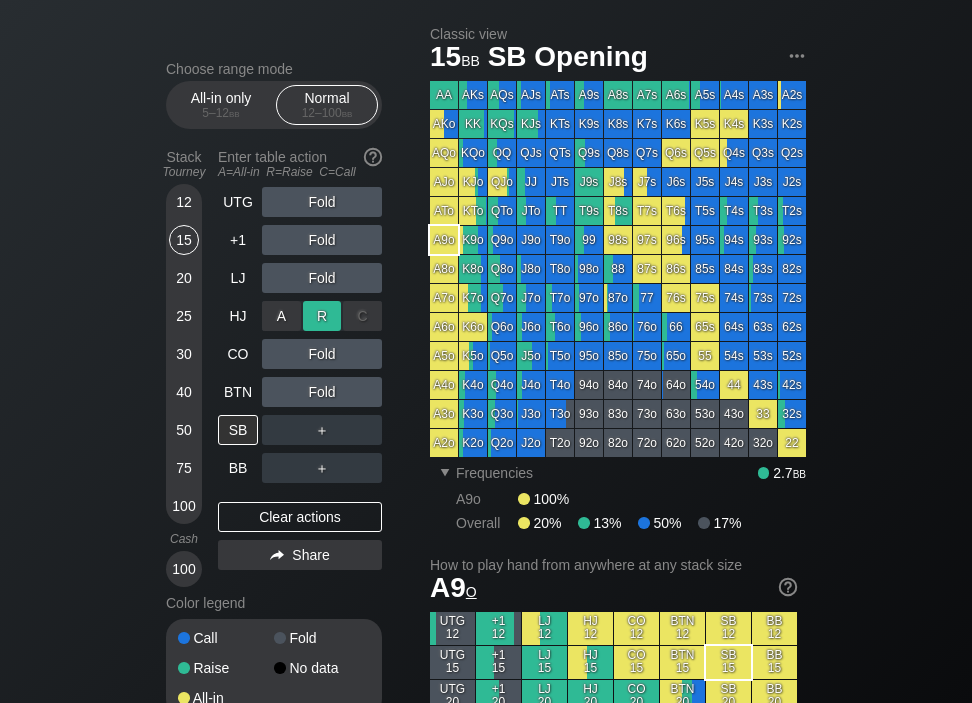 click on "R ✕" at bounding box center (322, 316) 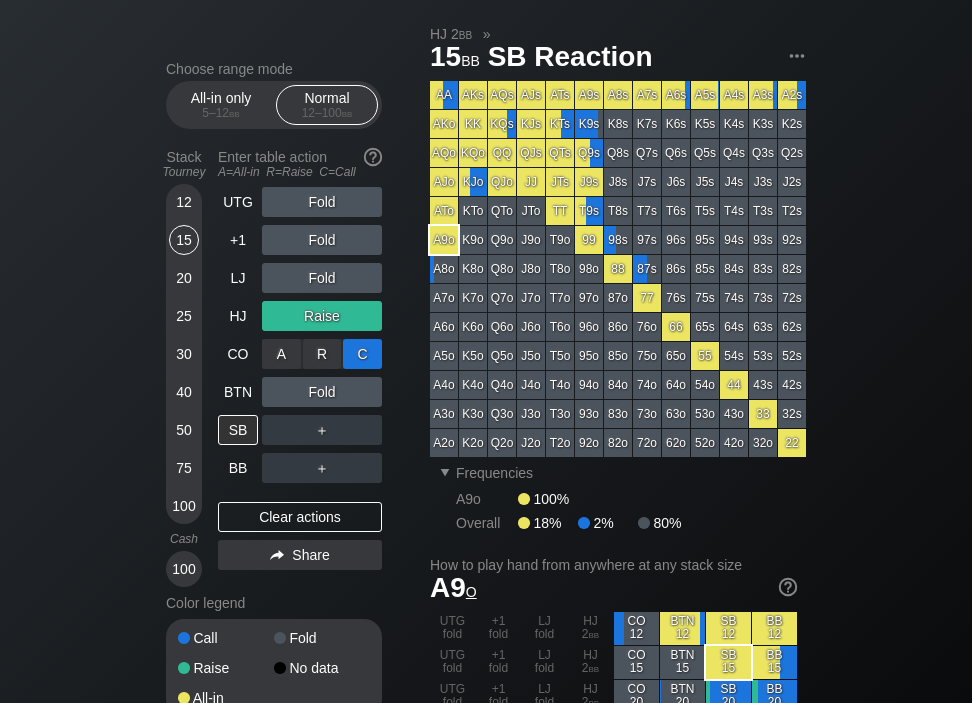 click on "C ✕" at bounding box center (362, 354) 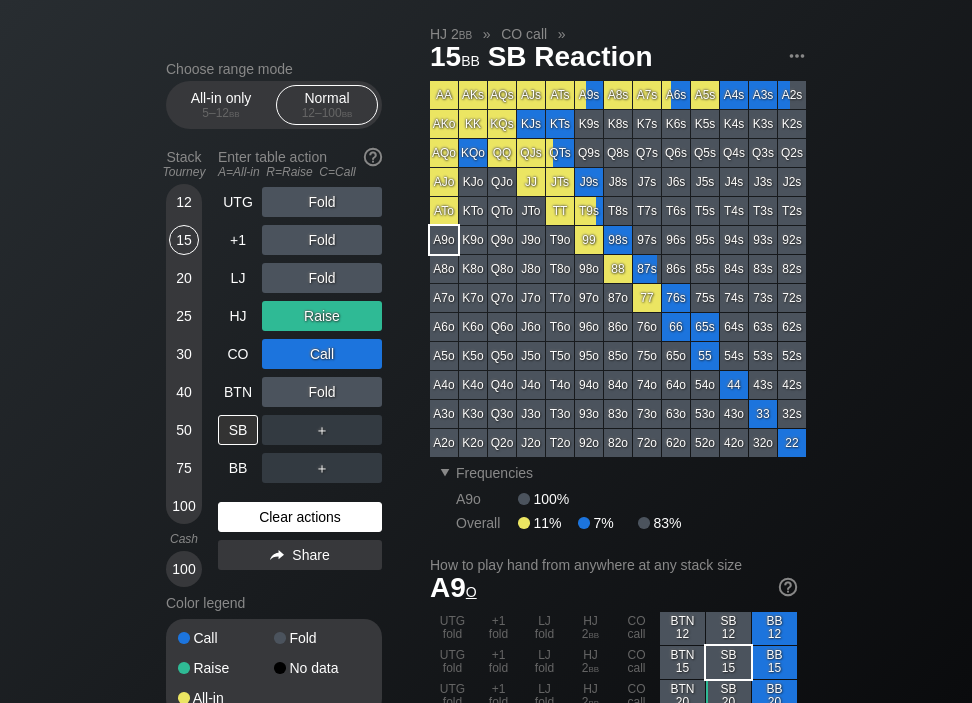 click on "Clear actions" at bounding box center [300, 517] 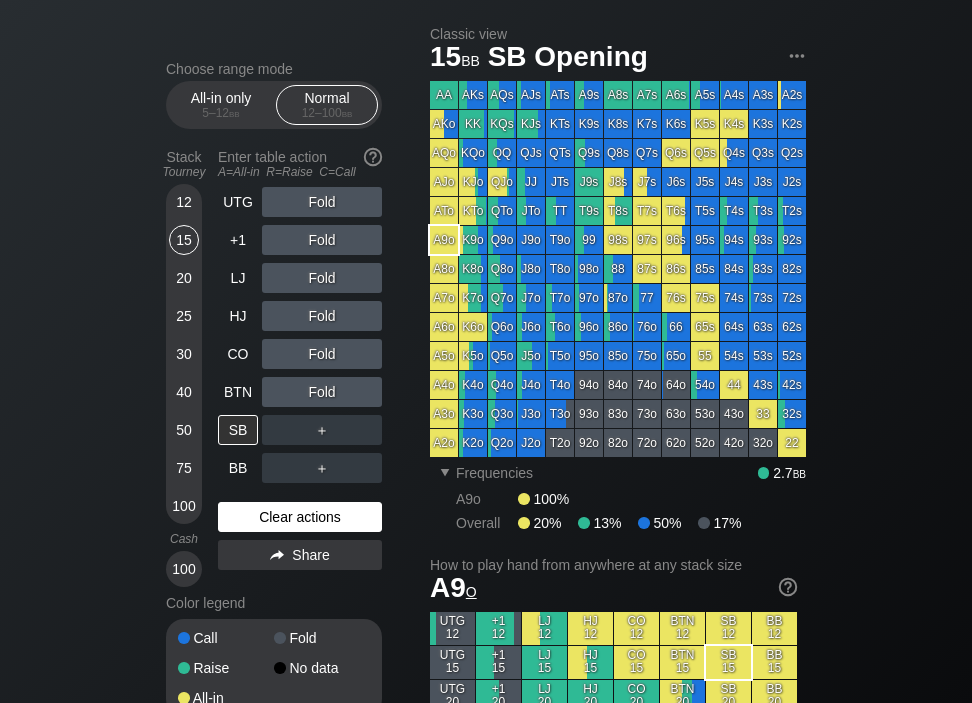 click on "Clear actions" at bounding box center [300, 517] 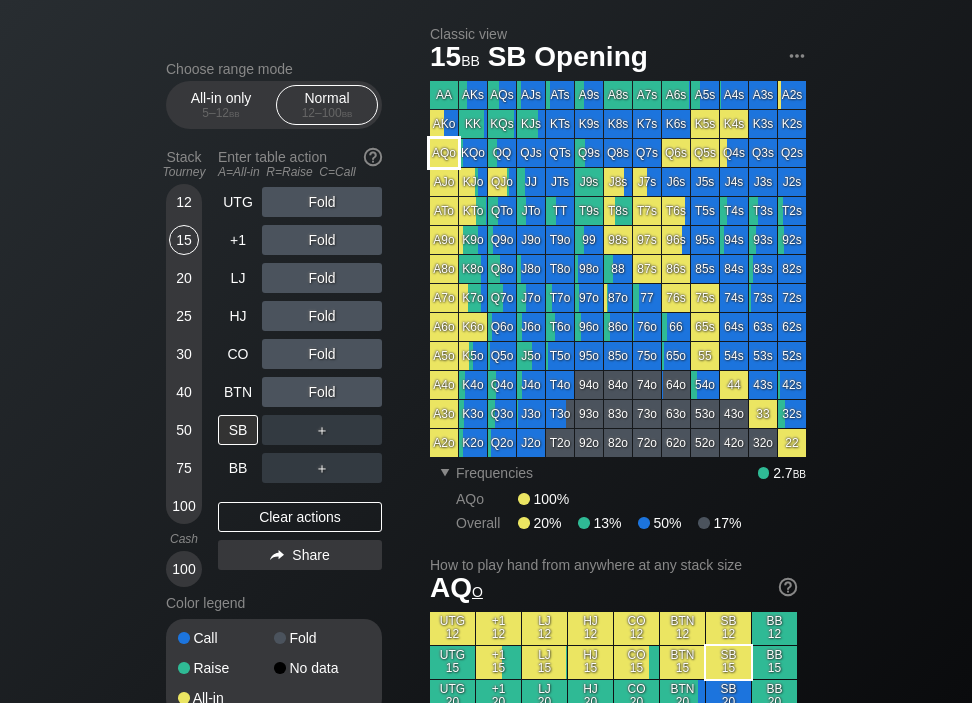 click on "AQo" at bounding box center [444, 153] 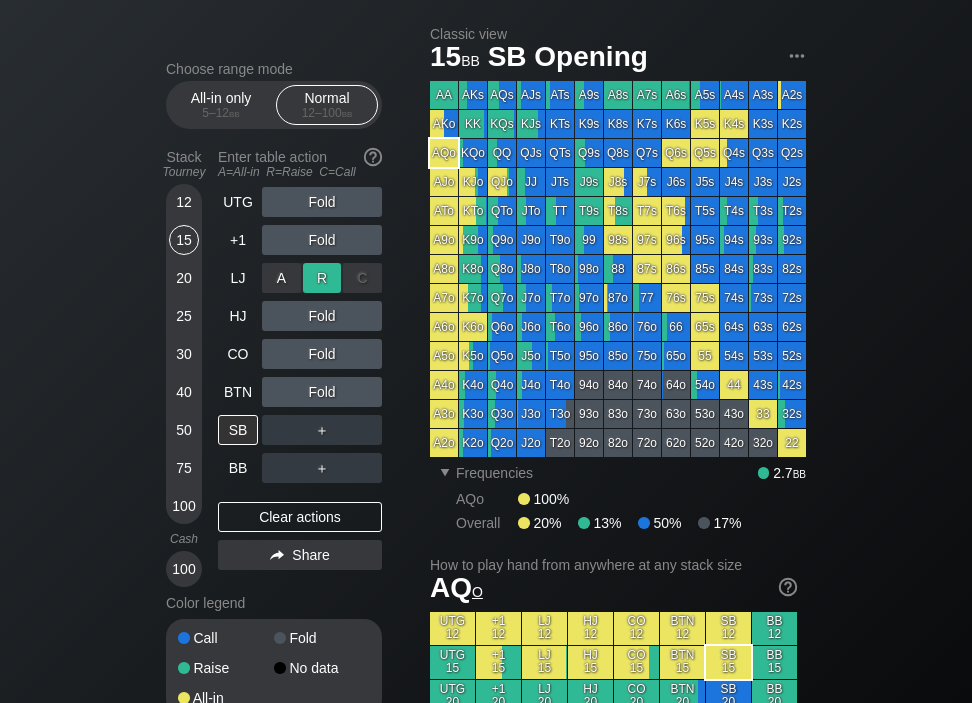 click on "R ✕" at bounding box center (322, 278) 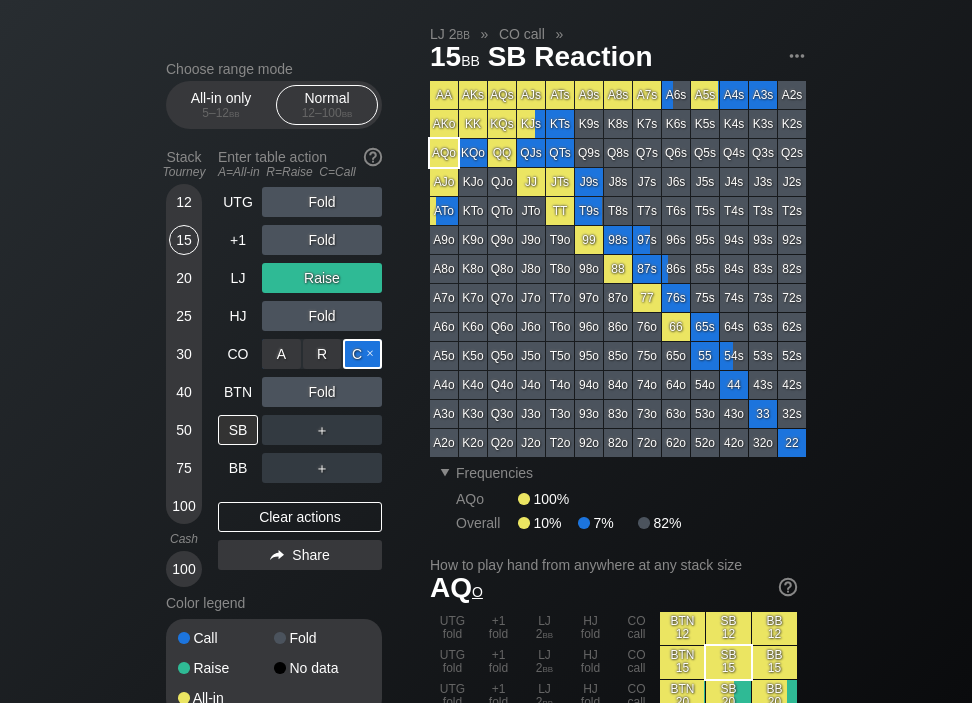click on "C ✕" at bounding box center [362, 354] 